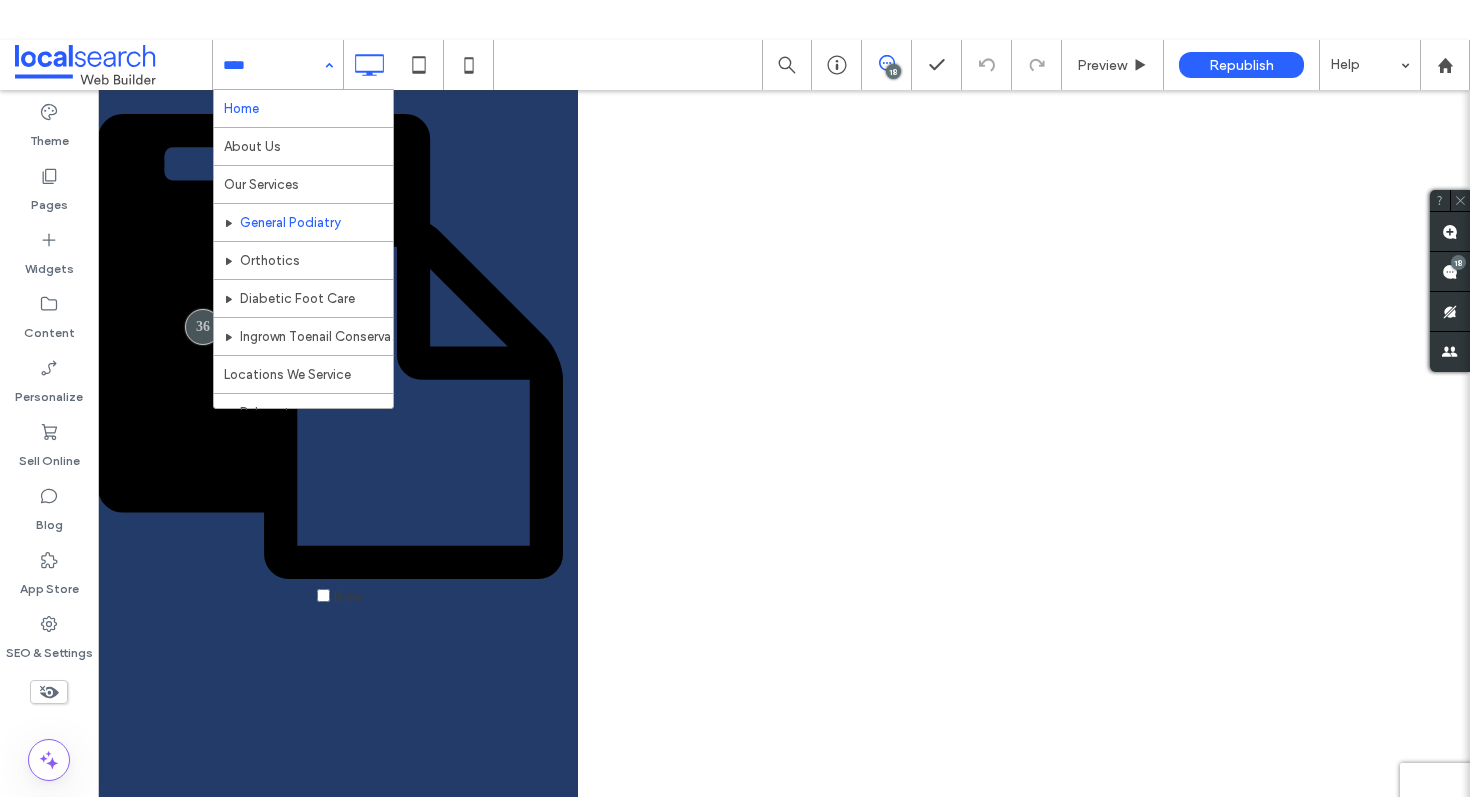 scroll, scrollTop: 0, scrollLeft: 0, axis: both 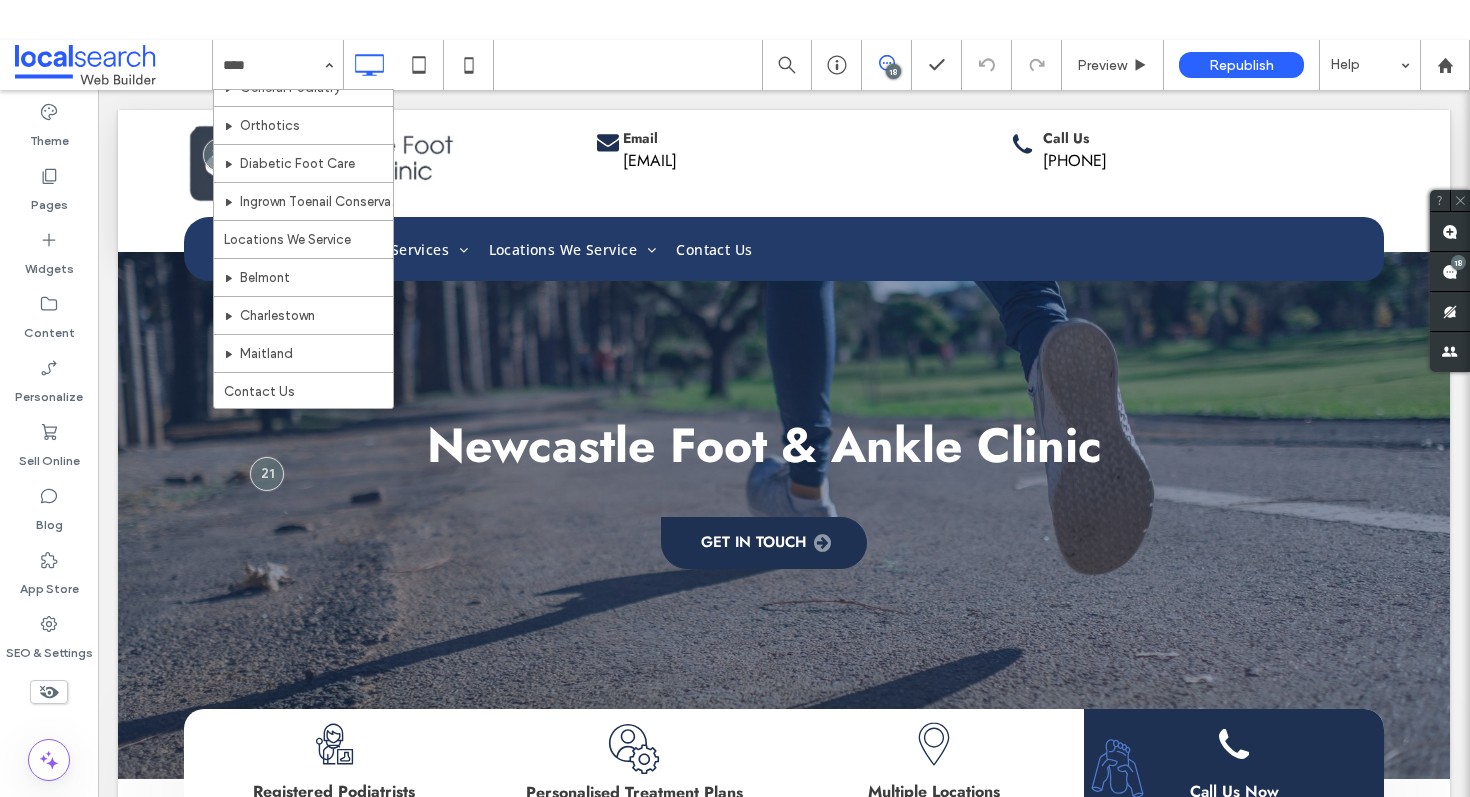 click on "Home About Us Our Services General Podiatry Orthotics Diabetic Foot Care Ingrown Toenail Conservative & Surgical Care Locations We Service Belmont Charlestown Maitland Contact Us 18 Preview Republish Help" at bounding box center (841, 65) 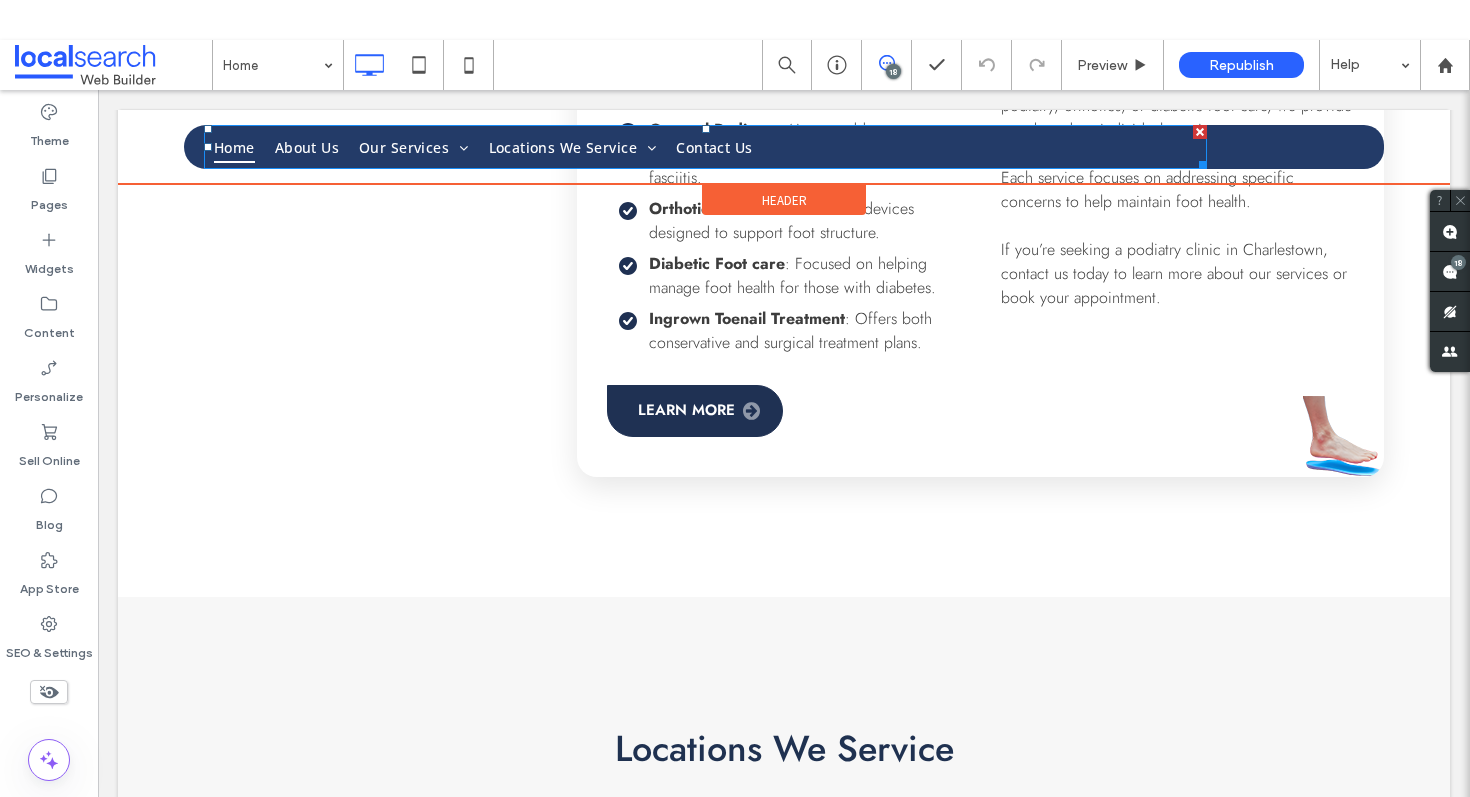 scroll, scrollTop: 3562, scrollLeft: 0, axis: vertical 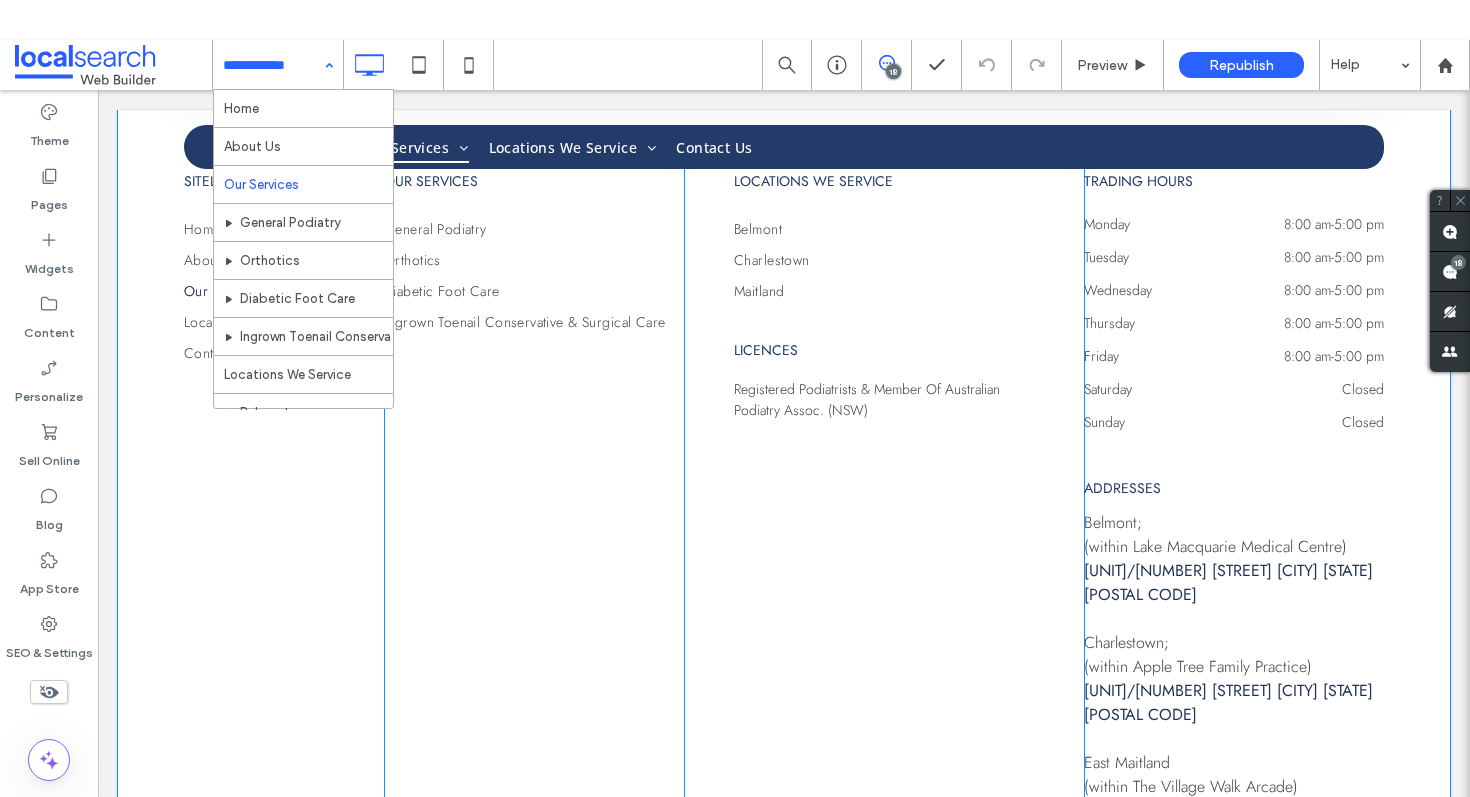 click on "OUR SERVICES
General Podiatry
Orthotics
Diabetic Foot Care
Ingrown Toenail Conservative & Surgical Care
Click To Paste" at bounding box center (534, 487) 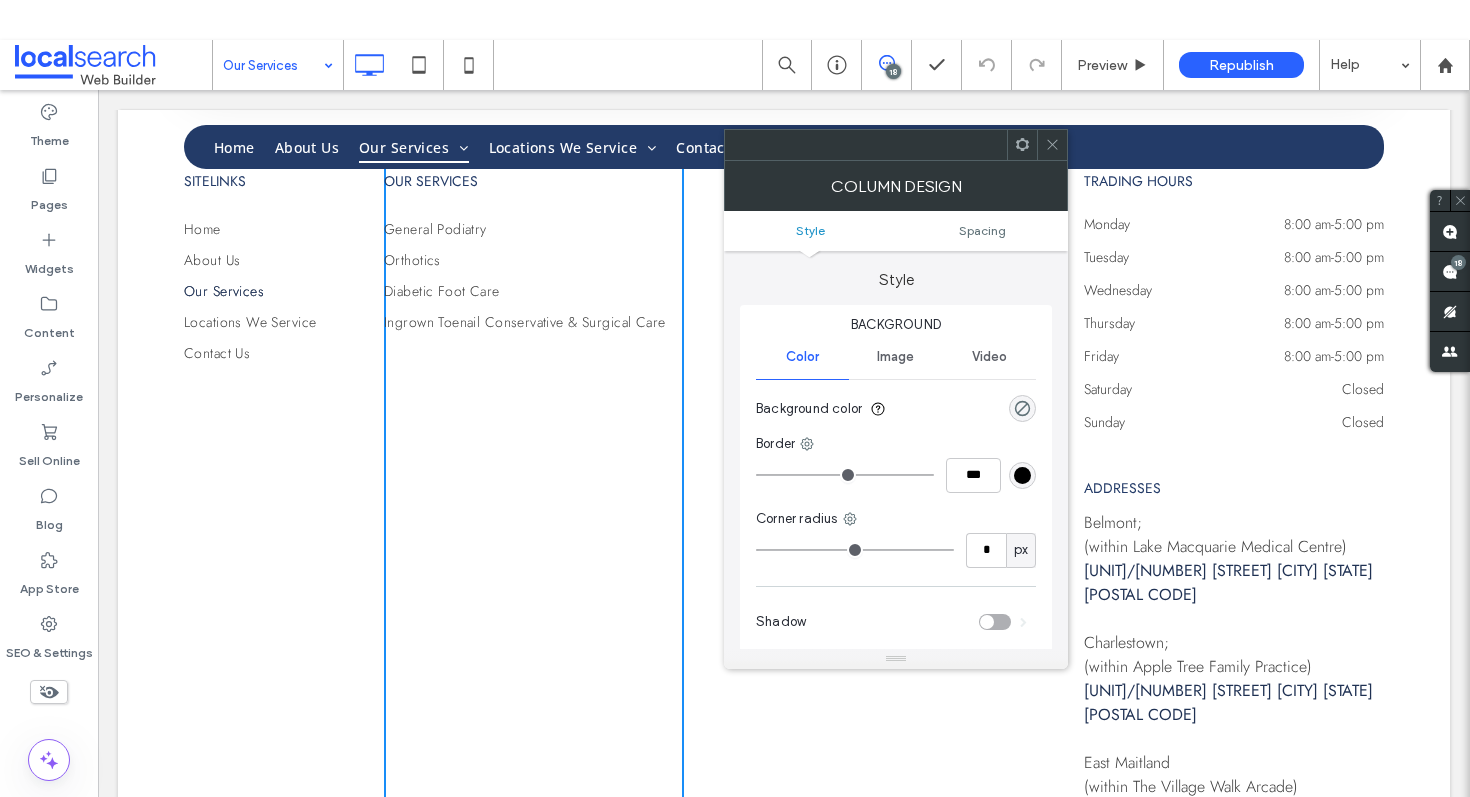 click at bounding box center [784, 147] 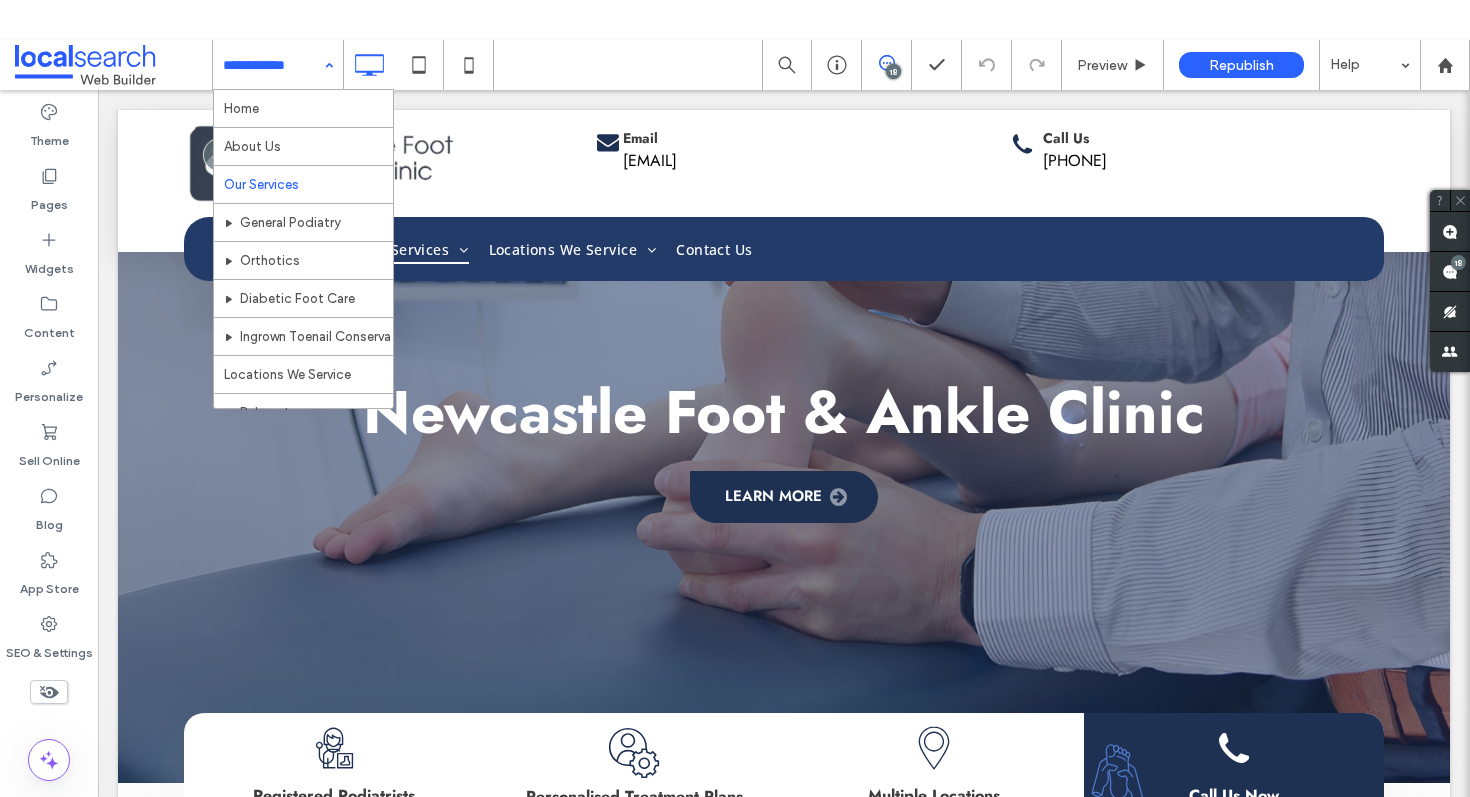 scroll, scrollTop: 0, scrollLeft: 0, axis: both 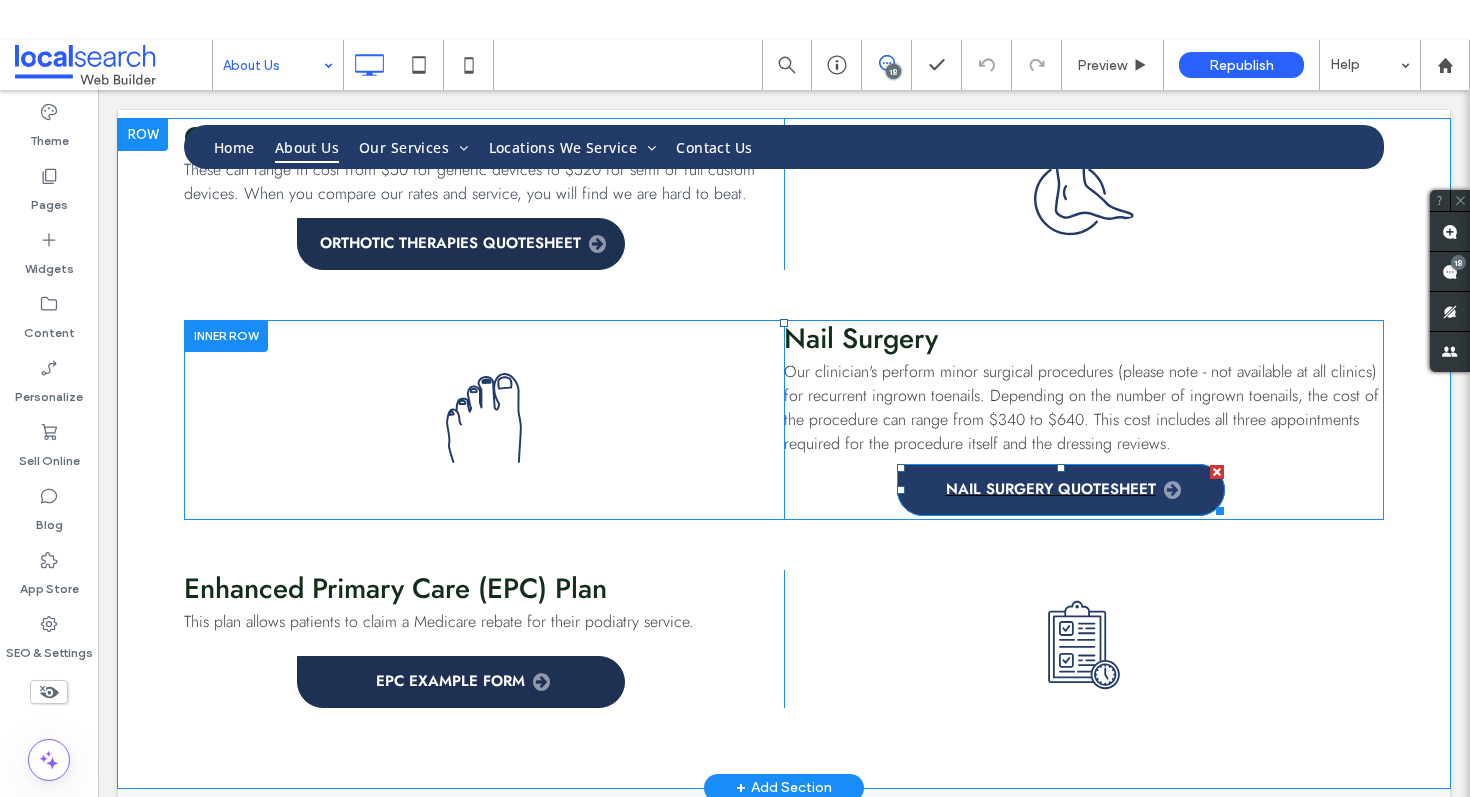 click on "Nail Surgery Quotesheet" at bounding box center (1063, 490) 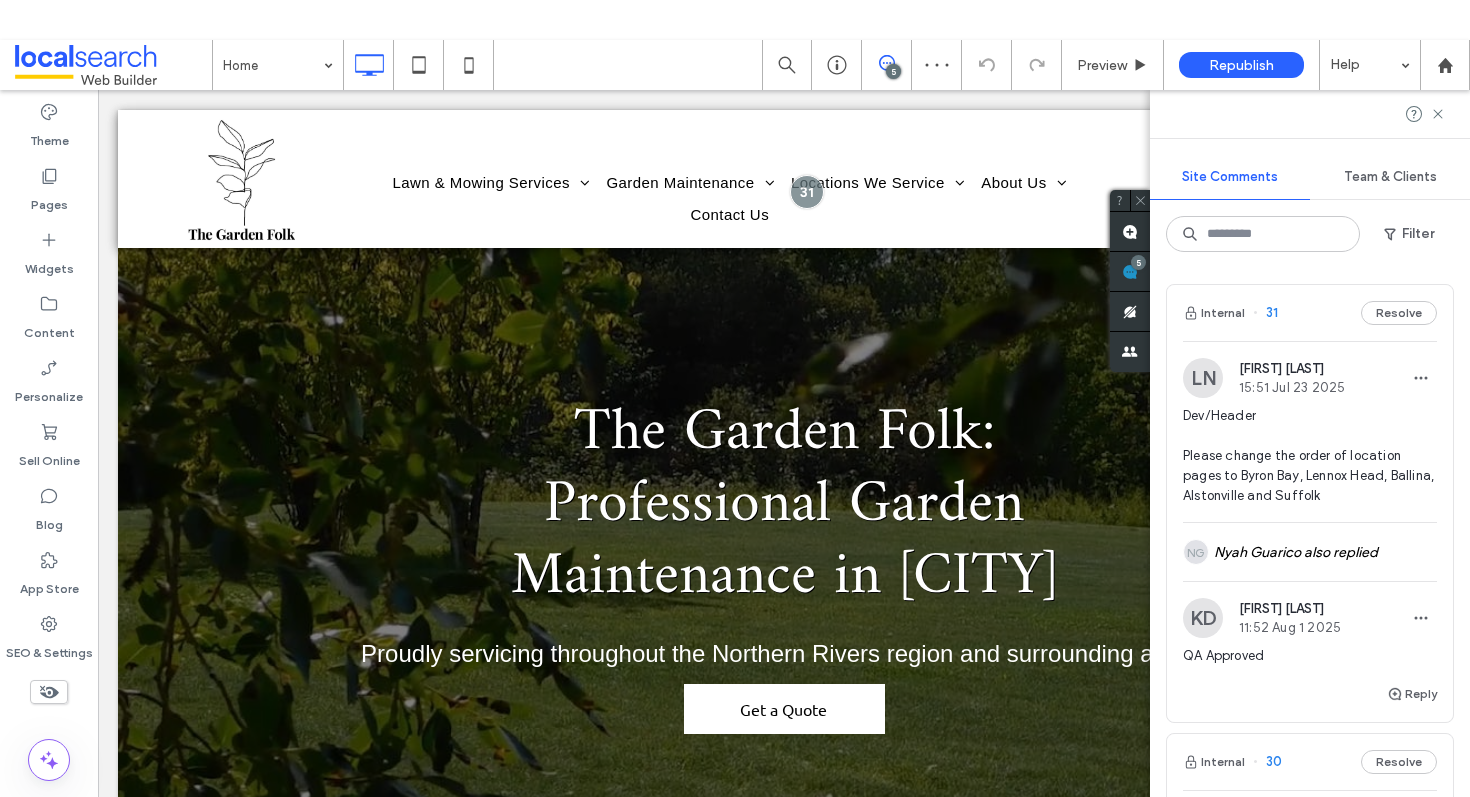 scroll, scrollTop: 0, scrollLeft: 0, axis: both 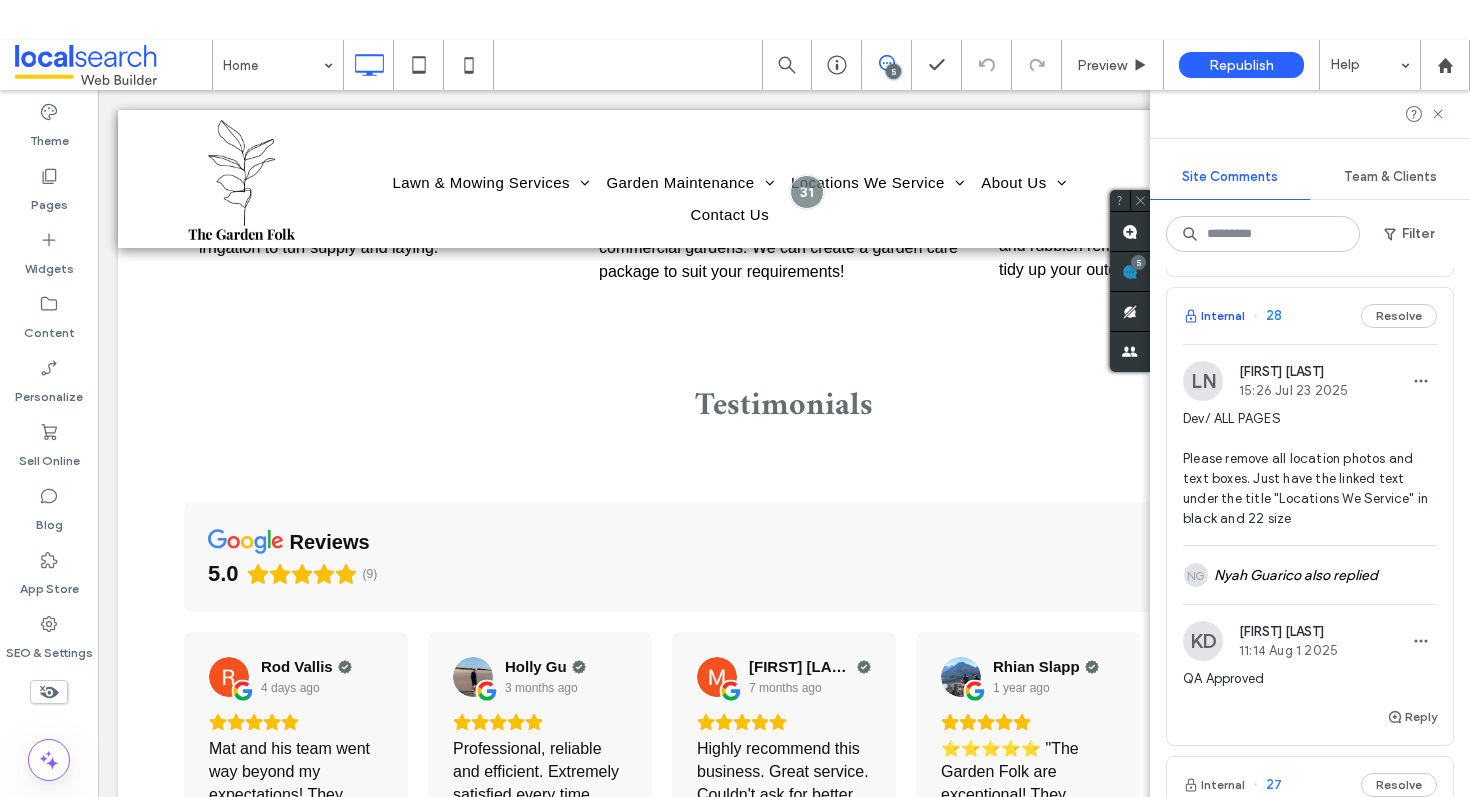click on "Internal" at bounding box center (1214, 316) 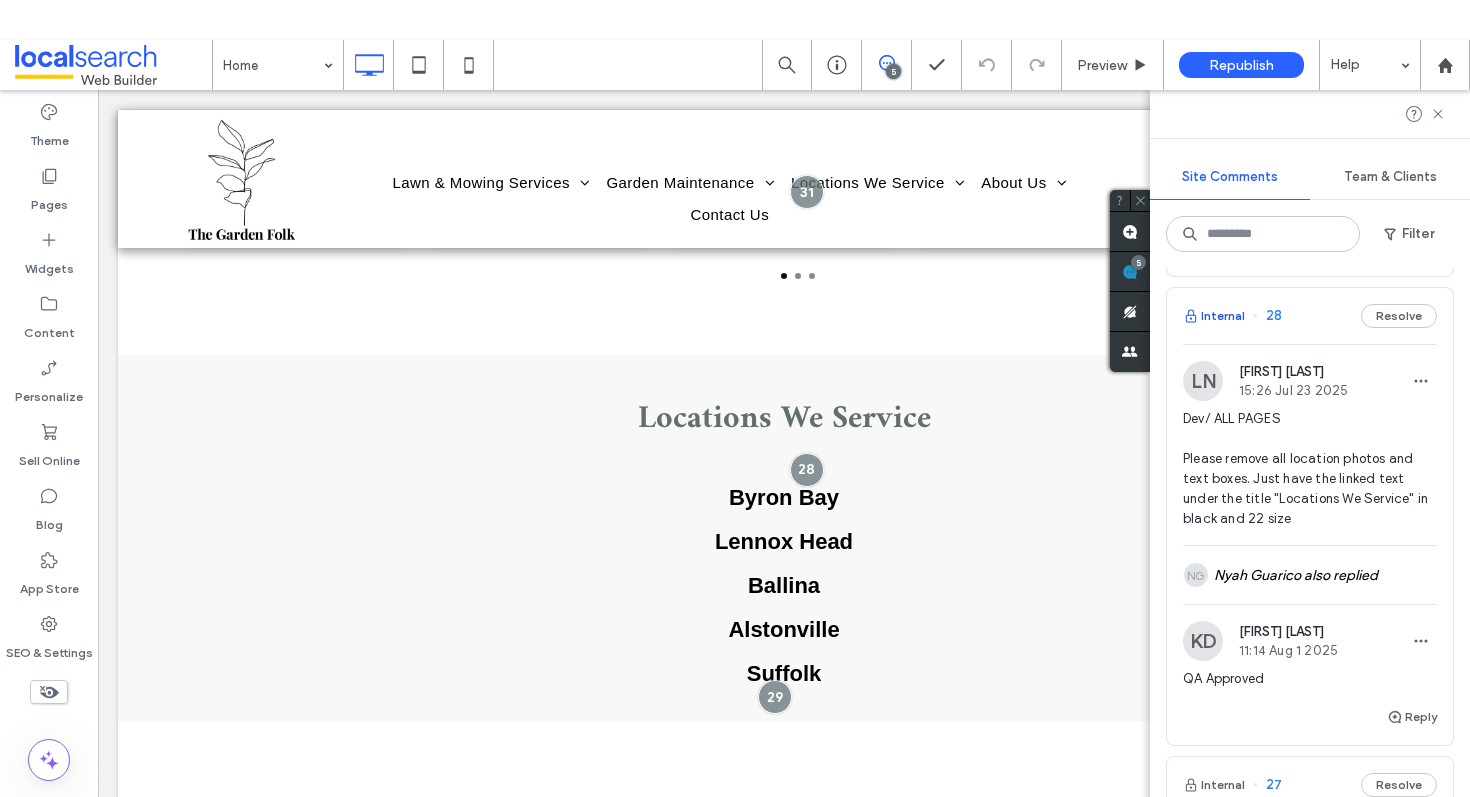 scroll, scrollTop: 3655, scrollLeft: 0, axis: vertical 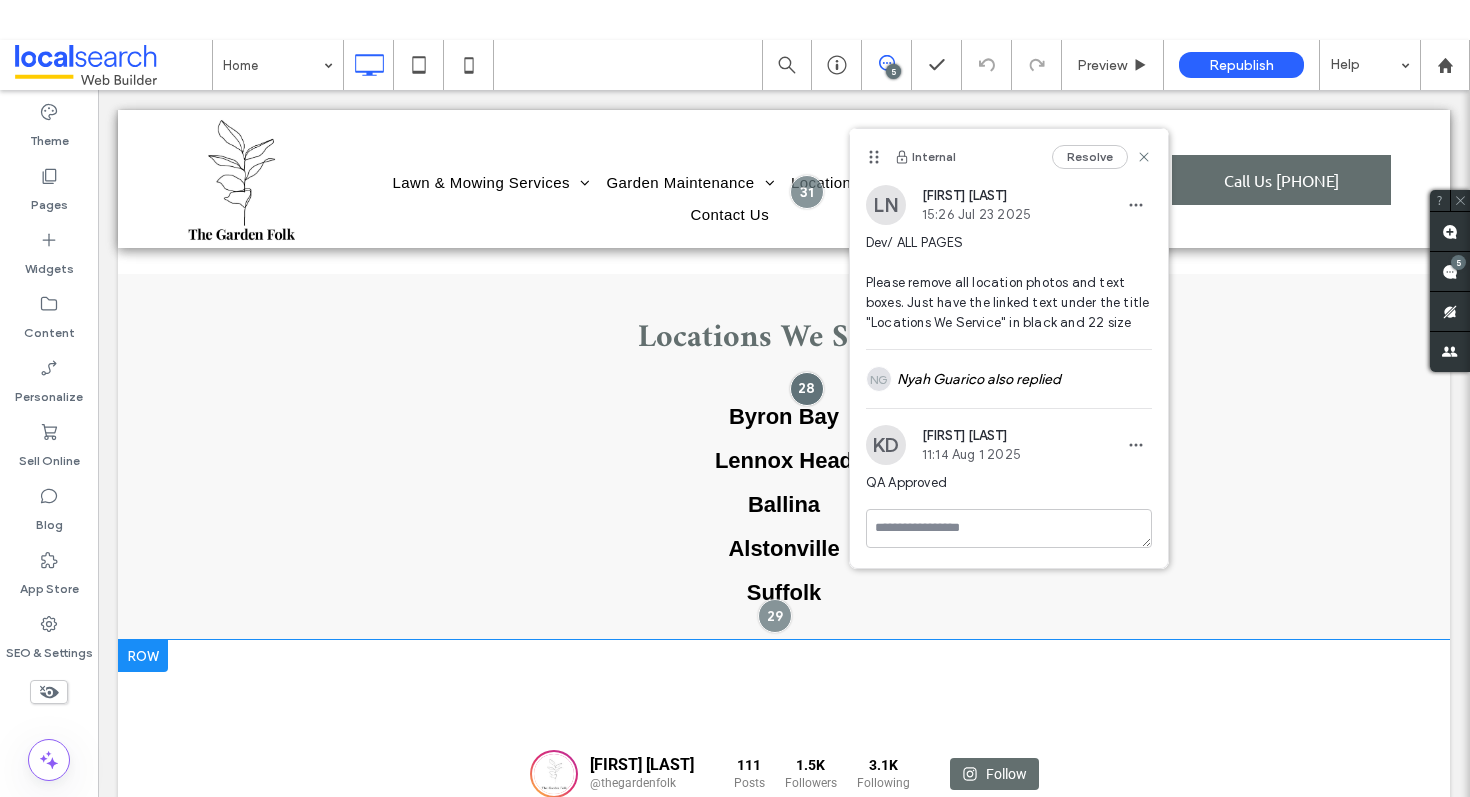 click on "[FIRST] [LAST]
@[INSTAGRAM_HANDLE]
111
Posts 1.5K Followers" at bounding box center (784, 1073) 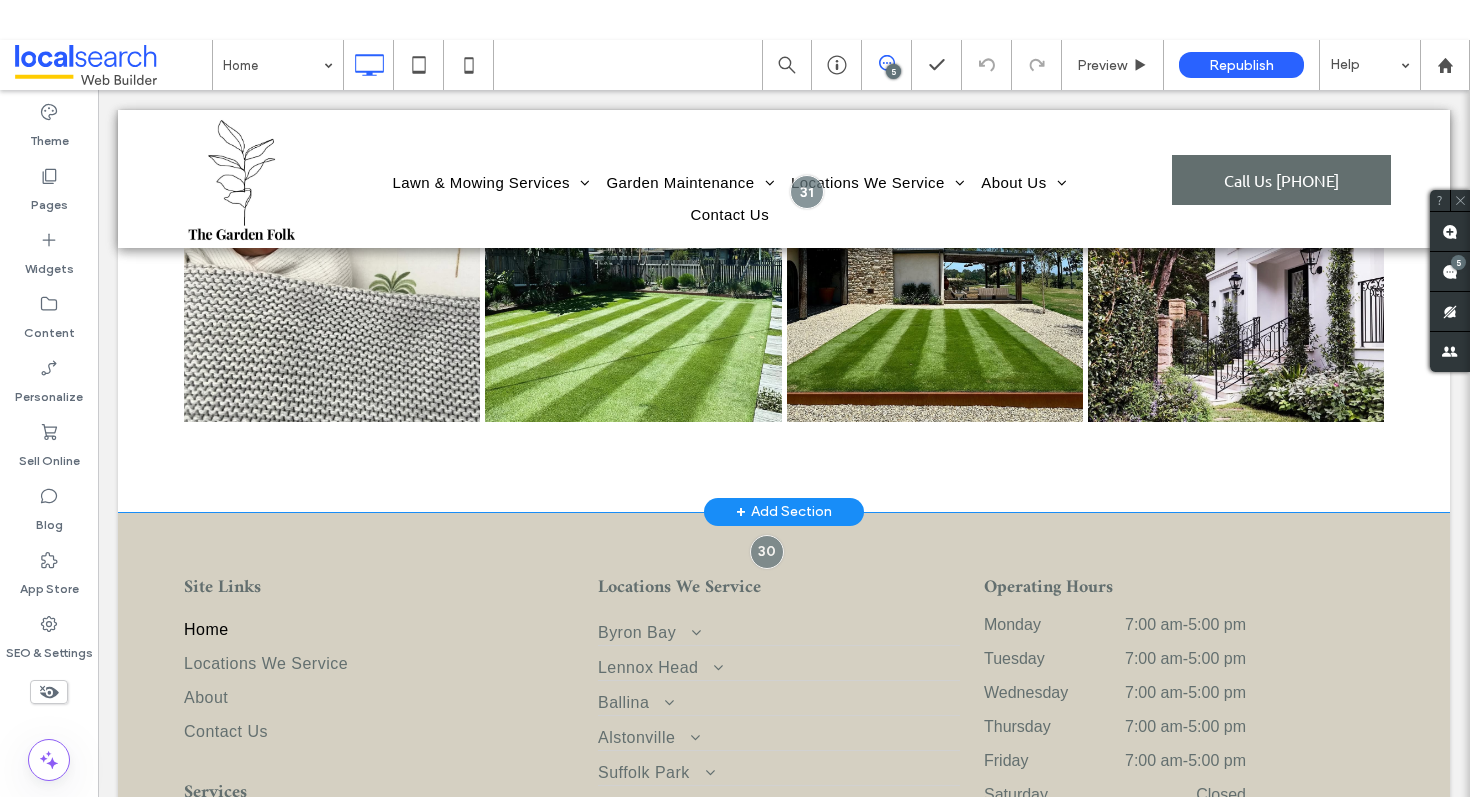 scroll, scrollTop: 4681, scrollLeft: 0, axis: vertical 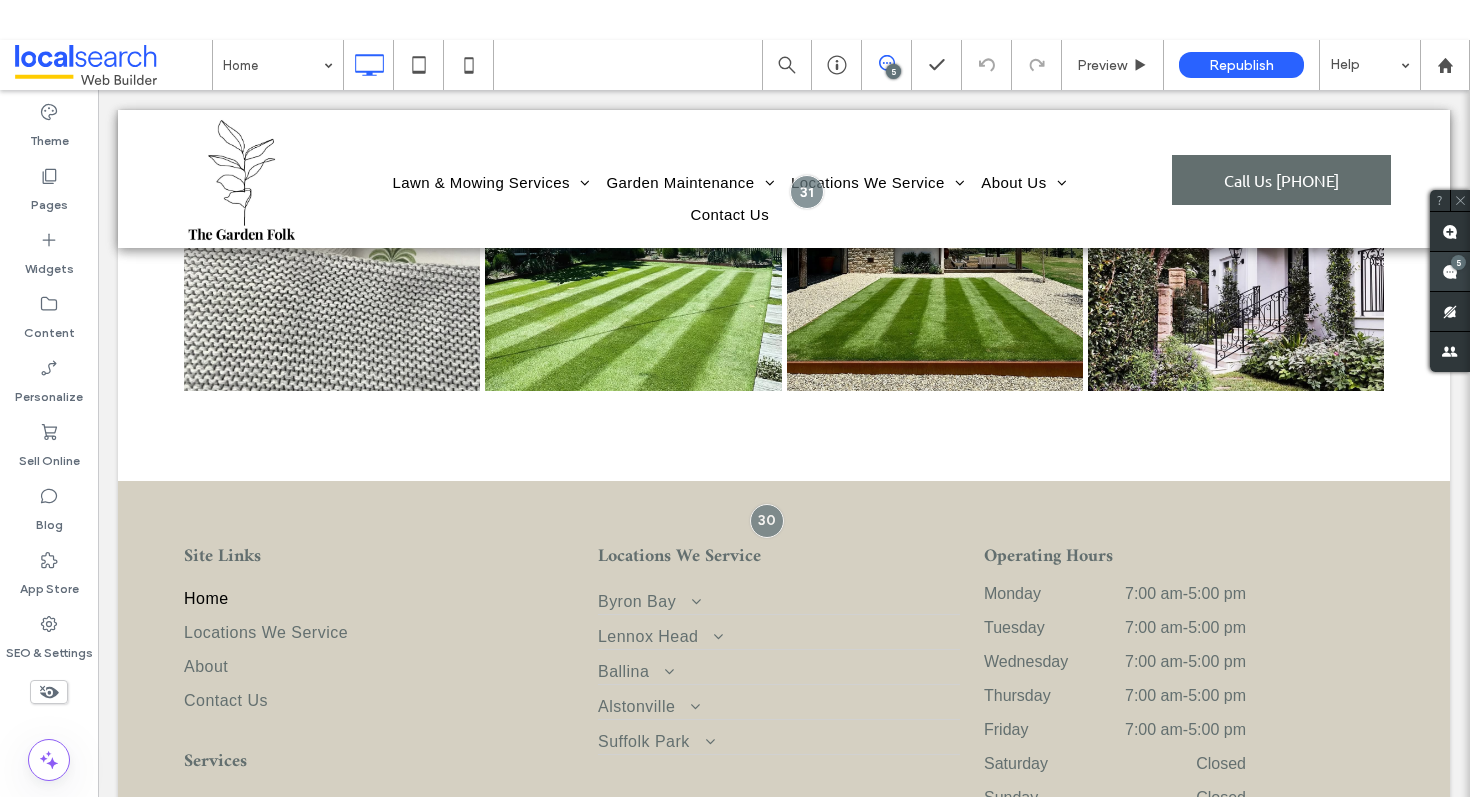 click 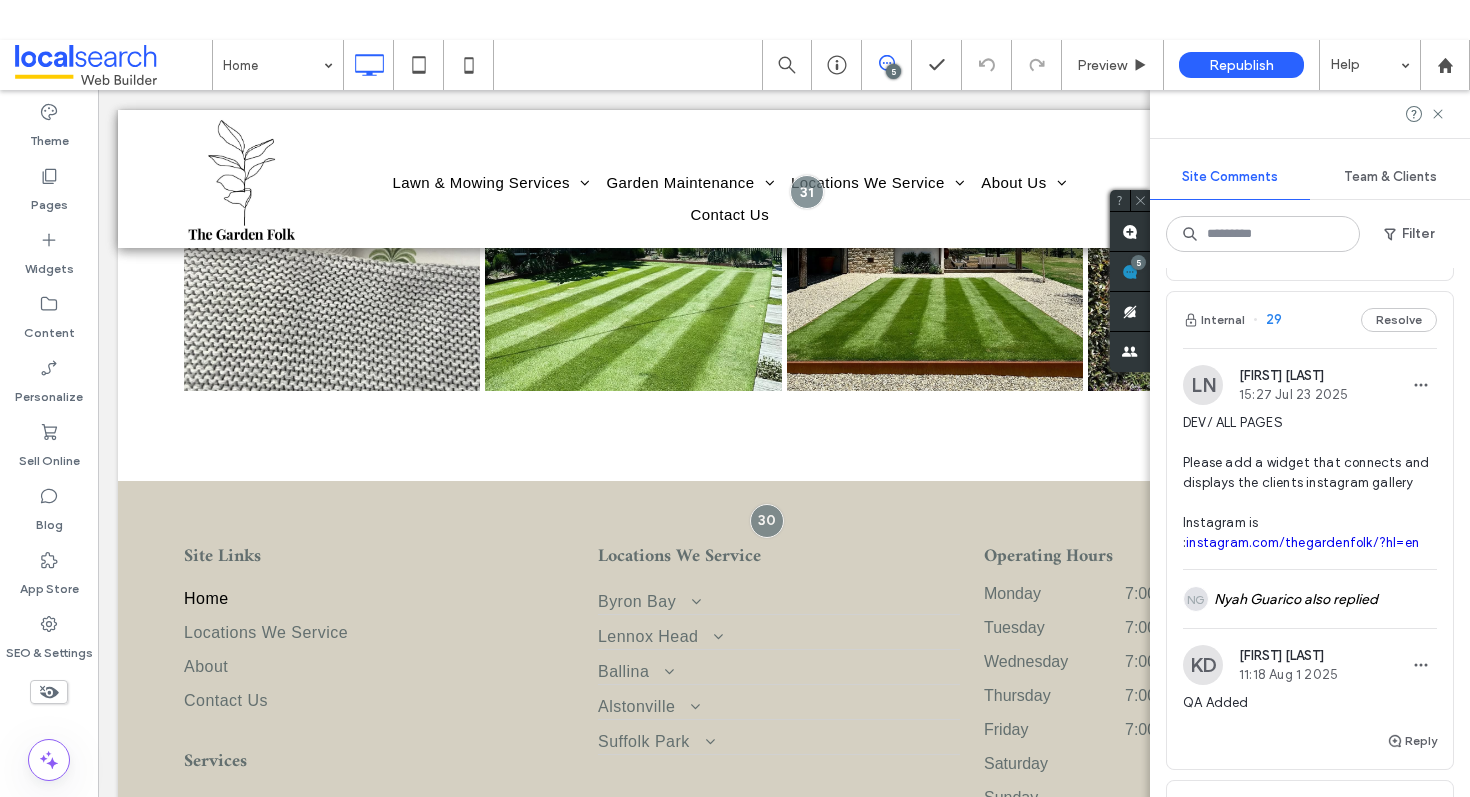 scroll, scrollTop: 970, scrollLeft: 0, axis: vertical 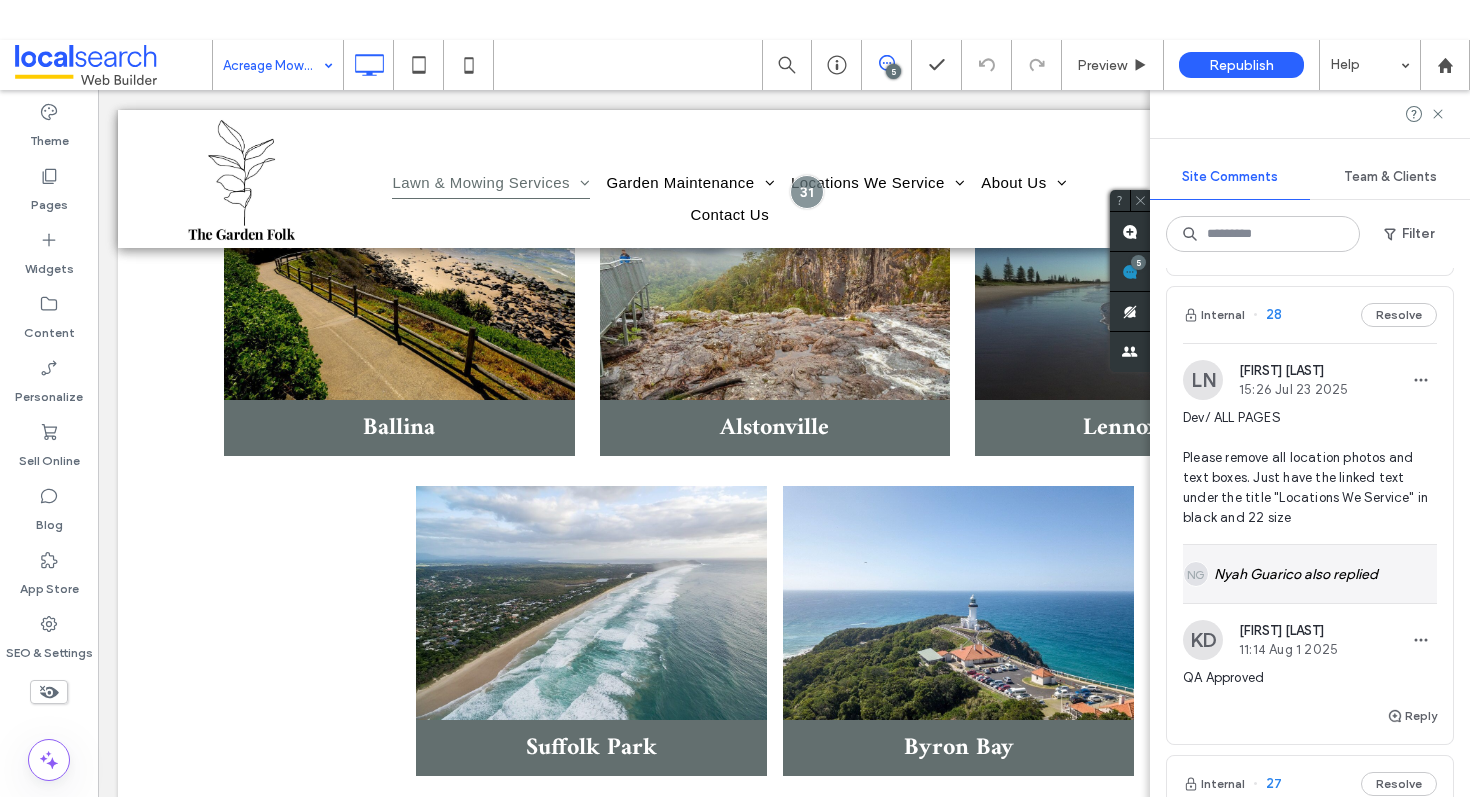 click on "NG [FIRST] [LAST] also replied" at bounding box center [1310, 574] 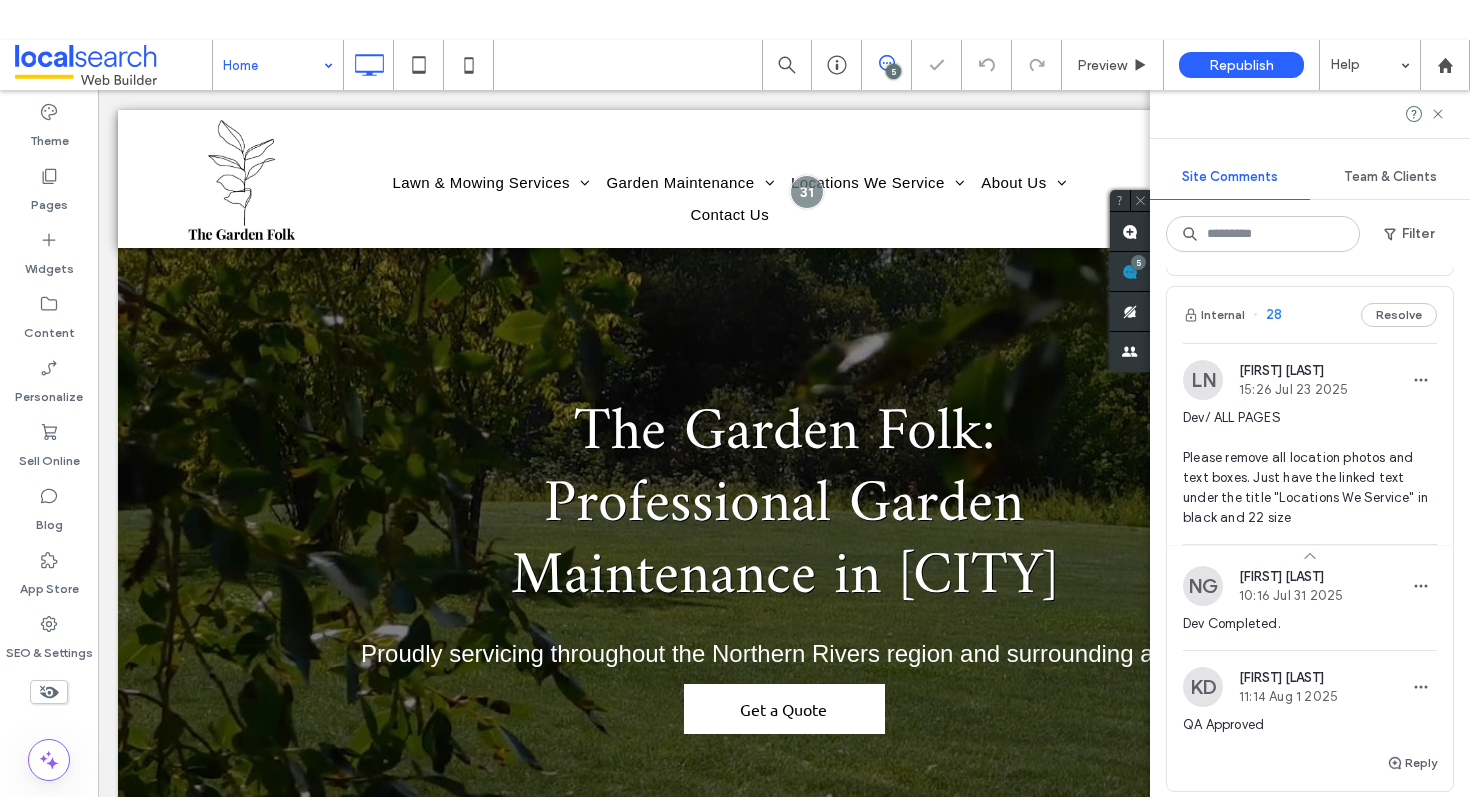 scroll, scrollTop: 1241, scrollLeft: 0, axis: vertical 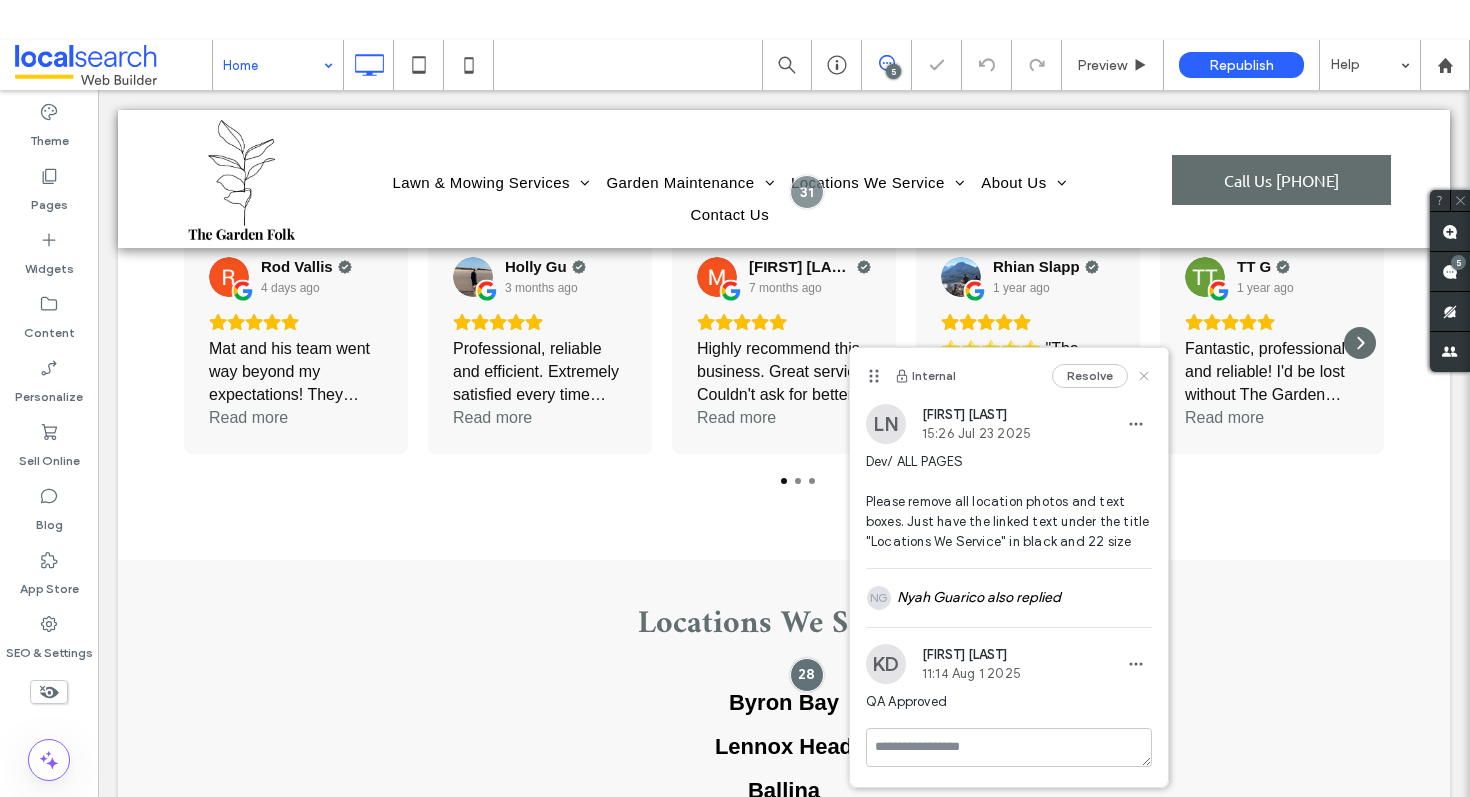 click 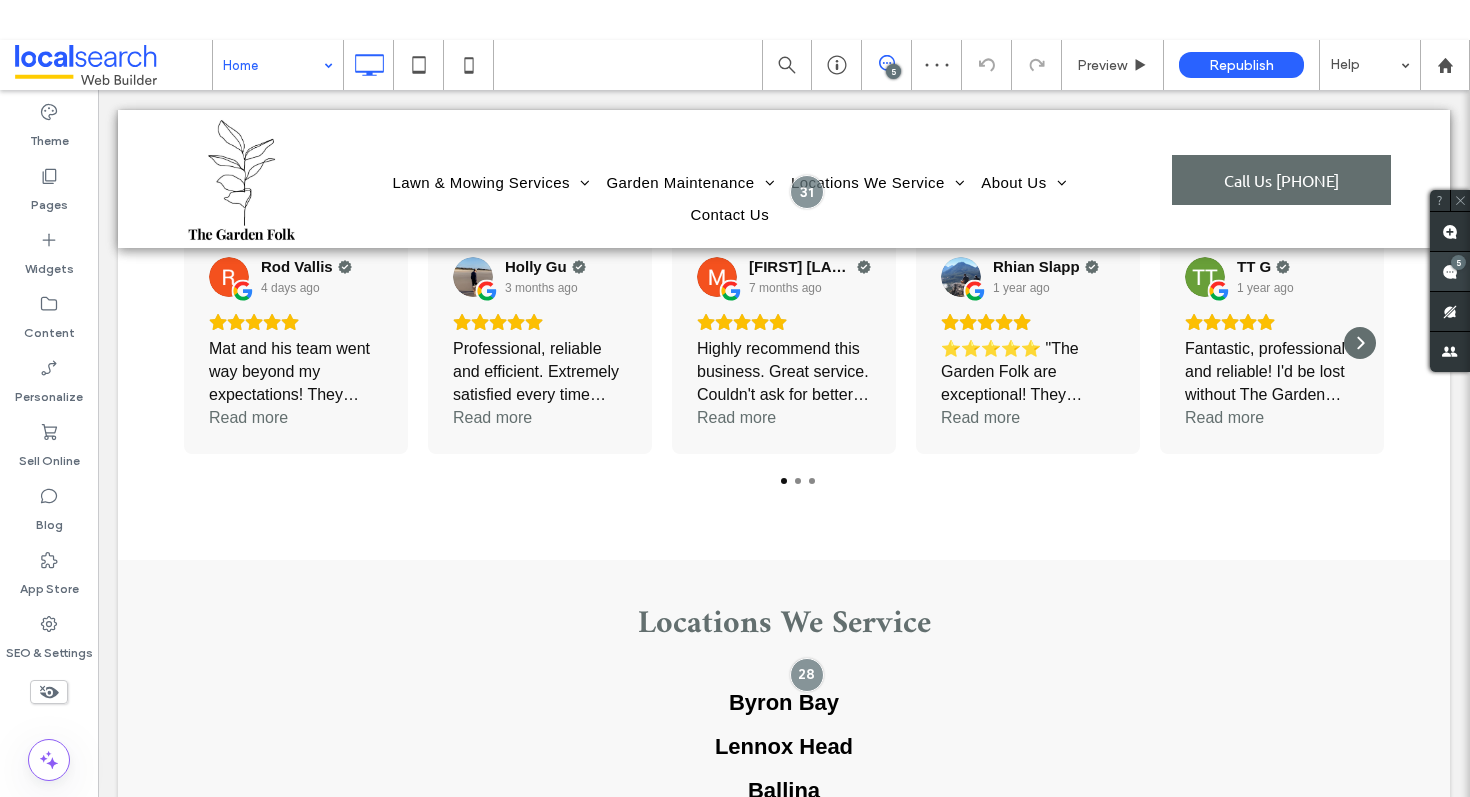 click 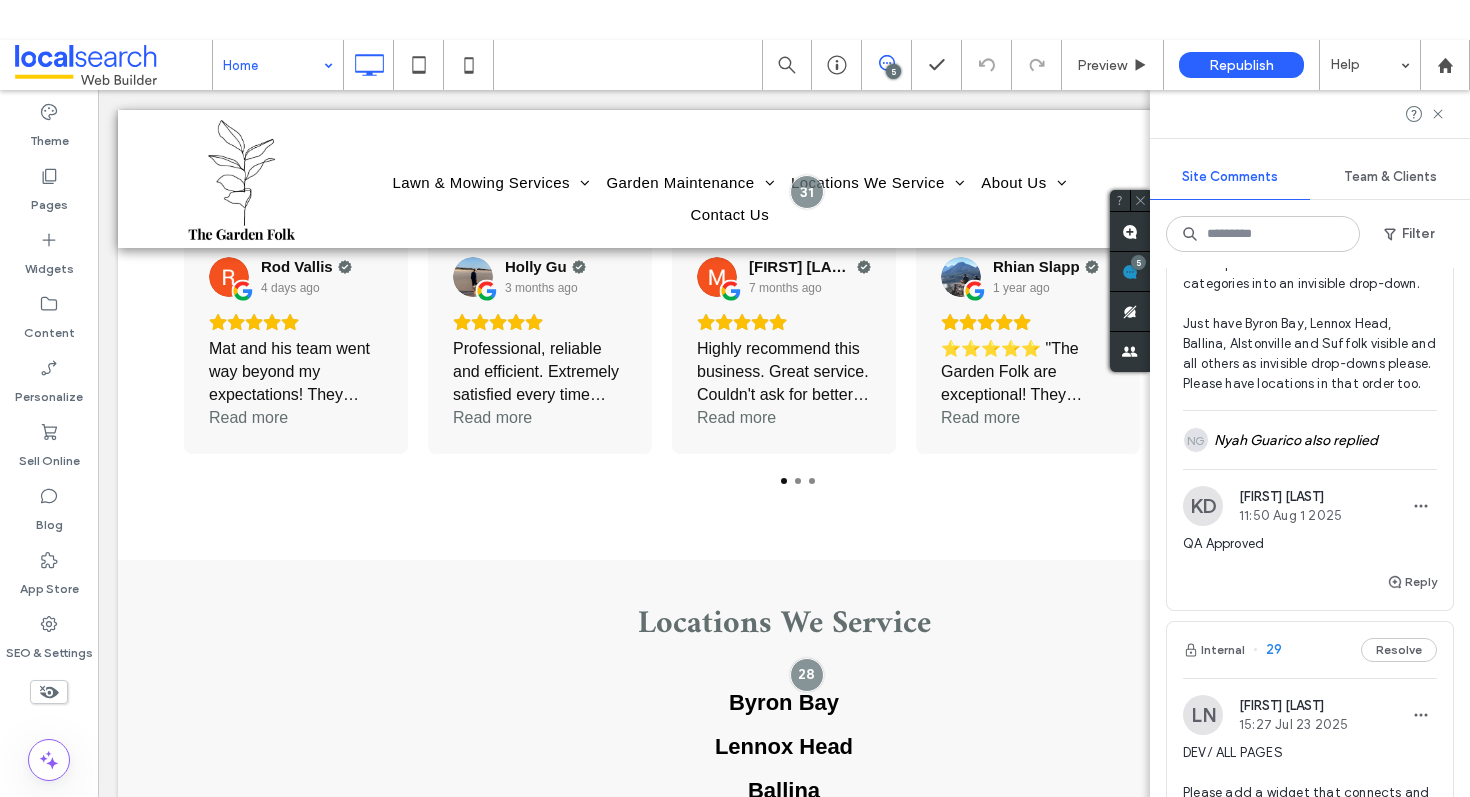 scroll, scrollTop: 625, scrollLeft: 0, axis: vertical 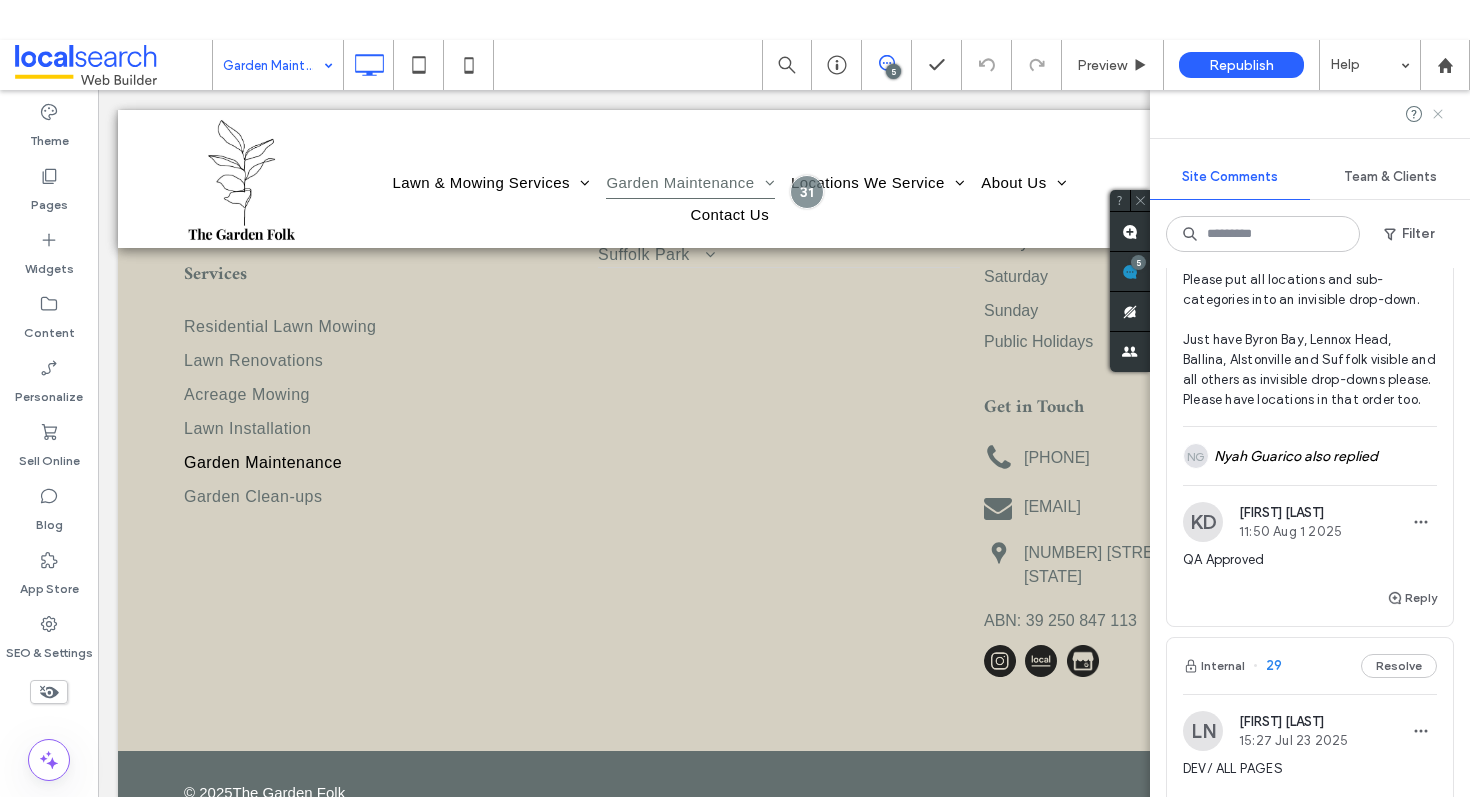 click 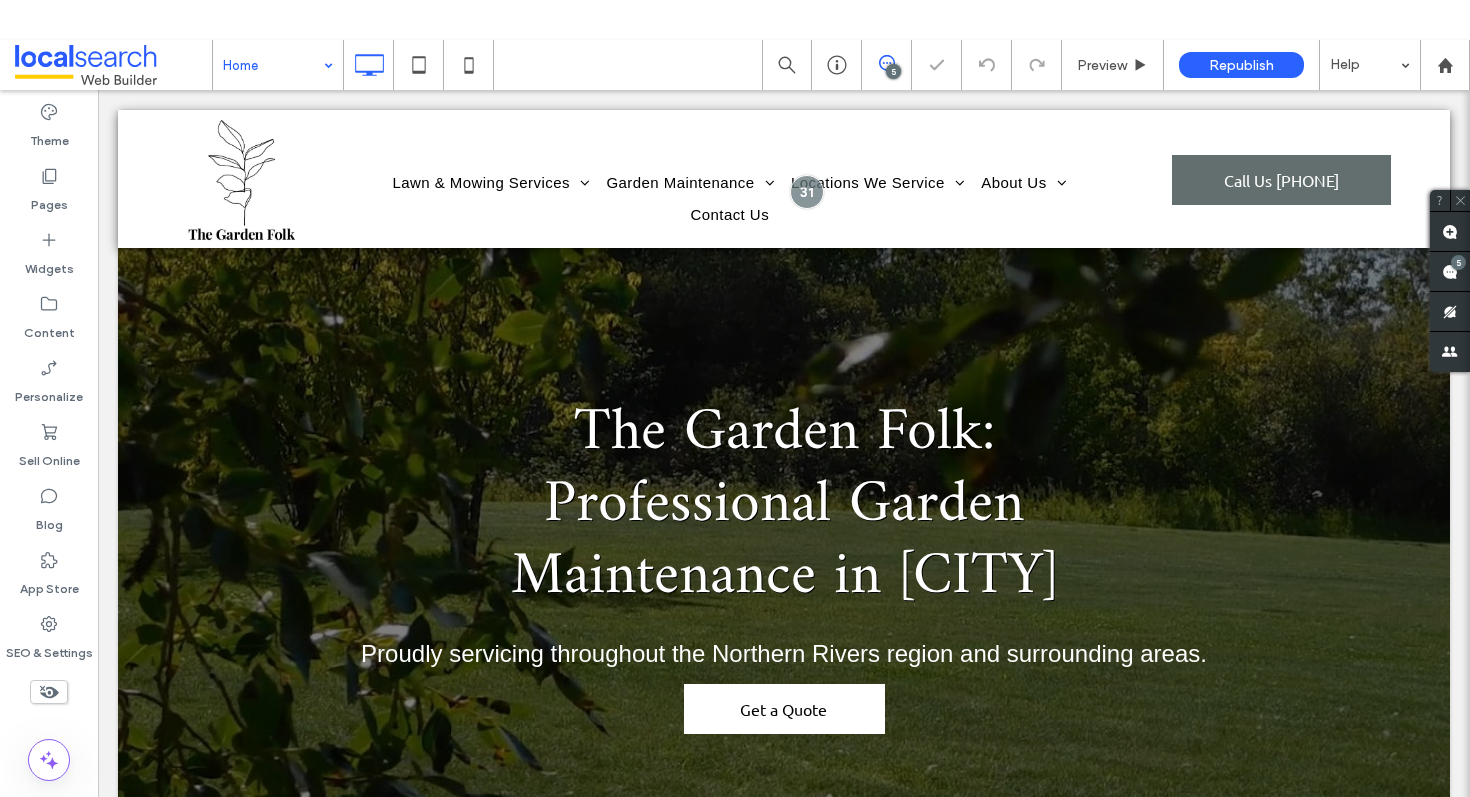 scroll, scrollTop: 0, scrollLeft: 0, axis: both 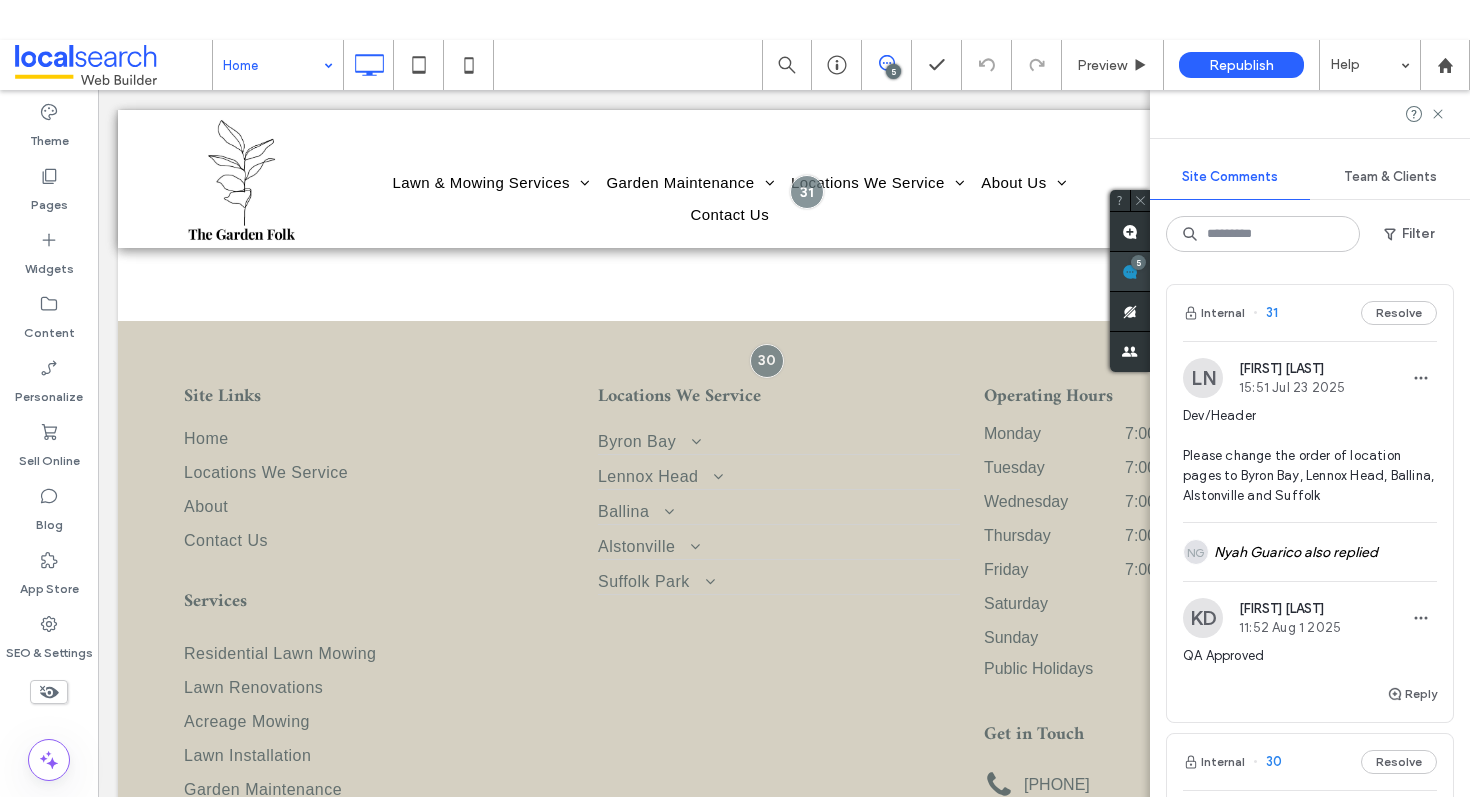 click at bounding box center [1130, 271] 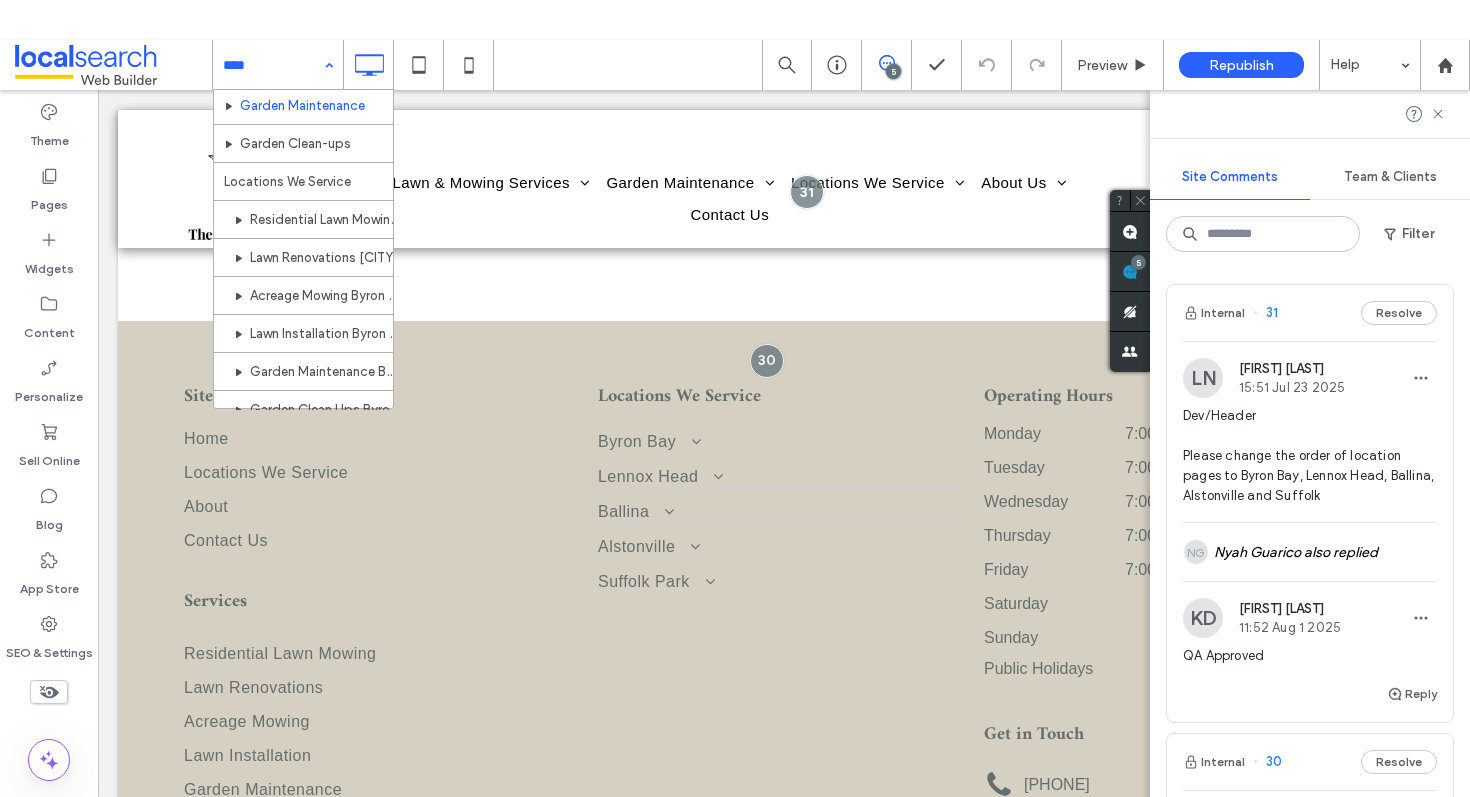 scroll, scrollTop: 172, scrollLeft: 0, axis: vertical 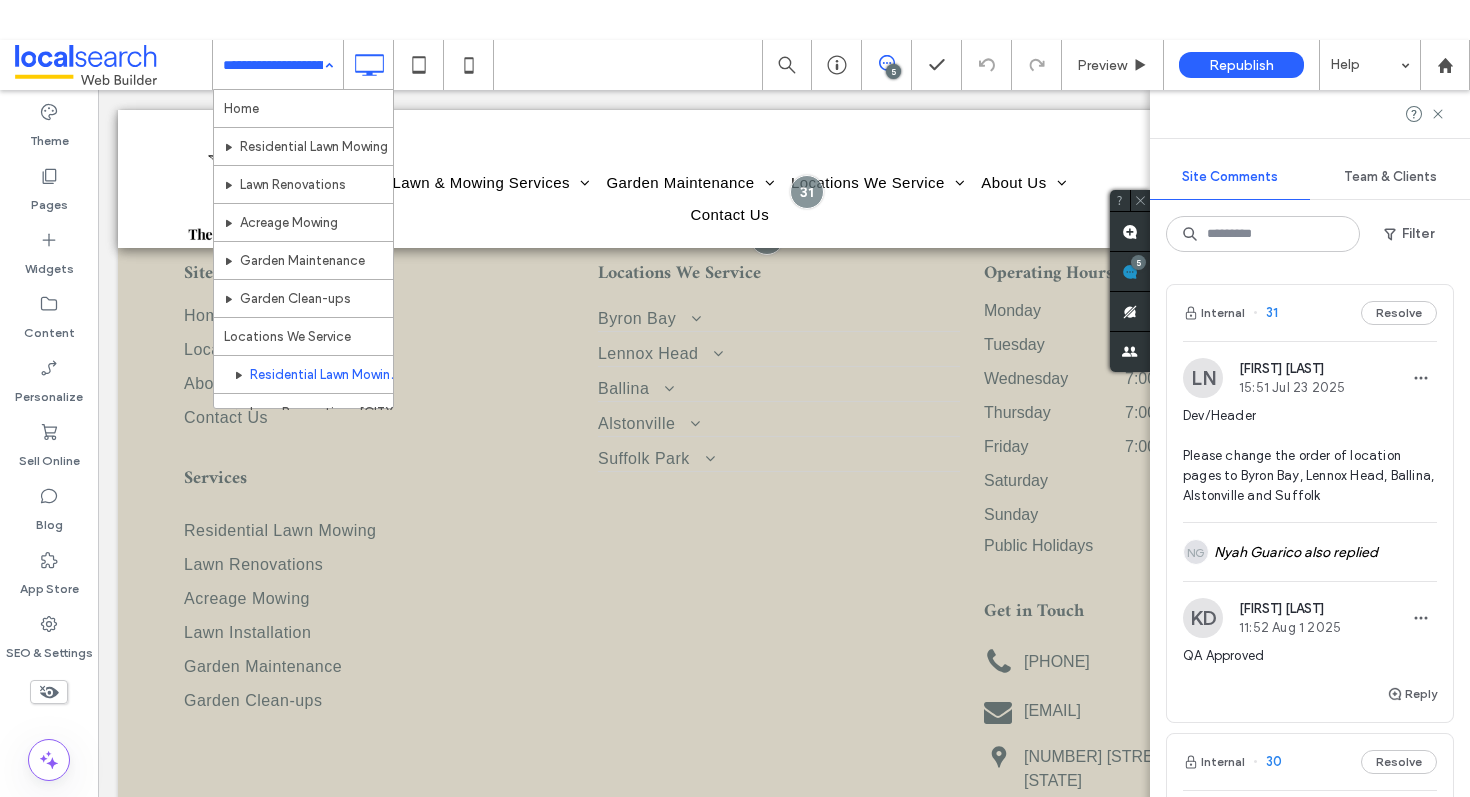 click at bounding box center [273, 65] 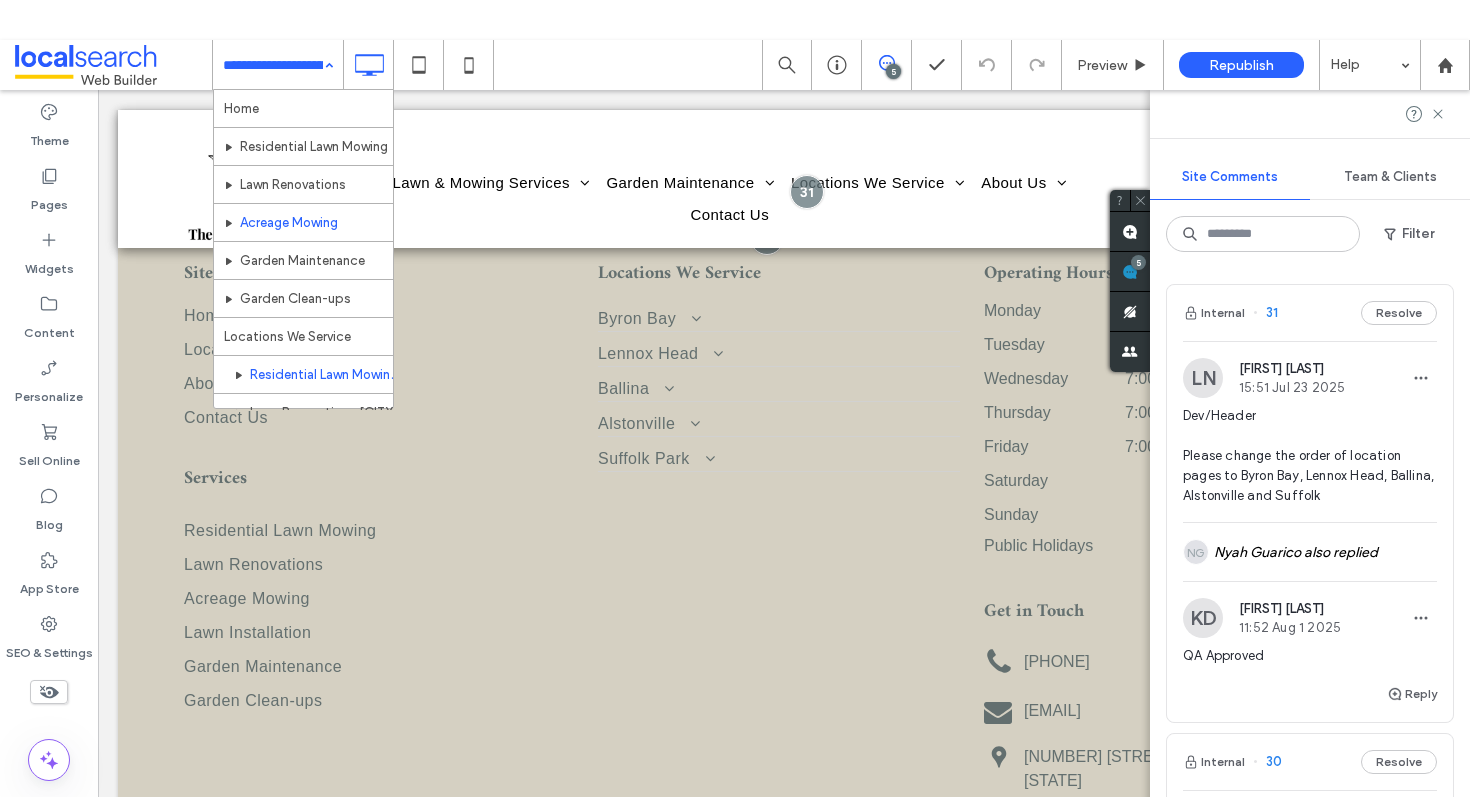 scroll, scrollTop: 28, scrollLeft: 0, axis: vertical 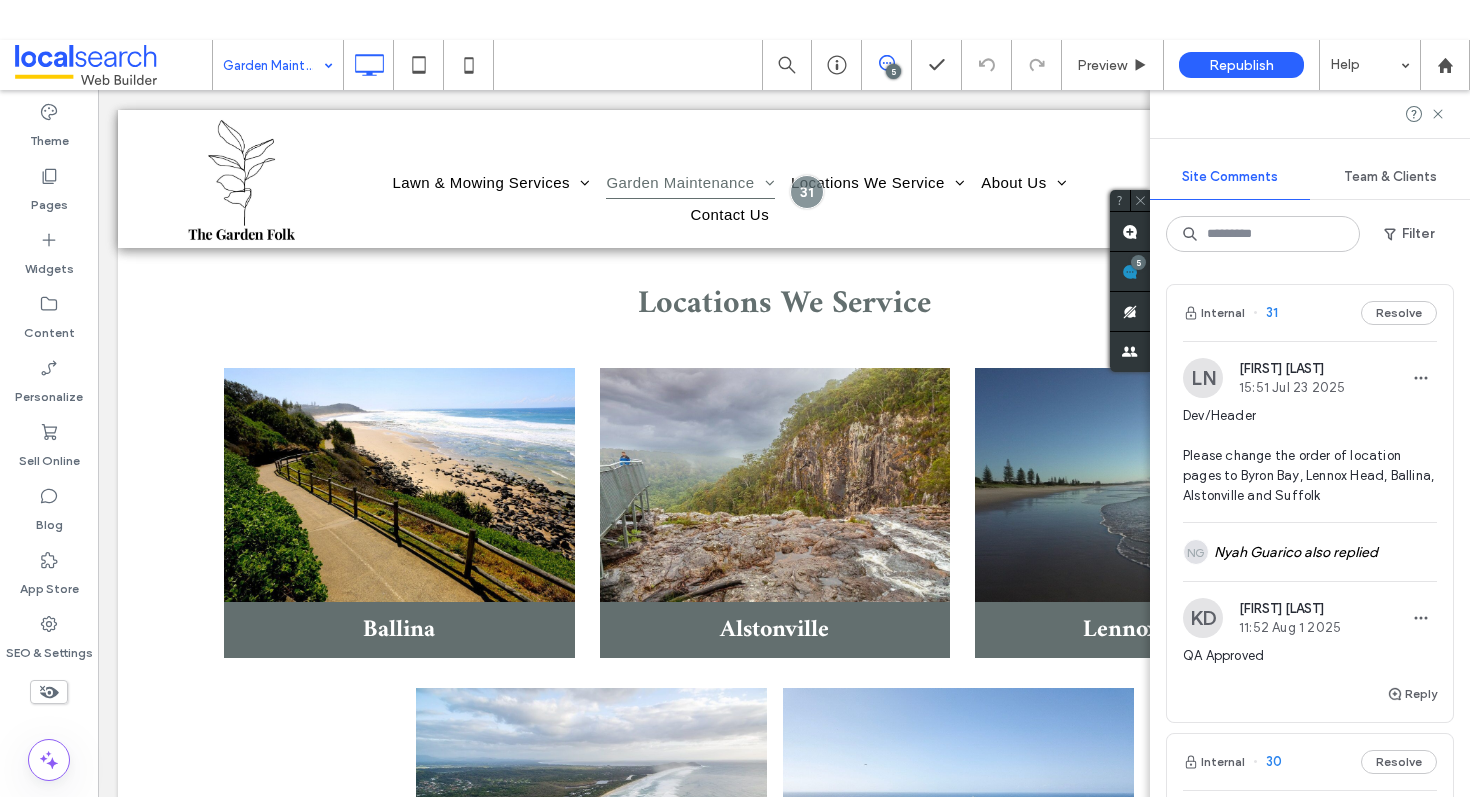 click on "Garden Maintenance 5 Preview Republish Help" at bounding box center (841, 65) 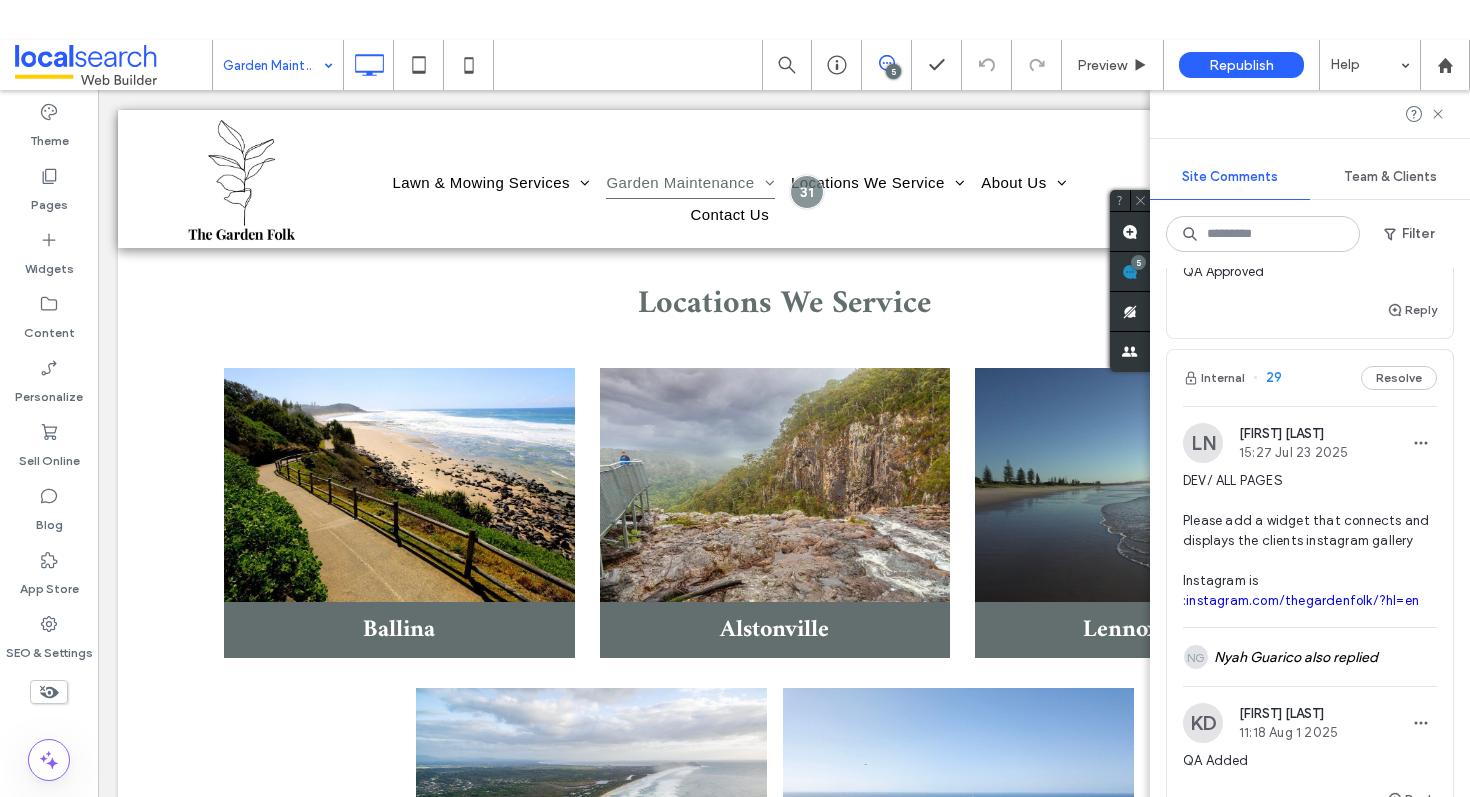 scroll, scrollTop: 915, scrollLeft: 0, axis: vertical 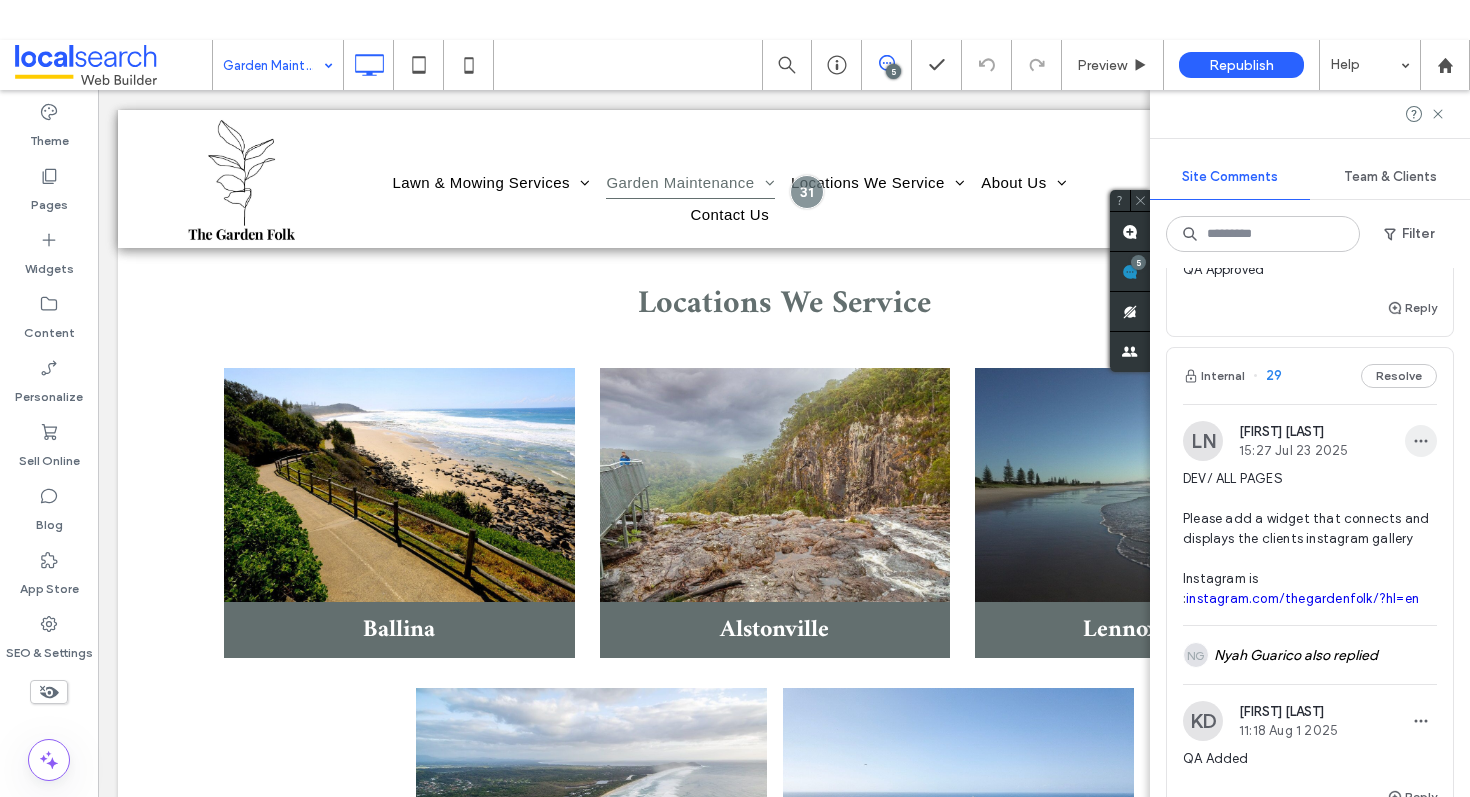 click 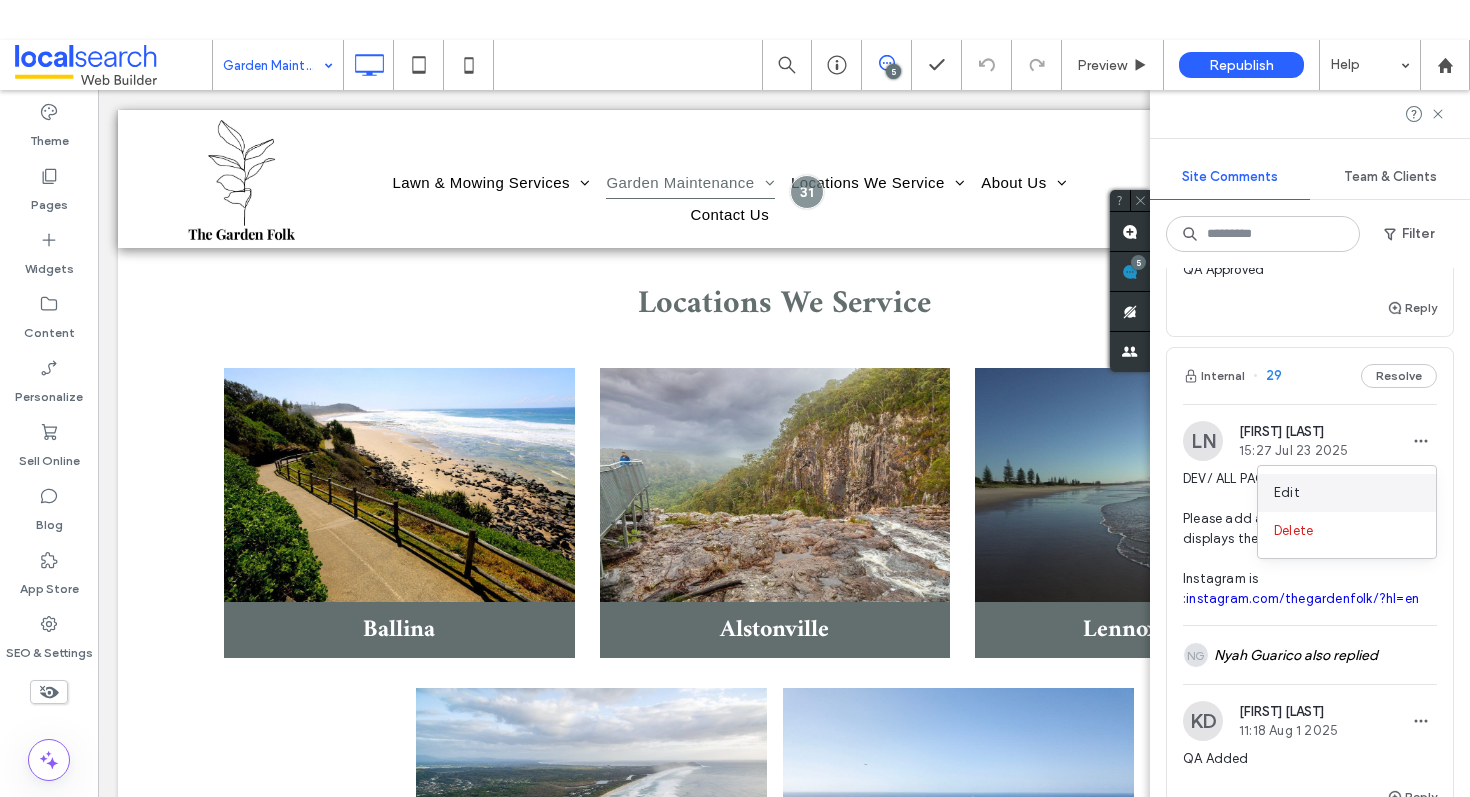 click on "Edit" at bounding box center [1347, 493] 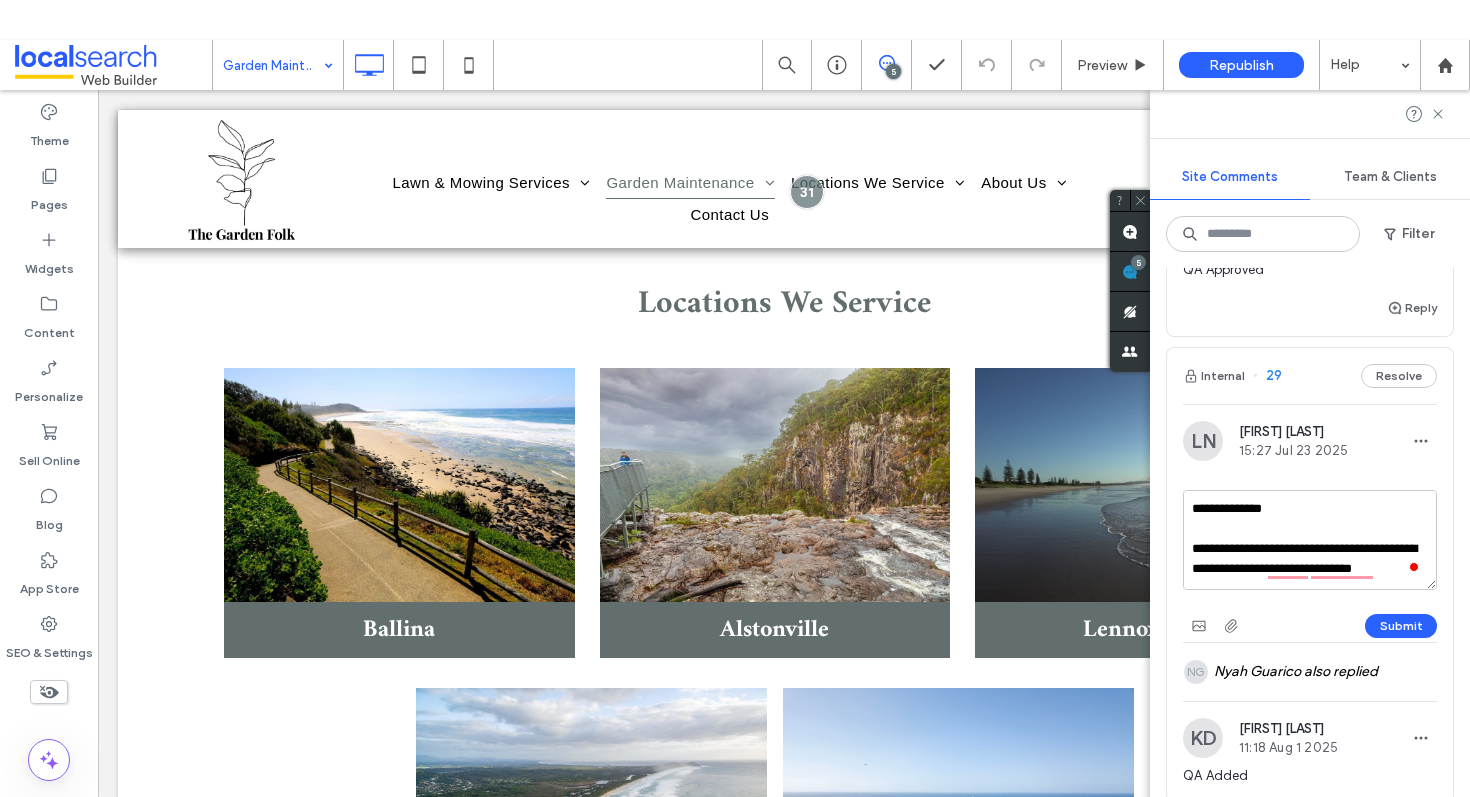 drag, startPoint x: 1229, startPoint y: 506, endPoint x: 1313, endPoint y: 502, distance: 84.095184 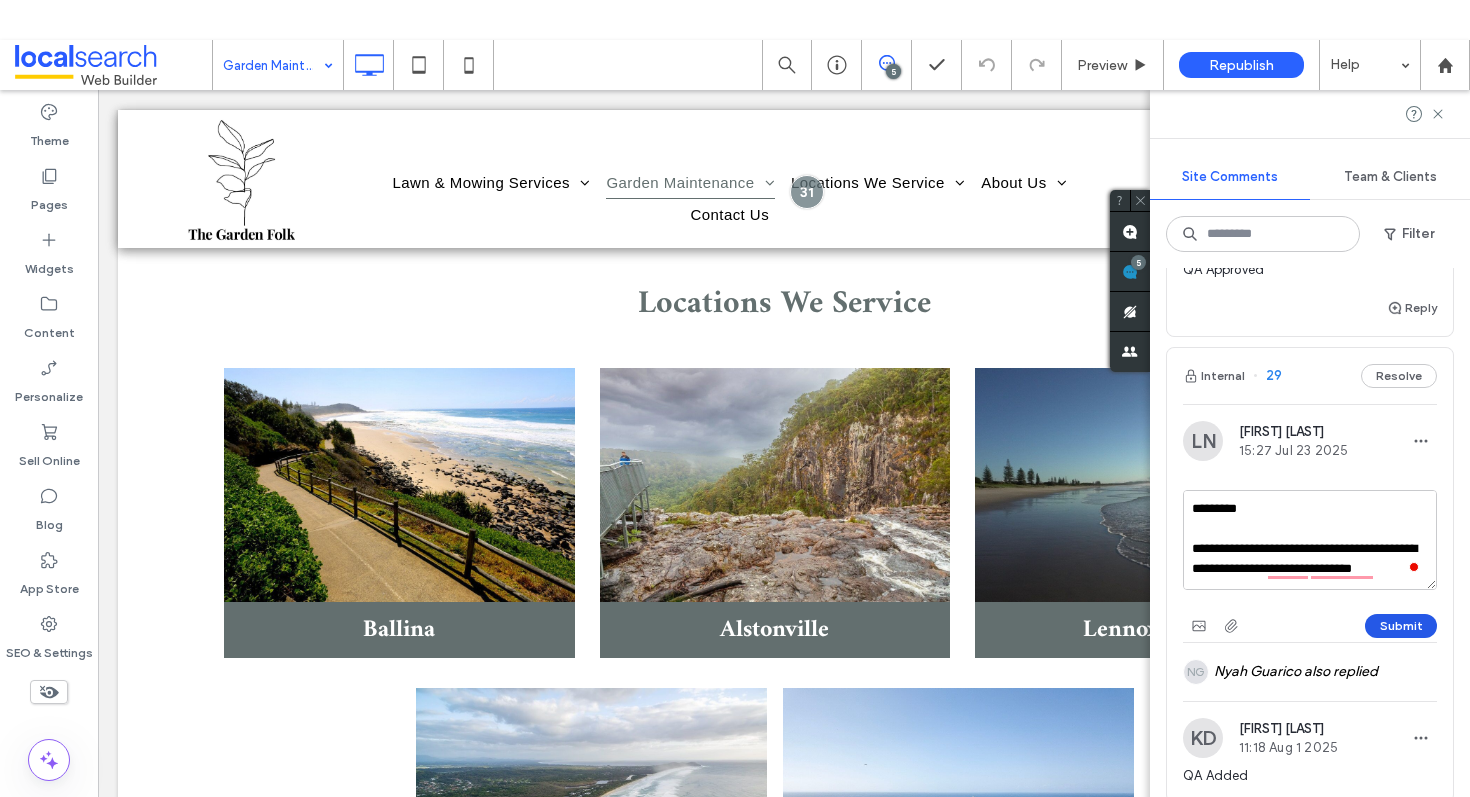 type on "**********" 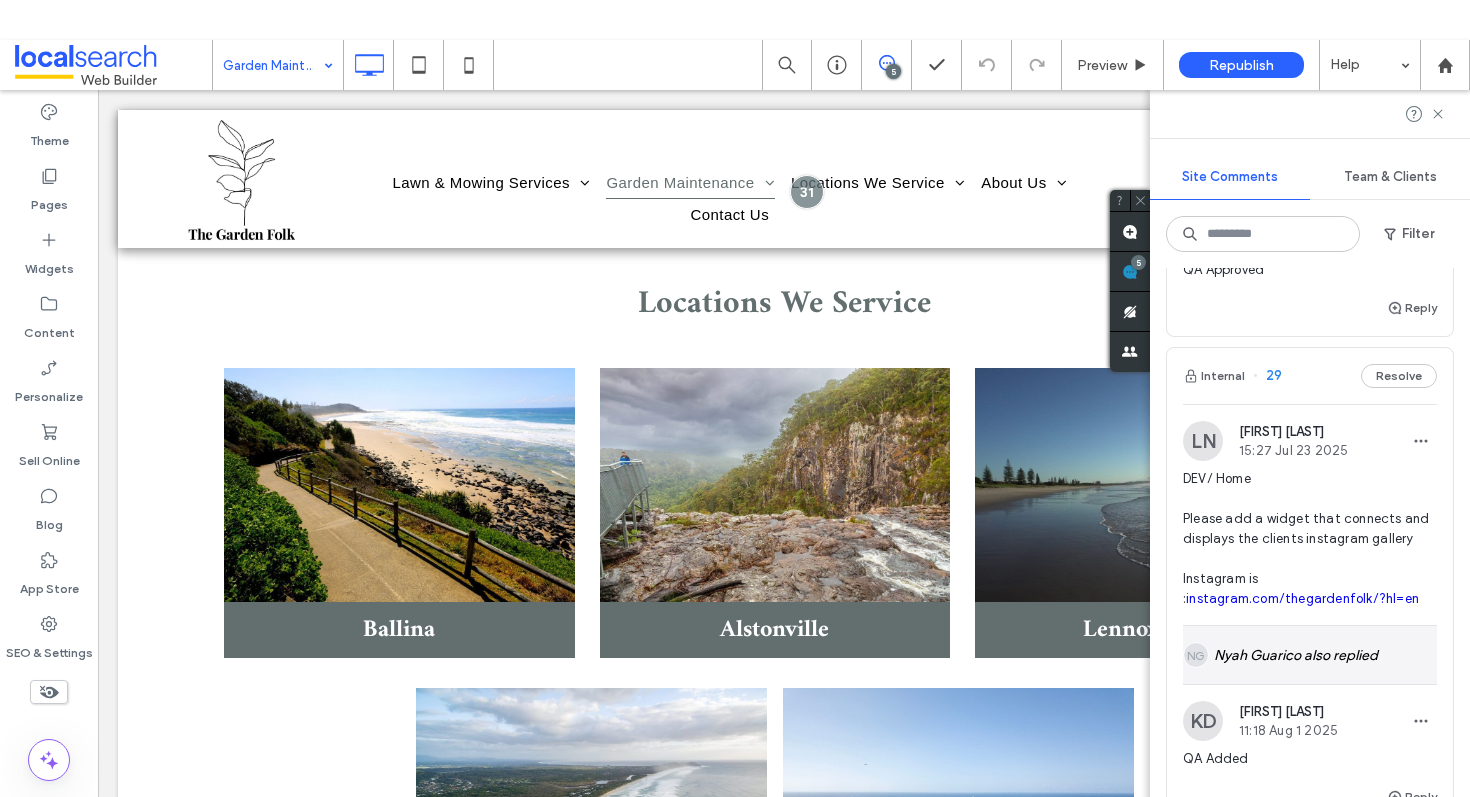 click on "NG [FIRST] [LAST] also replied" at bounding box center (1310, 655) 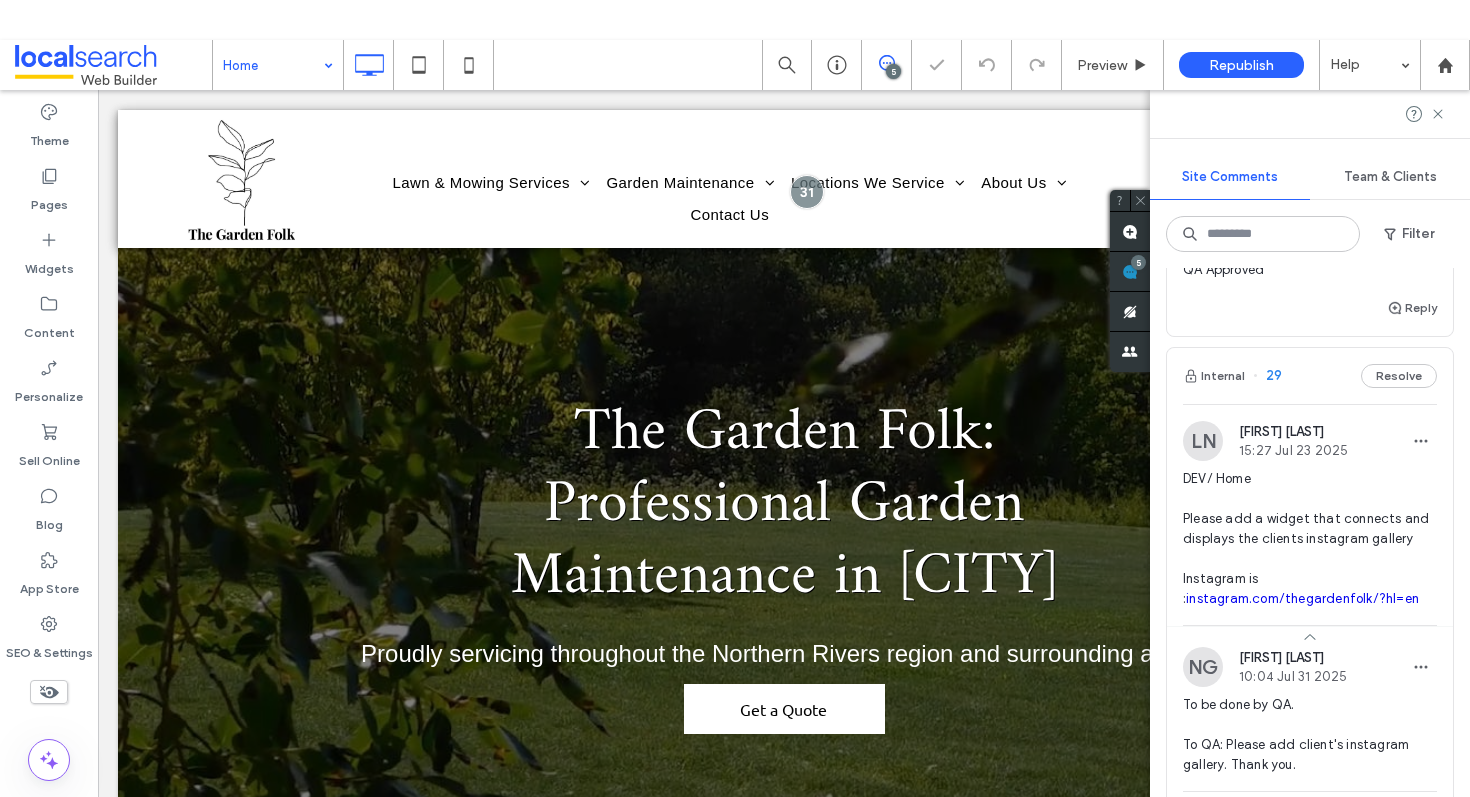 scroll, scrollTop: 2738, scrollLeft: 0, axis: vertical 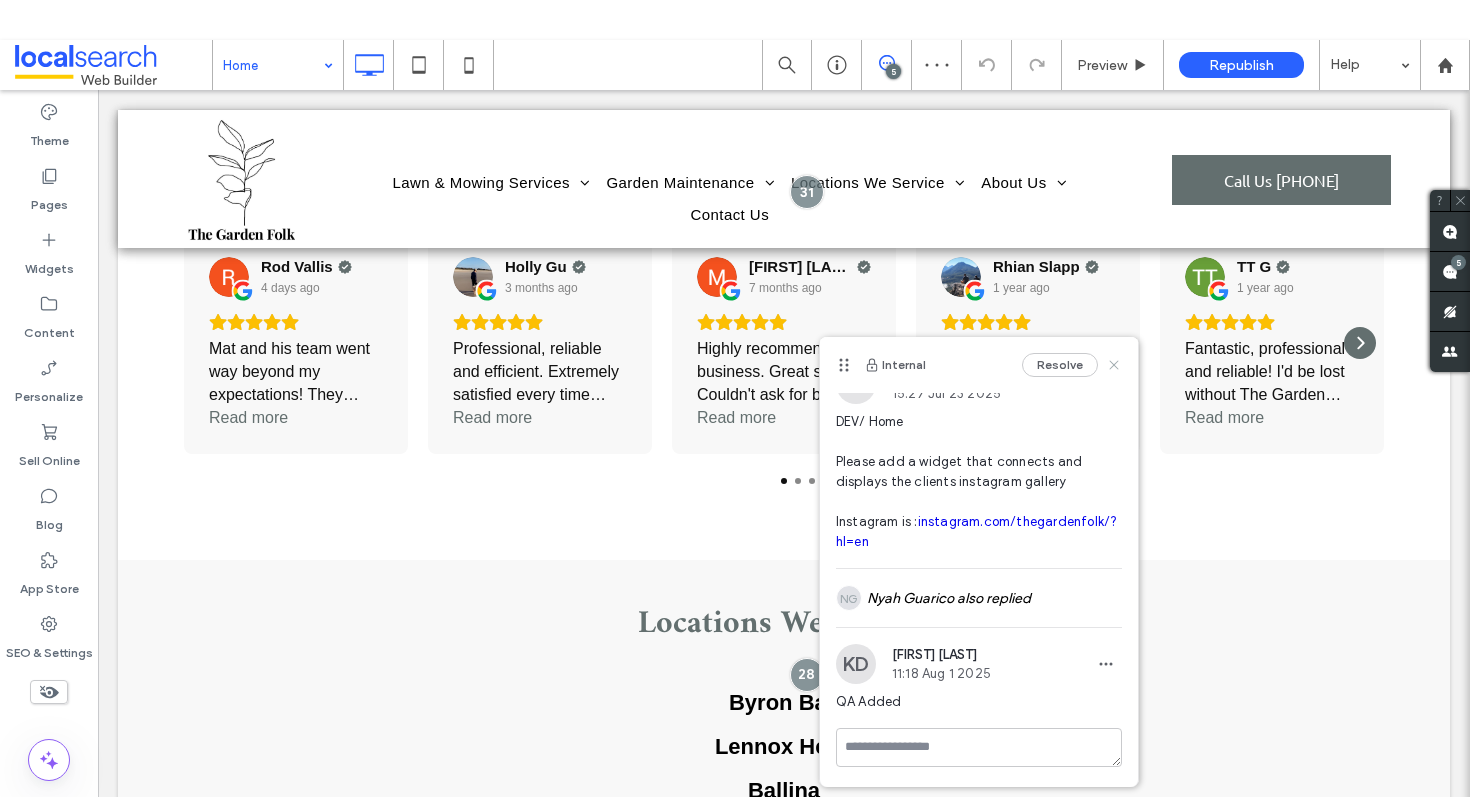 click 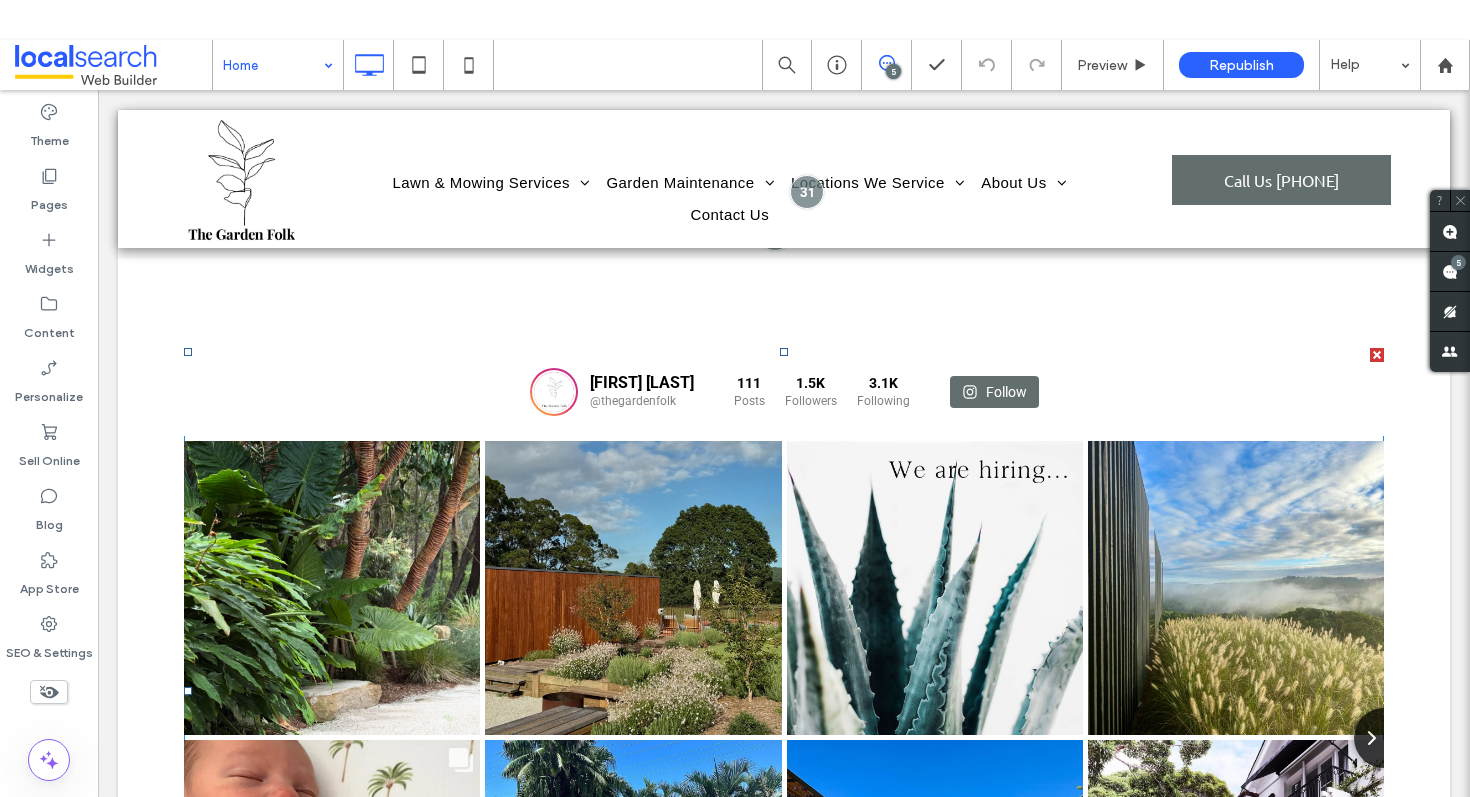 scroll, scrollTop: 4044, scrollLeft: 0, axis: vertical 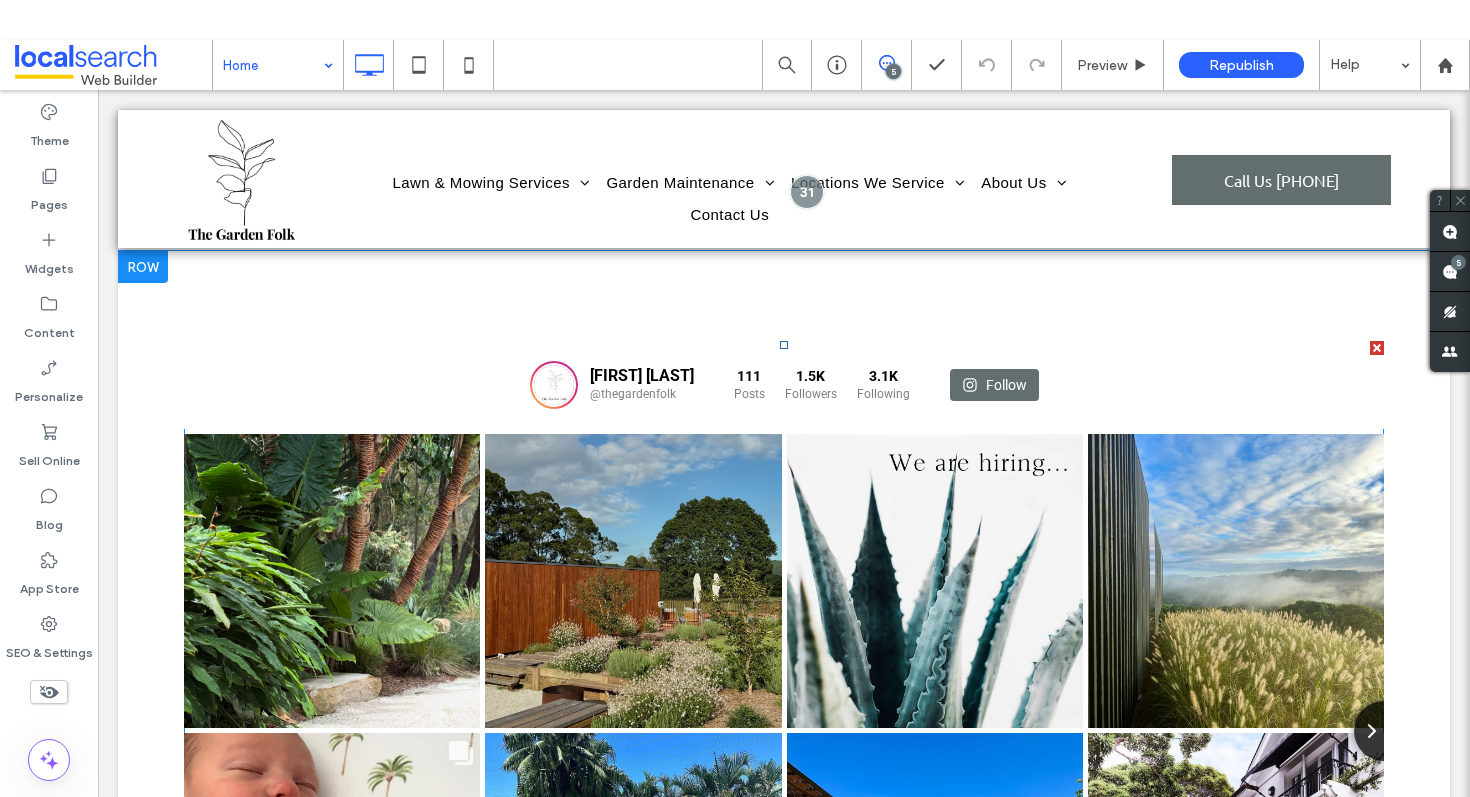 click at bounding box center [784, 684] 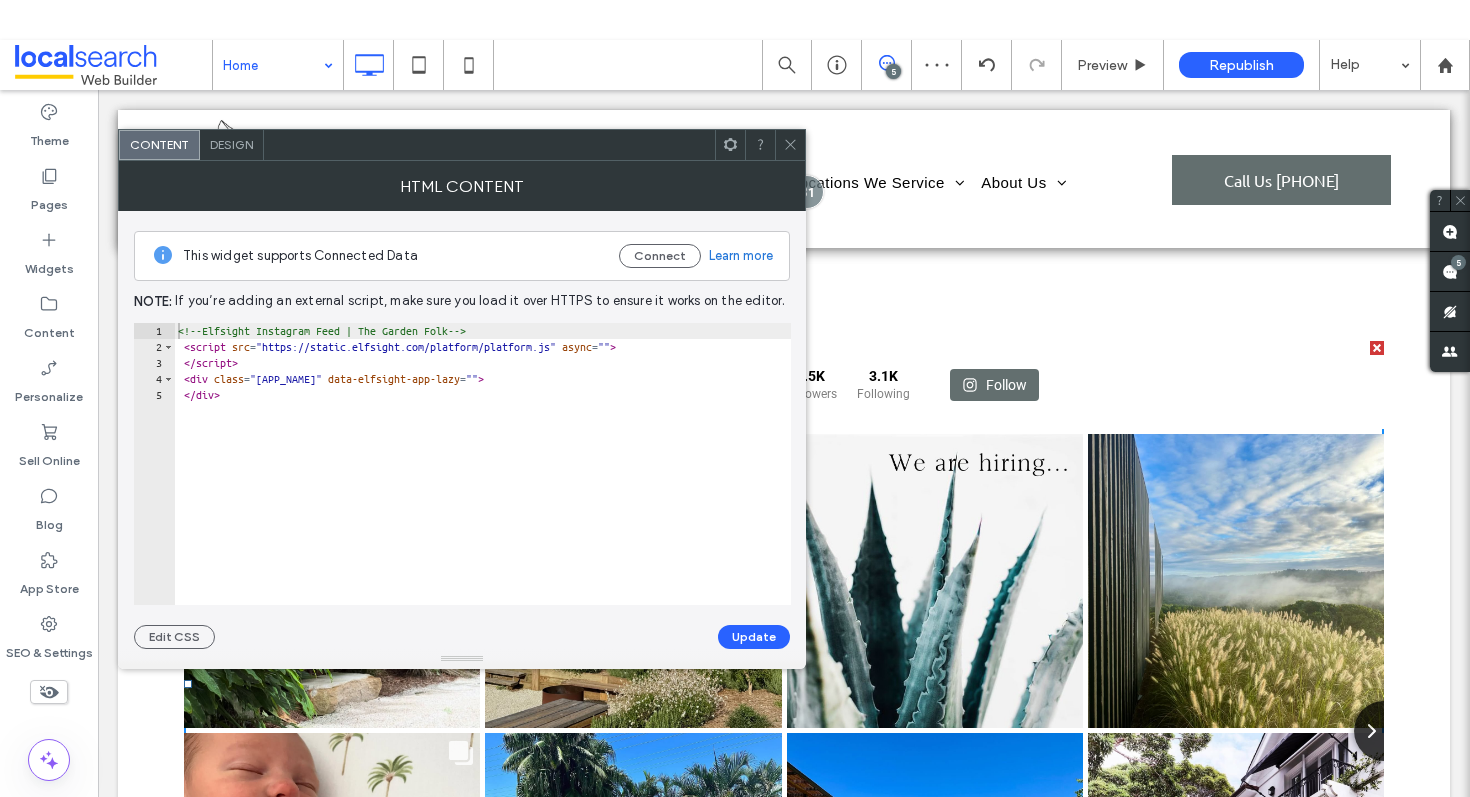click 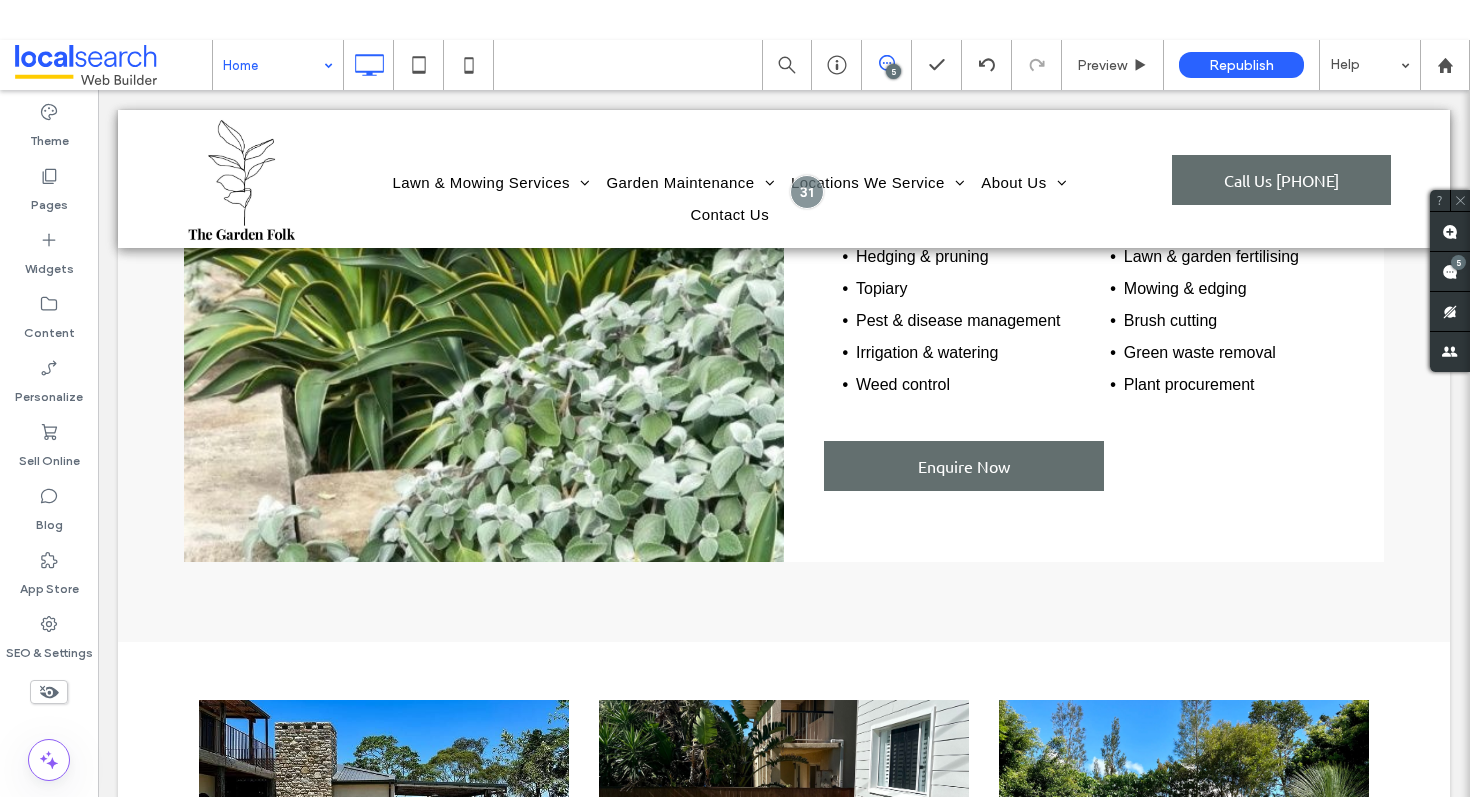 scroll, scrollTop: 0, scrollLeft: 0, axis: both 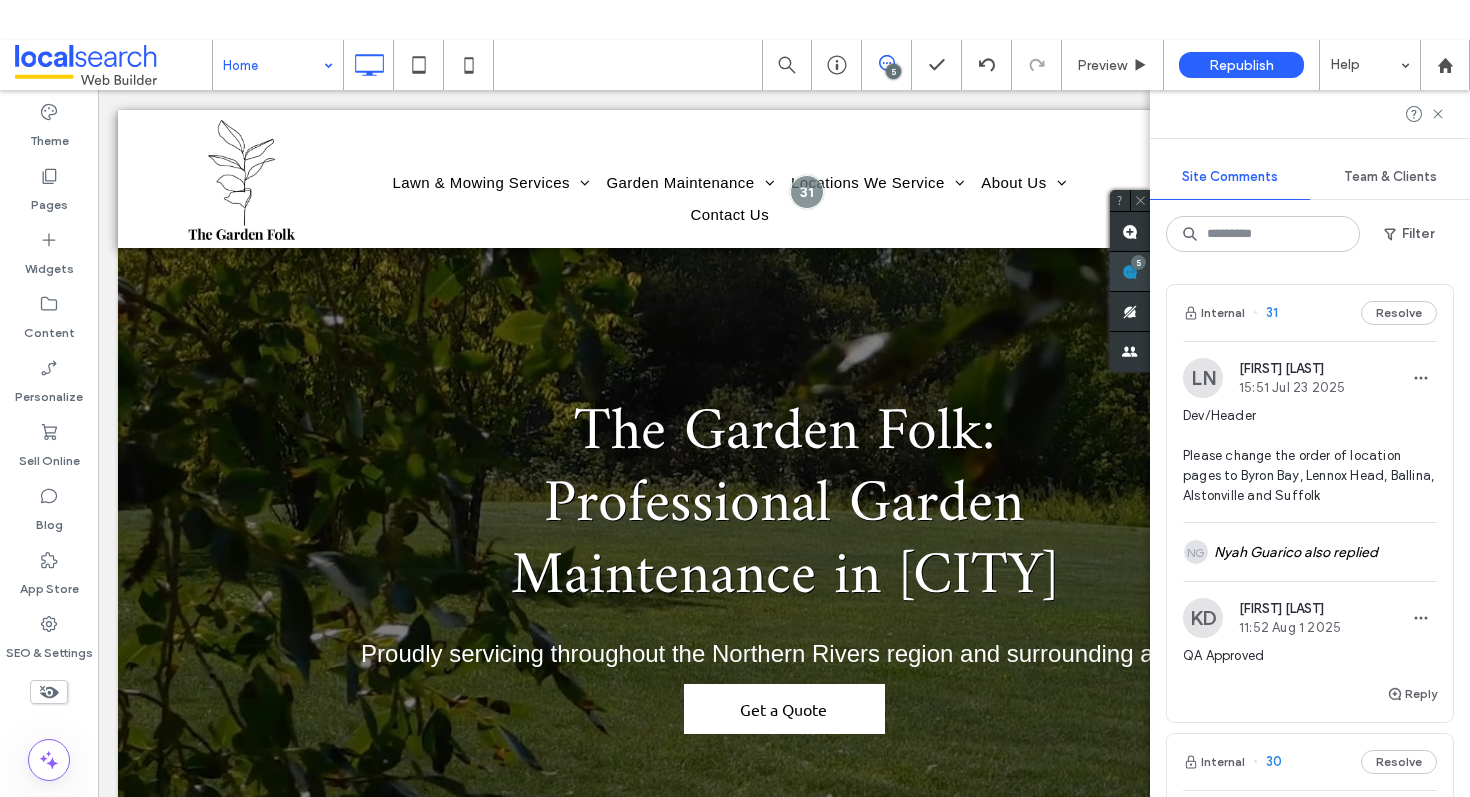 click 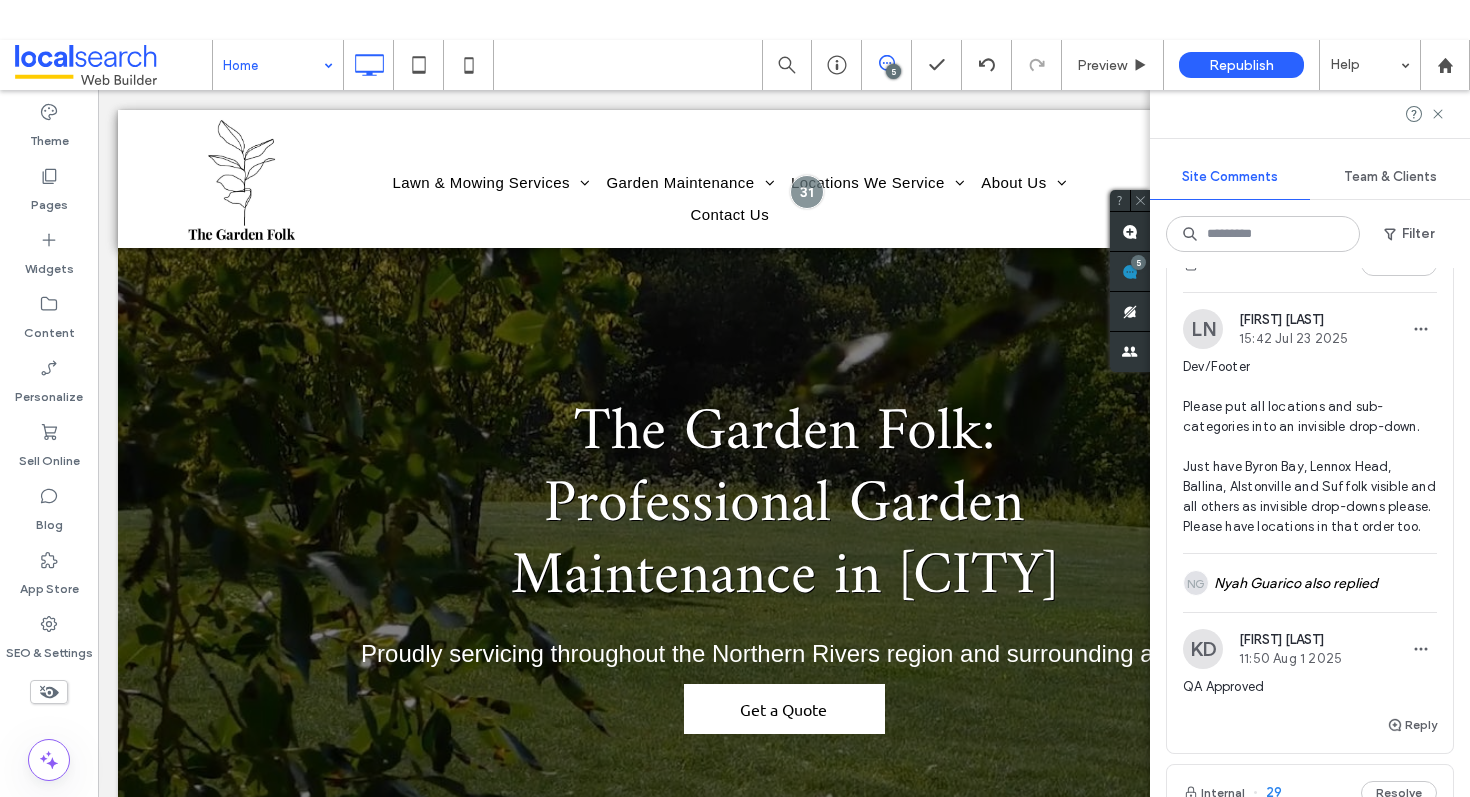scroll, scrollTop: 490, scrollLeft: 0, axis: vertical 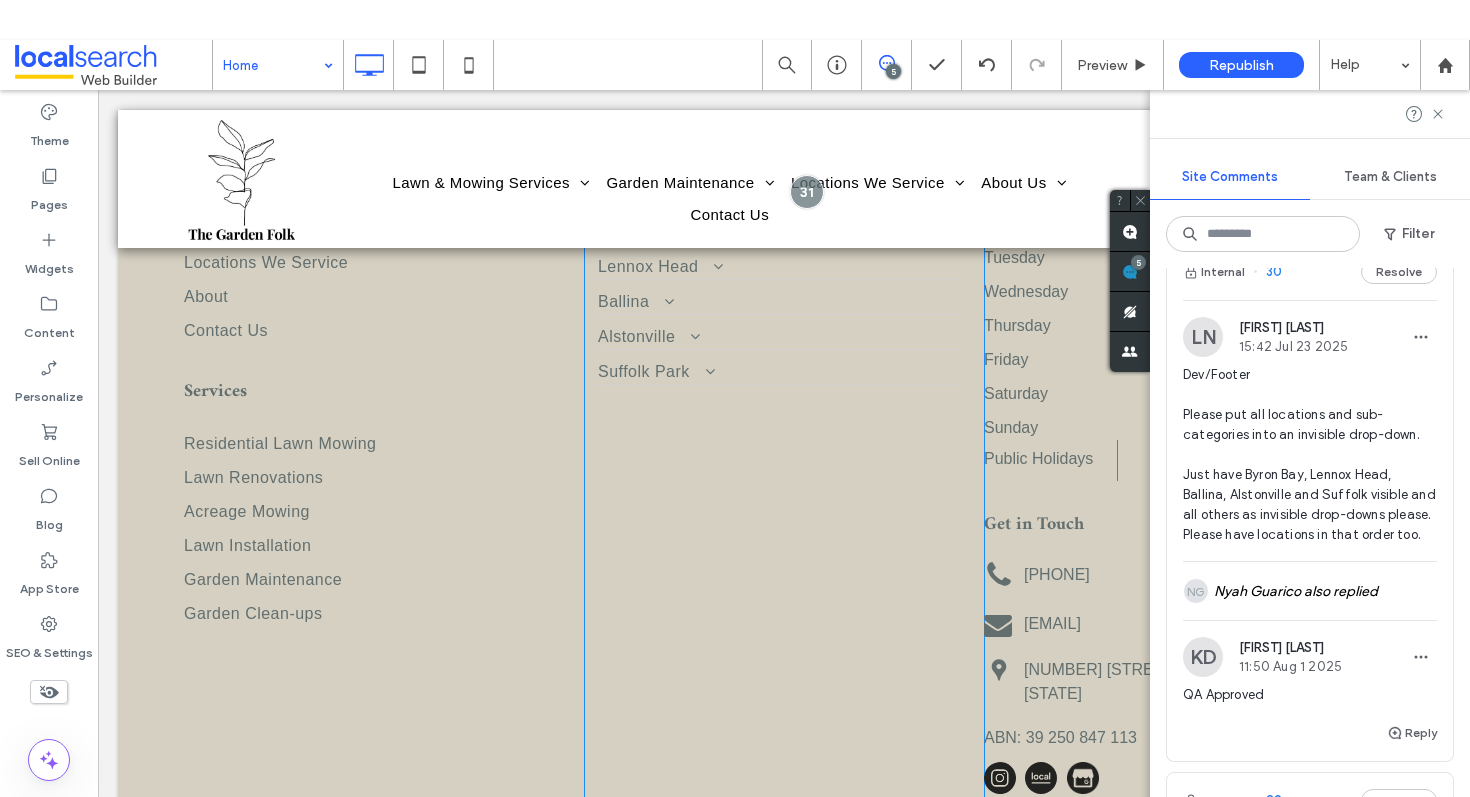 click on "Locations We Service
[CITY]
Residential Lawn Mowing [CITY]
Lawn Renovations [CITY]
Acreage Mowing [CITY]
Lawn Installation [CITY]
Garden Maintenance [CITY]
Garden Clean Ups [CITY]
Lennox Head
Residential Lawn Mowing Lennox Head
Lawn Renovations Lennox Head
Acreage Mowing Lennox Head
Lawn Installation Lennox Head
Garden Maintenance Lennox Head
Garden Clean Ups Lennox Head
Ballina
Residential Lawn Mowing Ballina
Lawn Renovations Ballina
Acreage Mowing Ballina
Lawn Installation Ballina
Garden Maintenance Ballina
Garden Clean Ups Ballina
Alstonville" at bounding box center [784, 489] 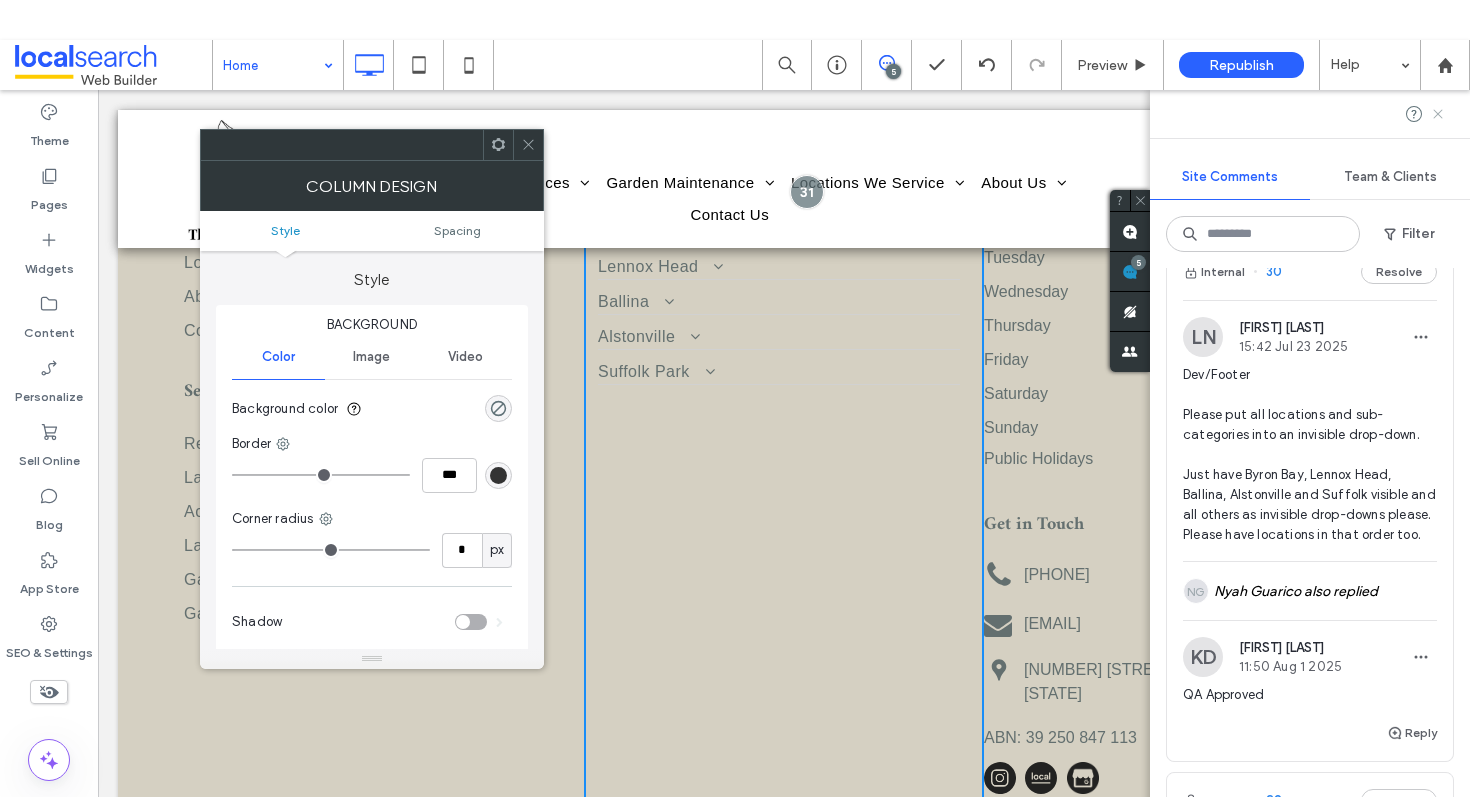 click 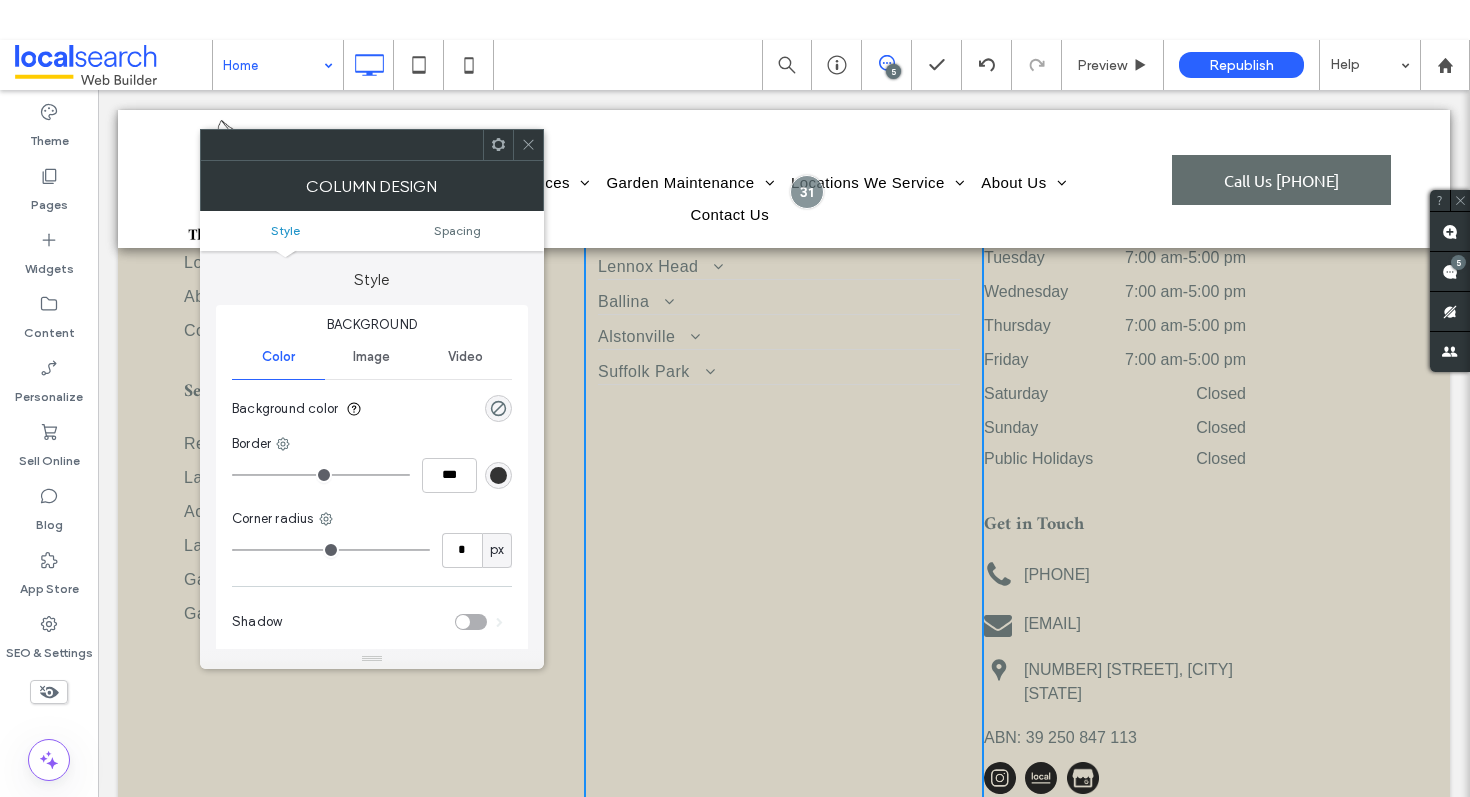 scroll, scrollTop: 0, scrollLeft: 0, axis: both 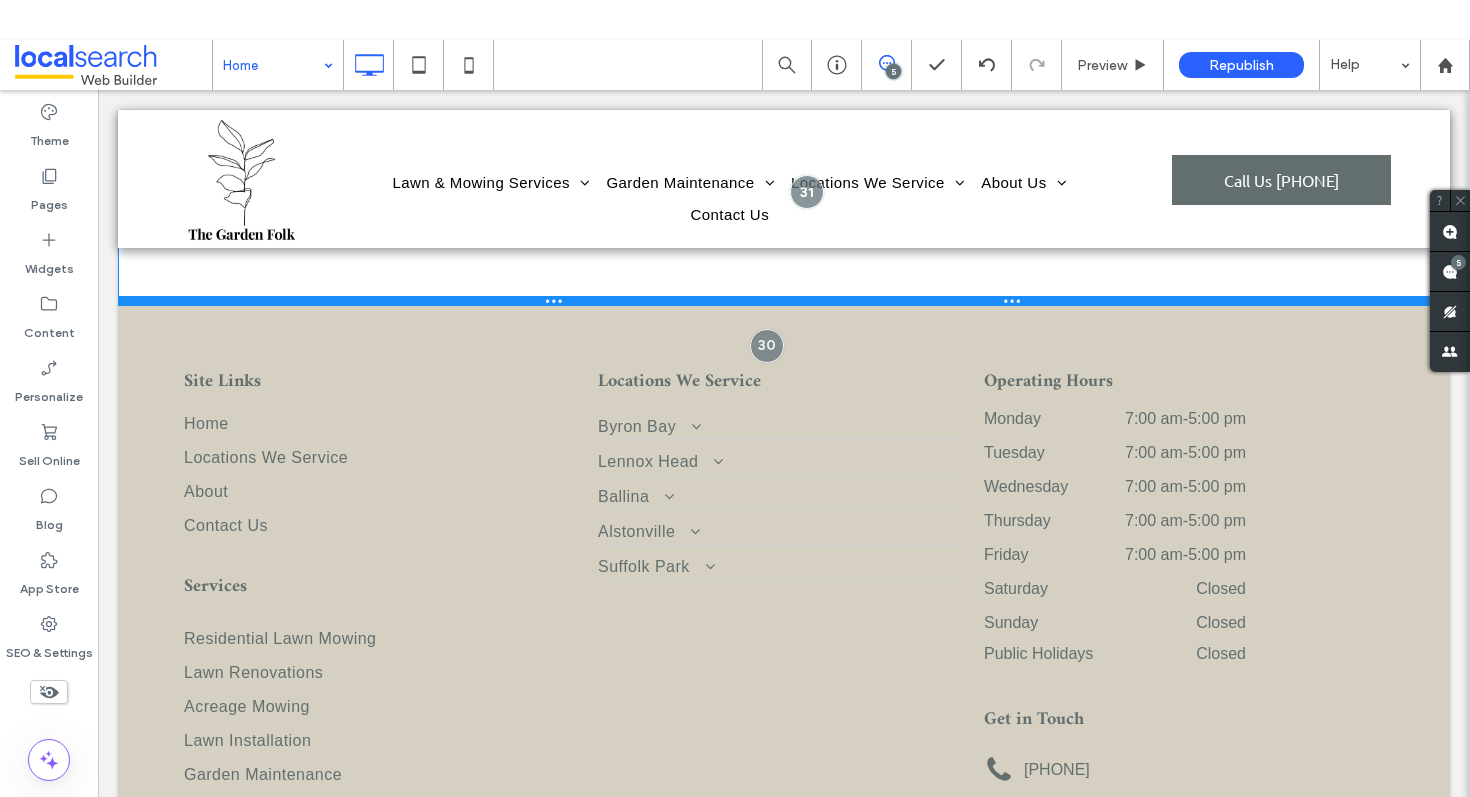 drag, startPoint x: 988, startPoint y: 352, endPoint x: 995, endPoint y: 304, distance: 48.507732 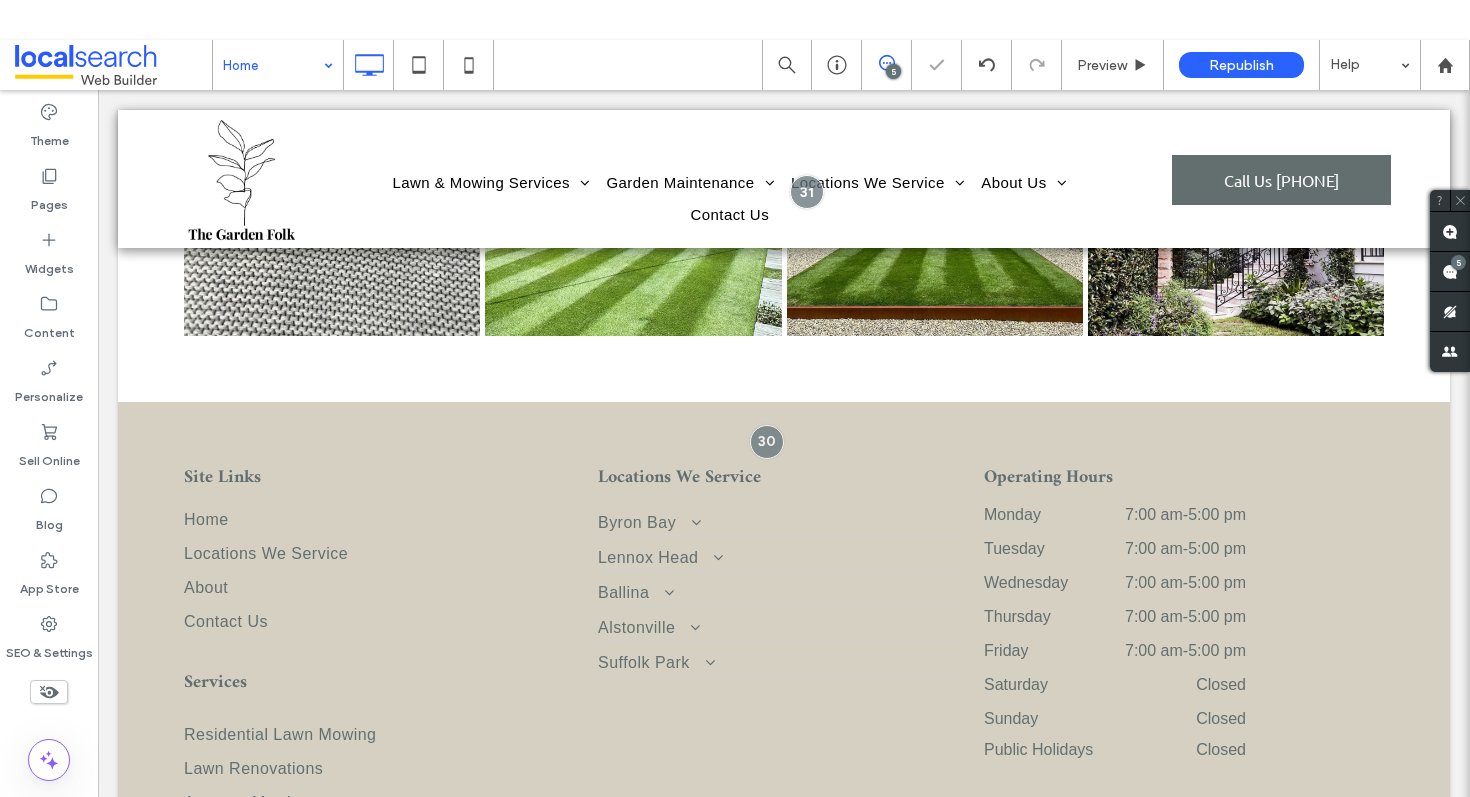 scroll, scrollTop: 5120, scrollLeft: 0, axis: vertical 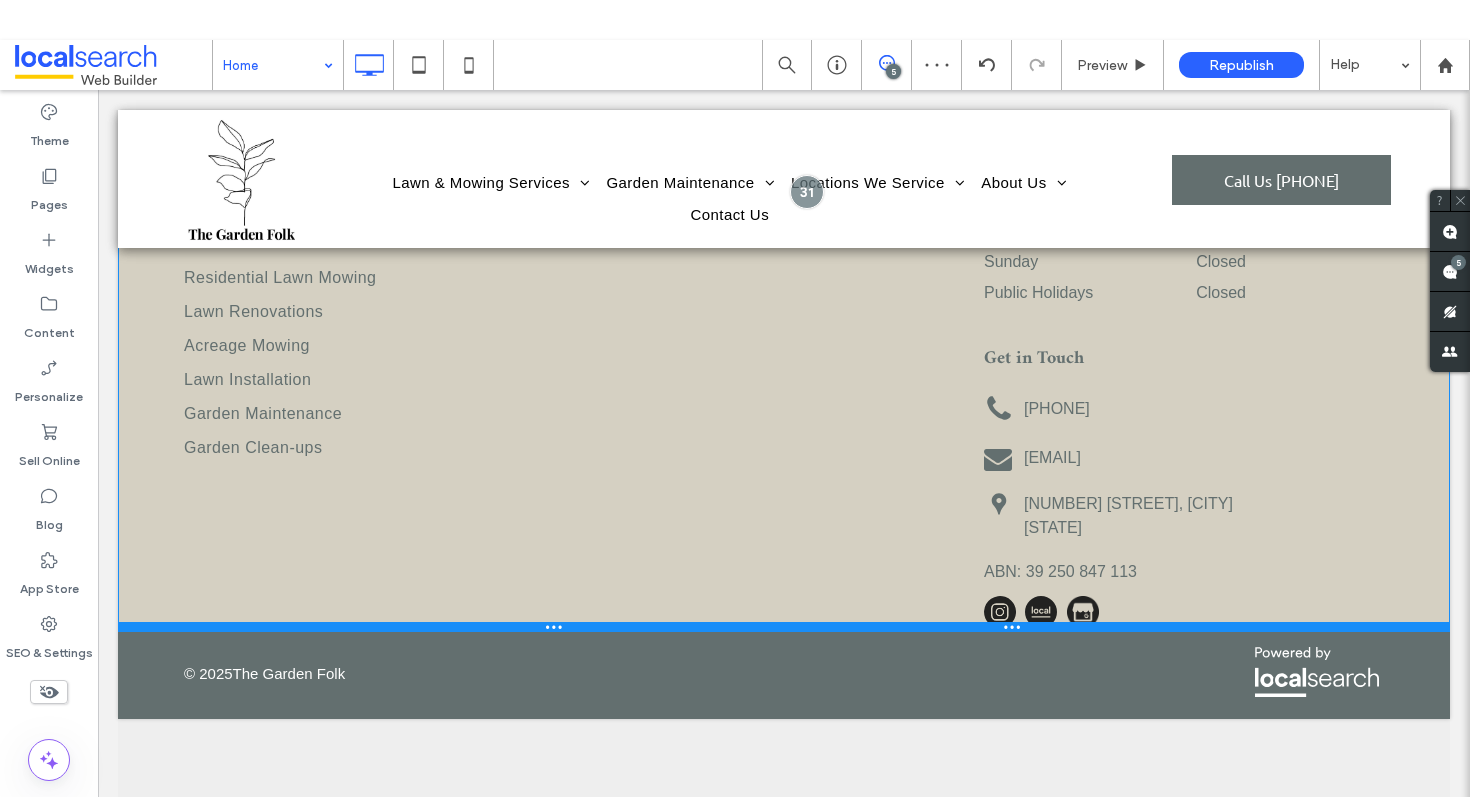 drag, startPoint x: 895, startPoint y: 726, endPoint x: 895, endPoint y: 628, distance: 98 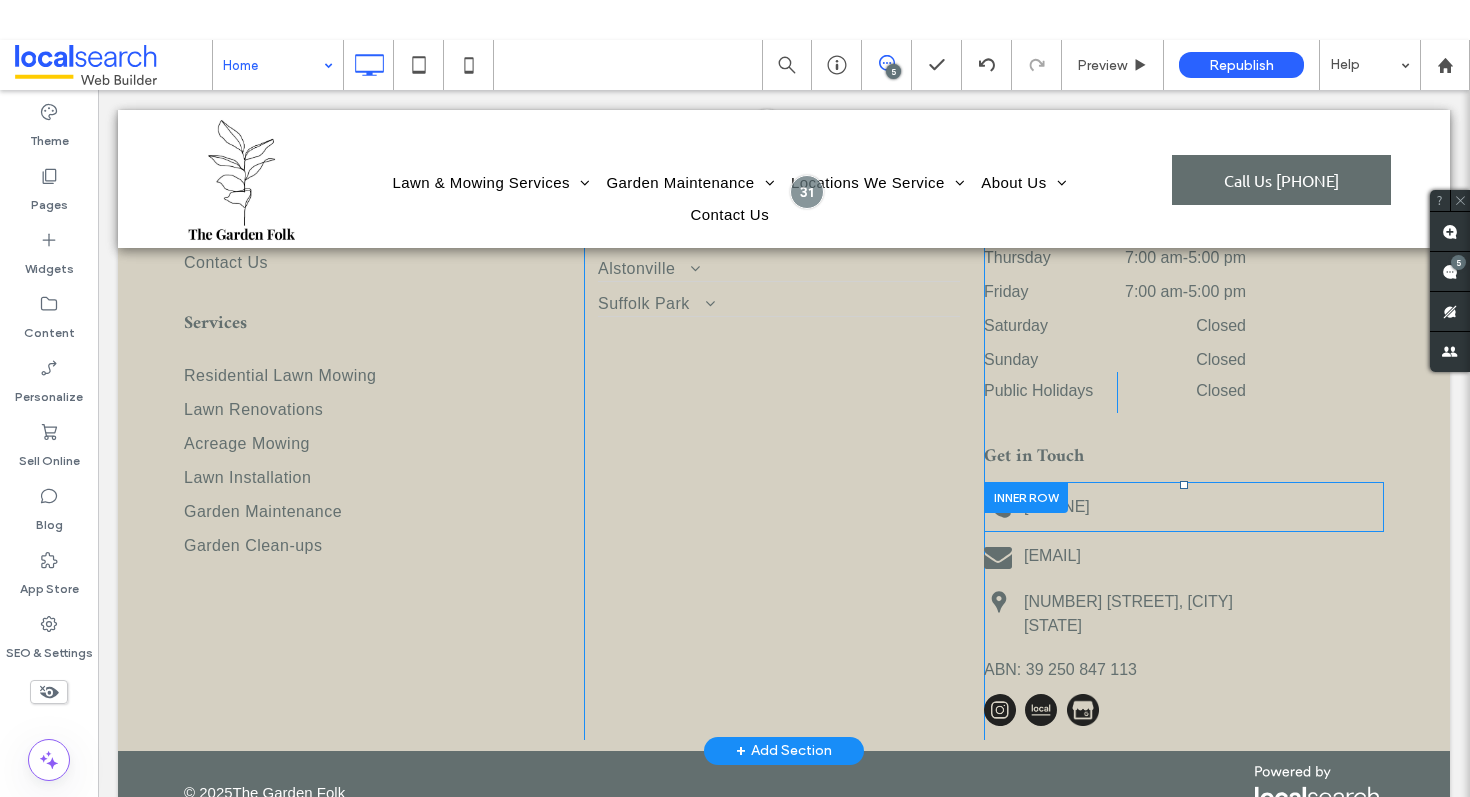 scroll, scrollTop: 5020, scrollLeft: 0, axis: vertical 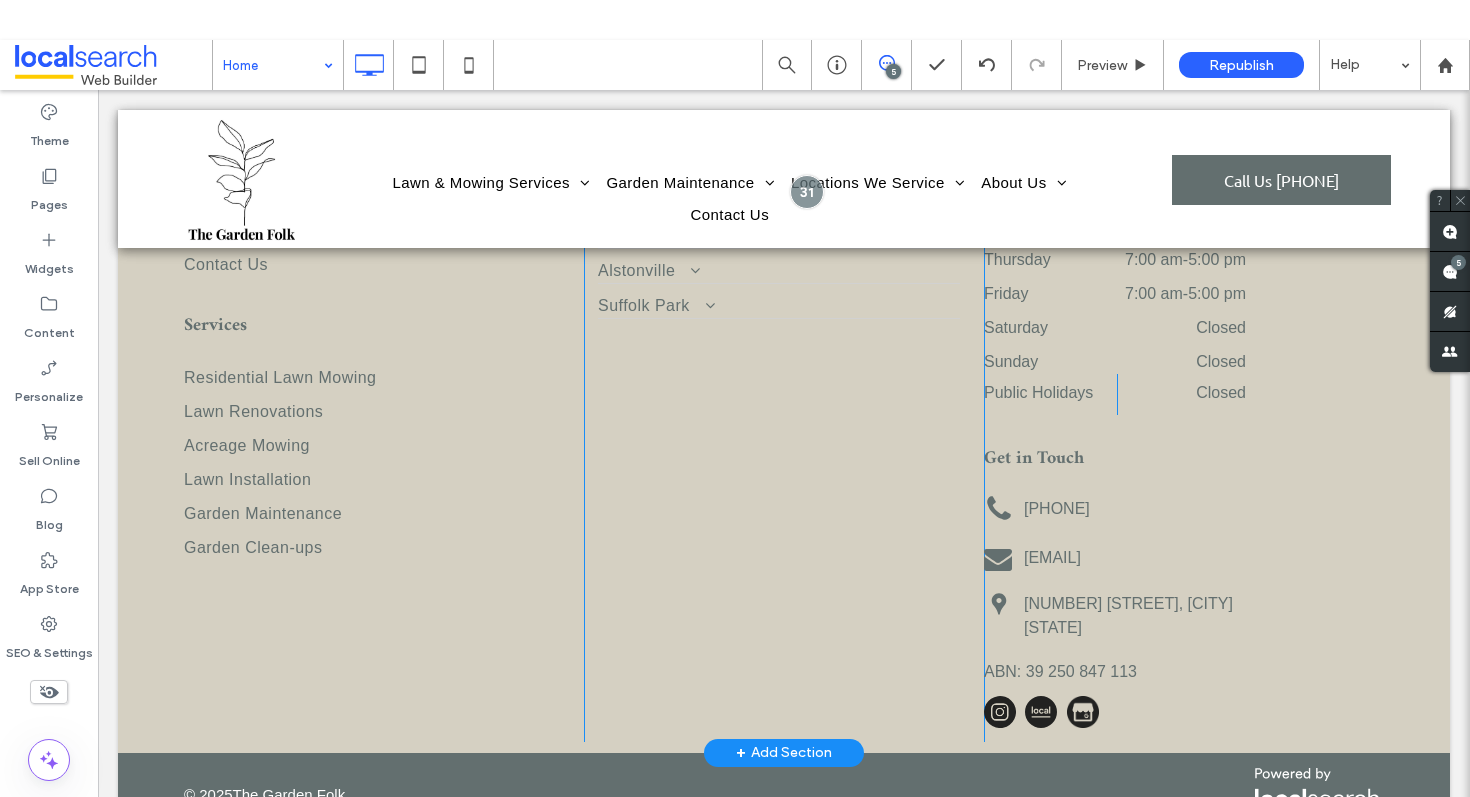 click on "Operating Hours
Monday
7:00 am
-  5:00 pm
Tuesday
7:00 am
-  5:00 pm
Wednesday
7:00 am
-  5:00 pm
Thursday
7:00 am
-  5:00 pm
Friday
7:00 am
-  5:00 pm
Saturday
Closed
Sunday
Closed
Public Holidays
Click To Paste
Closed
Click To Paste
Get in Touch
[PHONE]
Click To Paste
[EMAIL]
Click To Paste
[NUMBER] [STREET], [CITY] [STATE]
Click To Paste
ABN: 39 250 847 113
Click To Paste" at bounding box center [1184, 423] 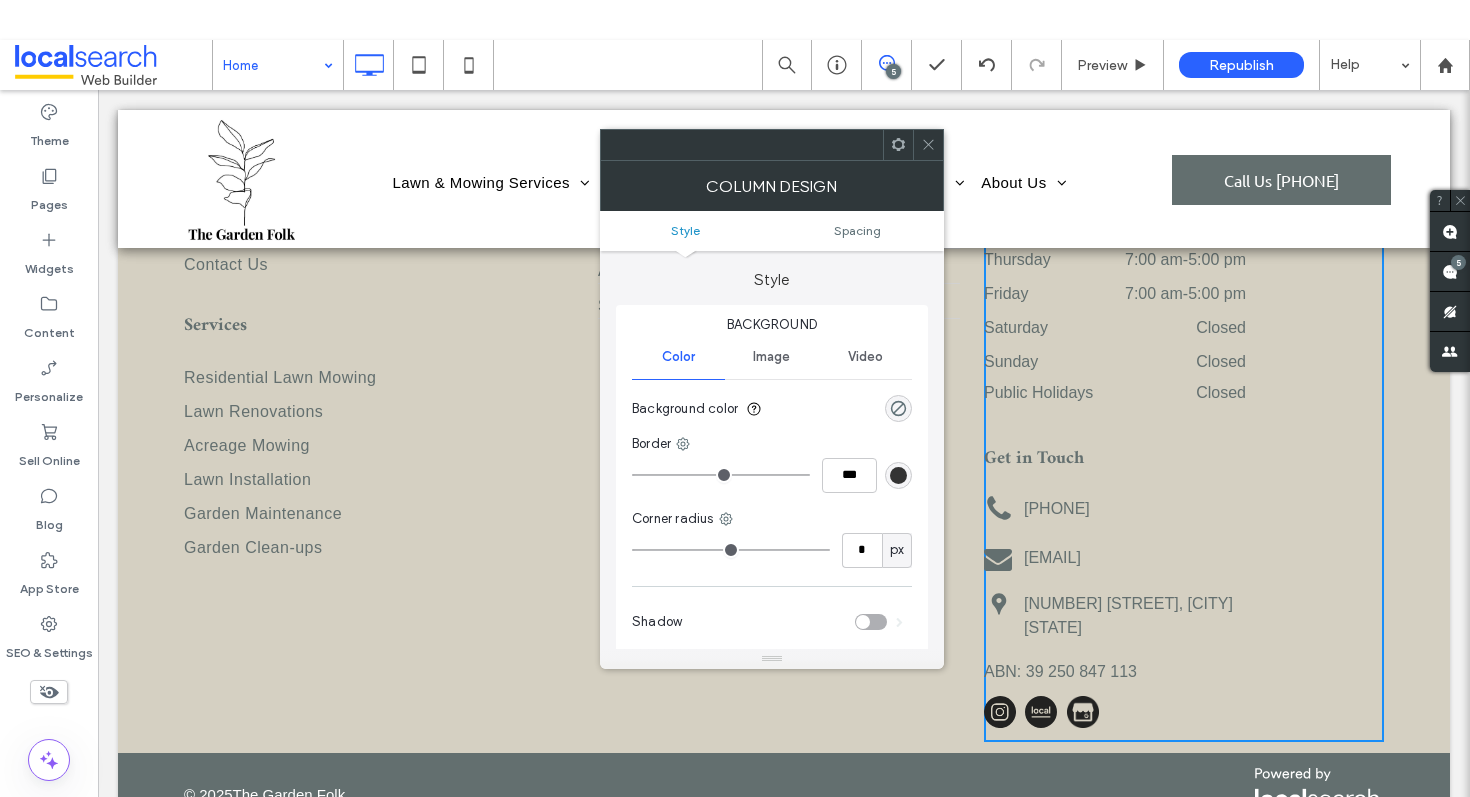 click 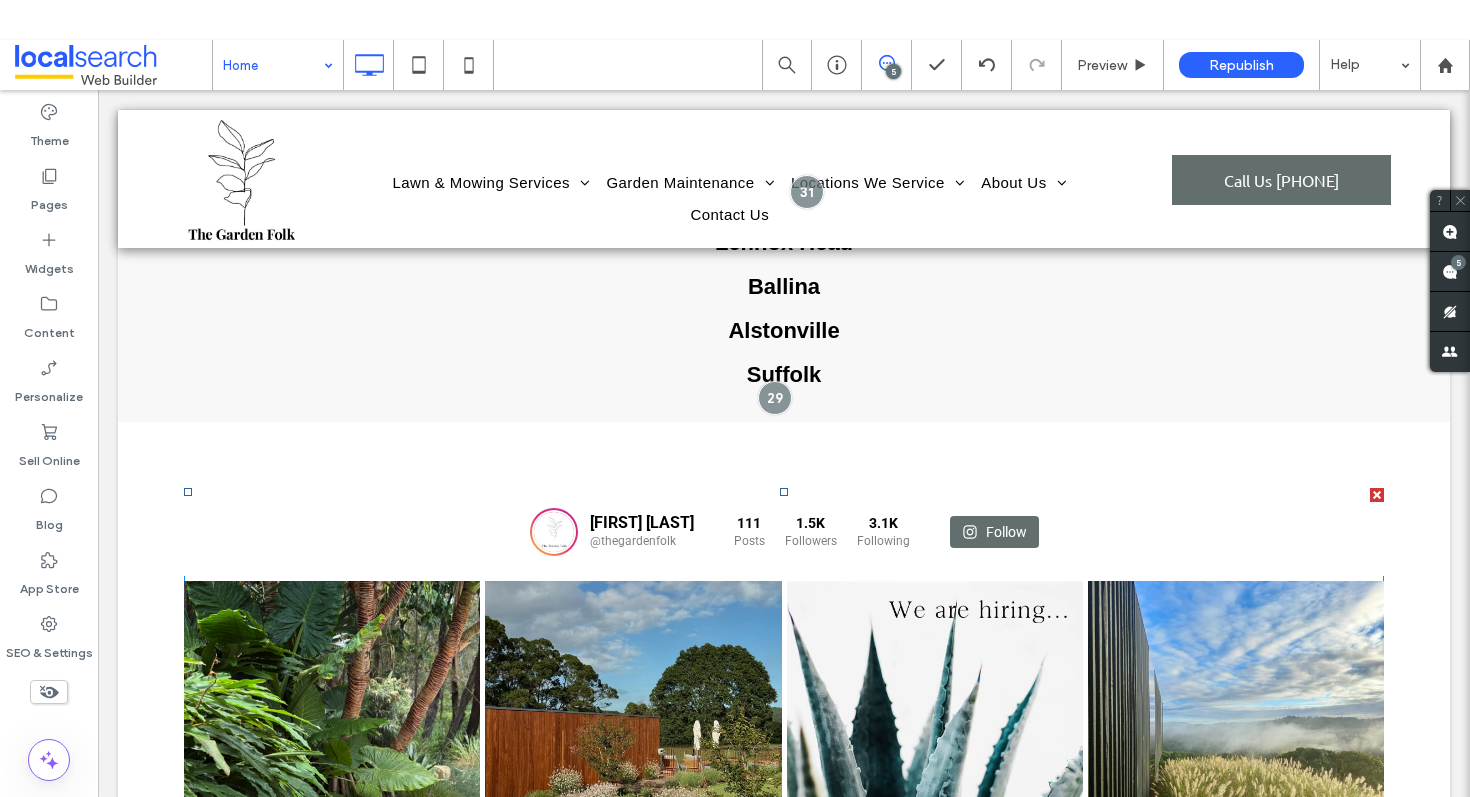 scroll, scrollTop: 3840, scrollLeft: 0, axis: vertical 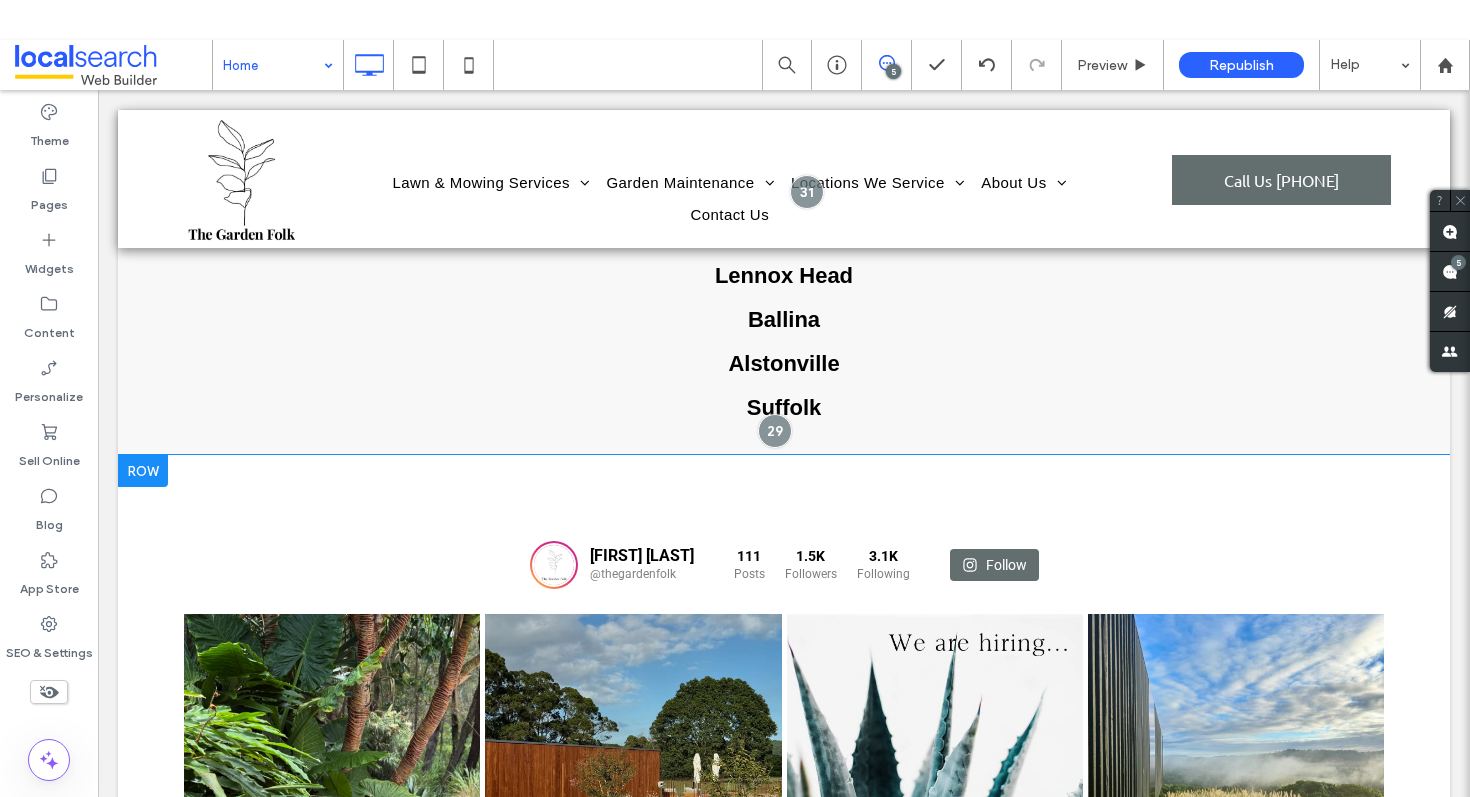 drag, startPoint x: 1178, startPoint y: 491, endPoint x: 1154, endPoint y: 503, distance: 26.832815 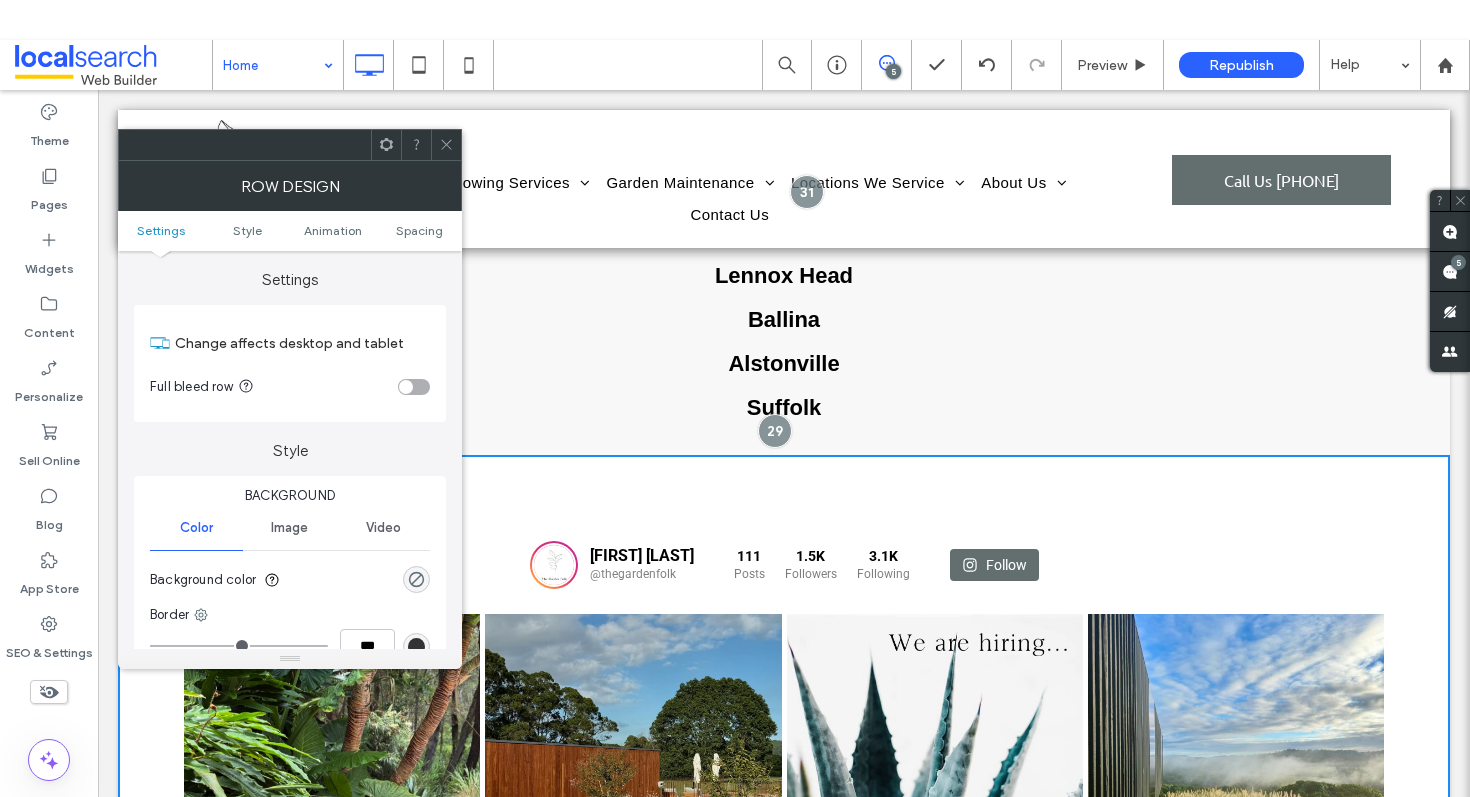 click 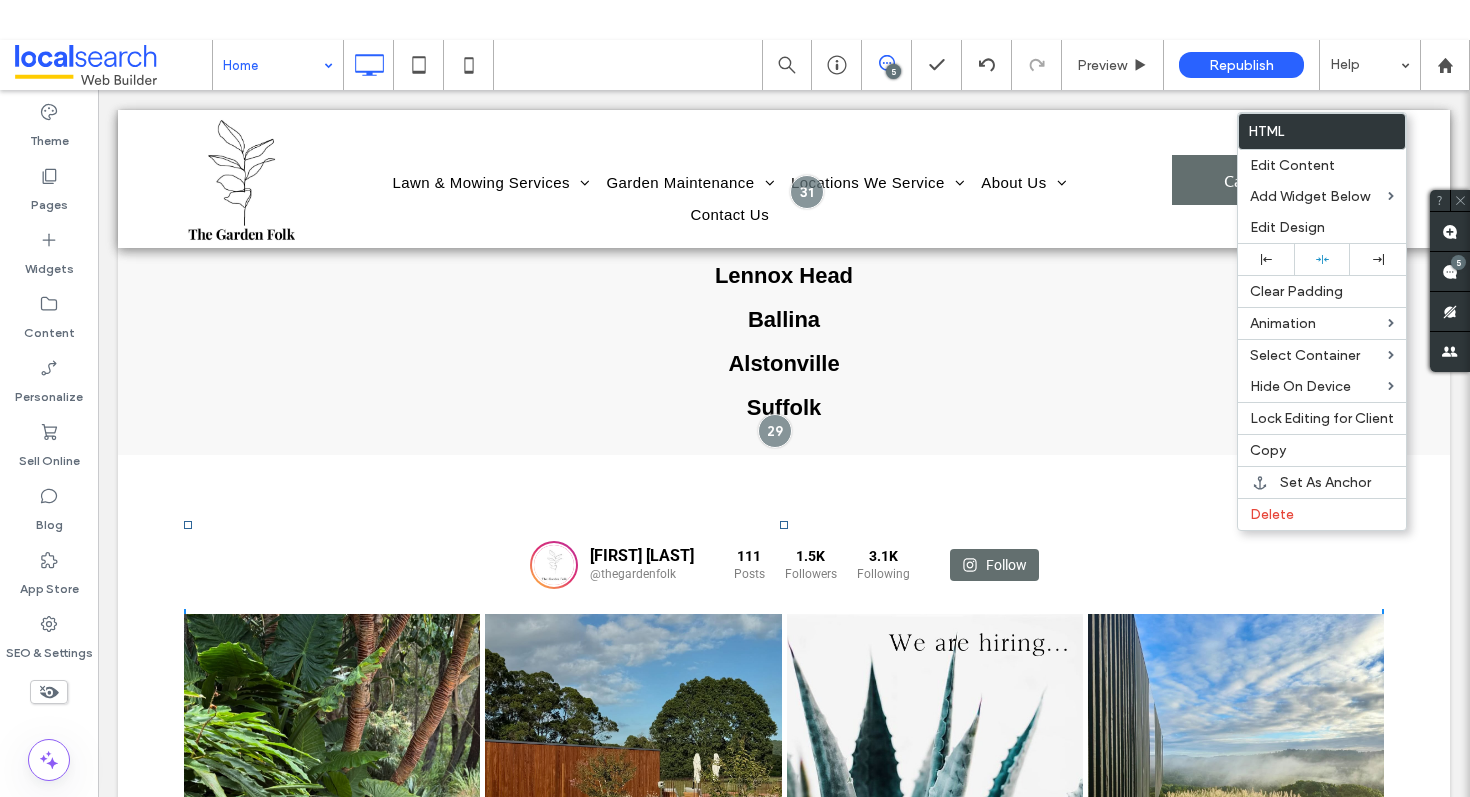 click on "[FIRST] [LAST]
@[INSTAGRAM_HANDLE]
111
Posts 1.5K Followers" at bounding box center (784, 864) 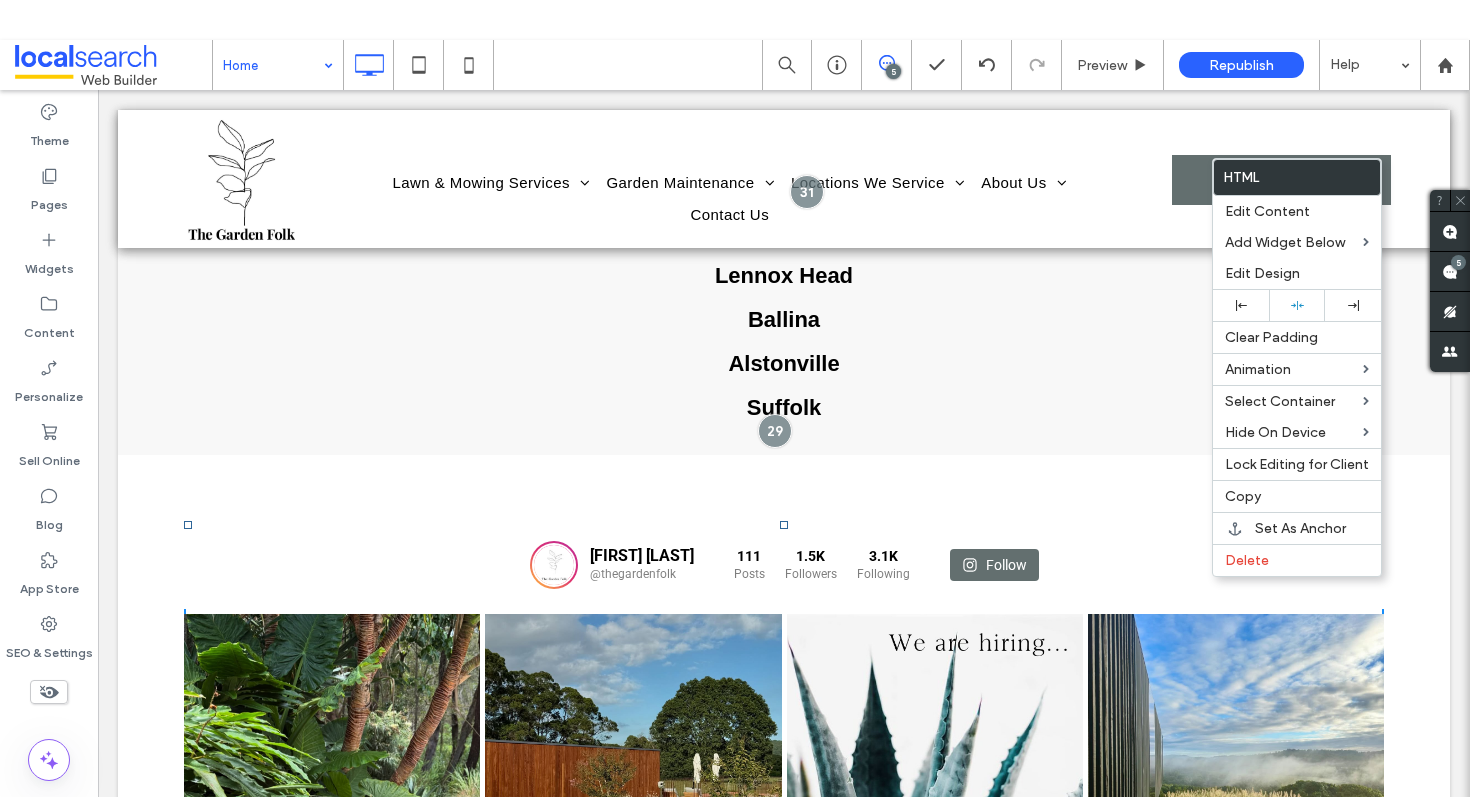 click on "[FIRST] [LAST]
@[INSTAGRAM_HANDLE]
111
Posts" at bounding box center [784, 565] 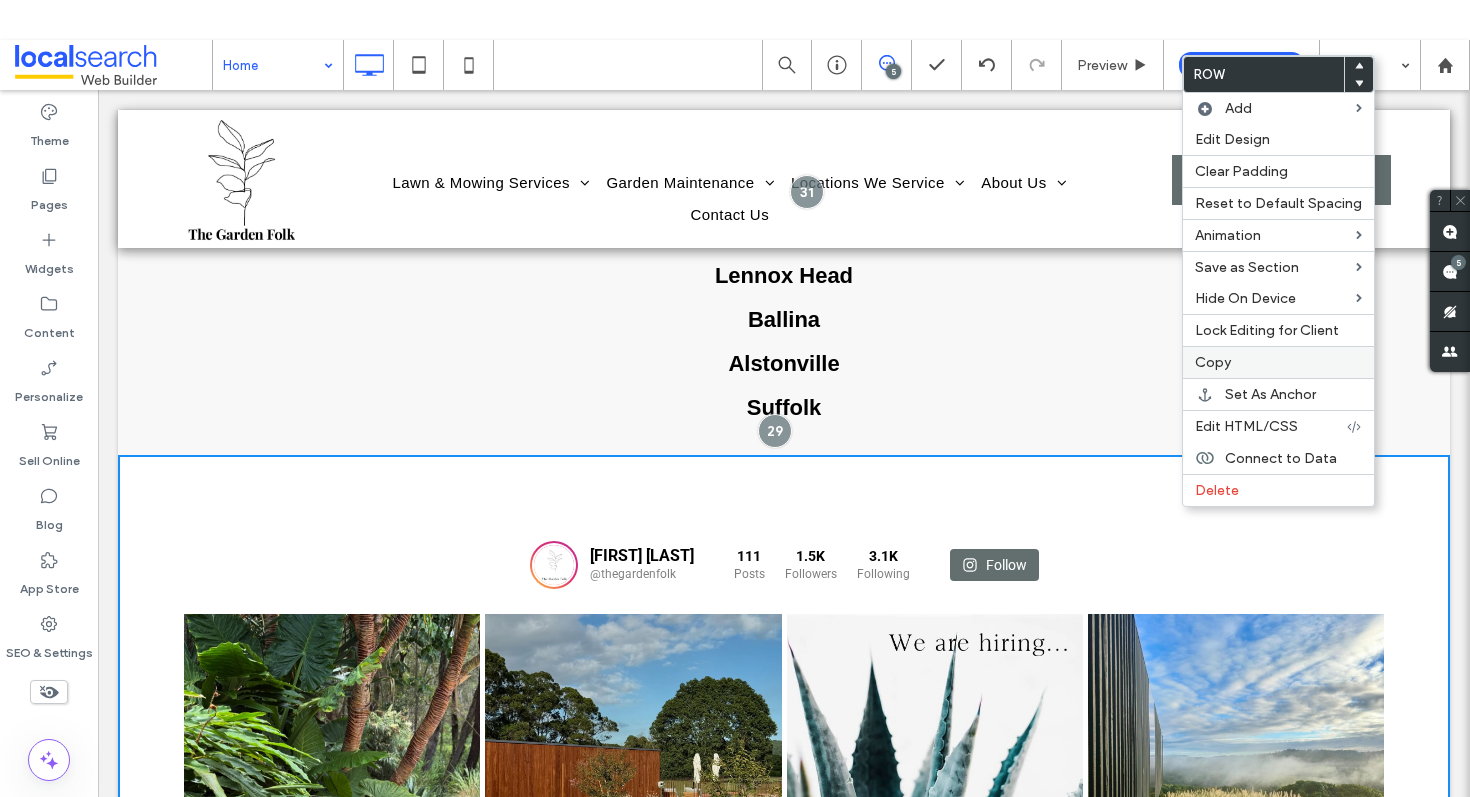 click on "Copy" at bounding box center (1278, 362) 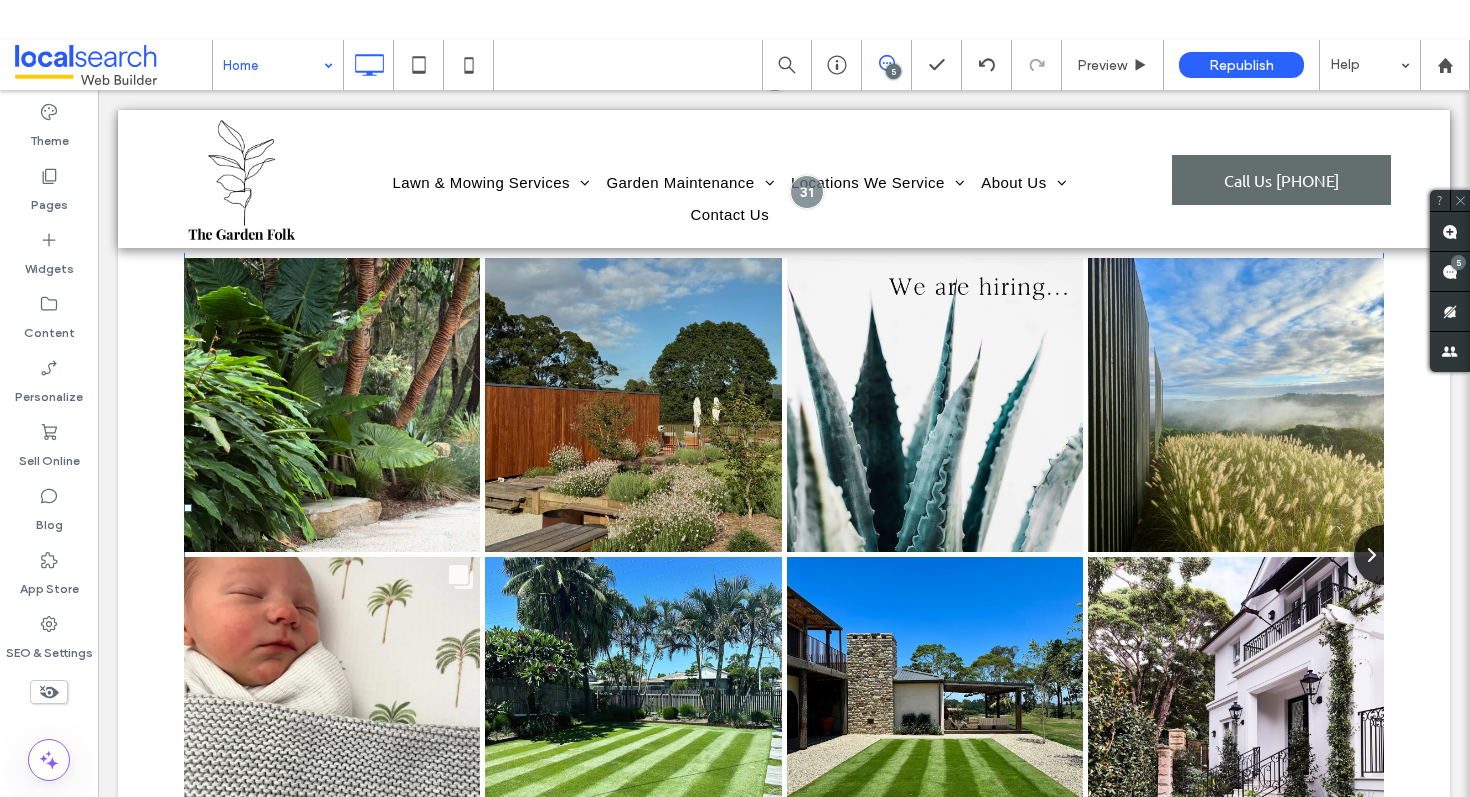 scroll, scrollTop: 5022, scrollLeft: 0, axis: vertical 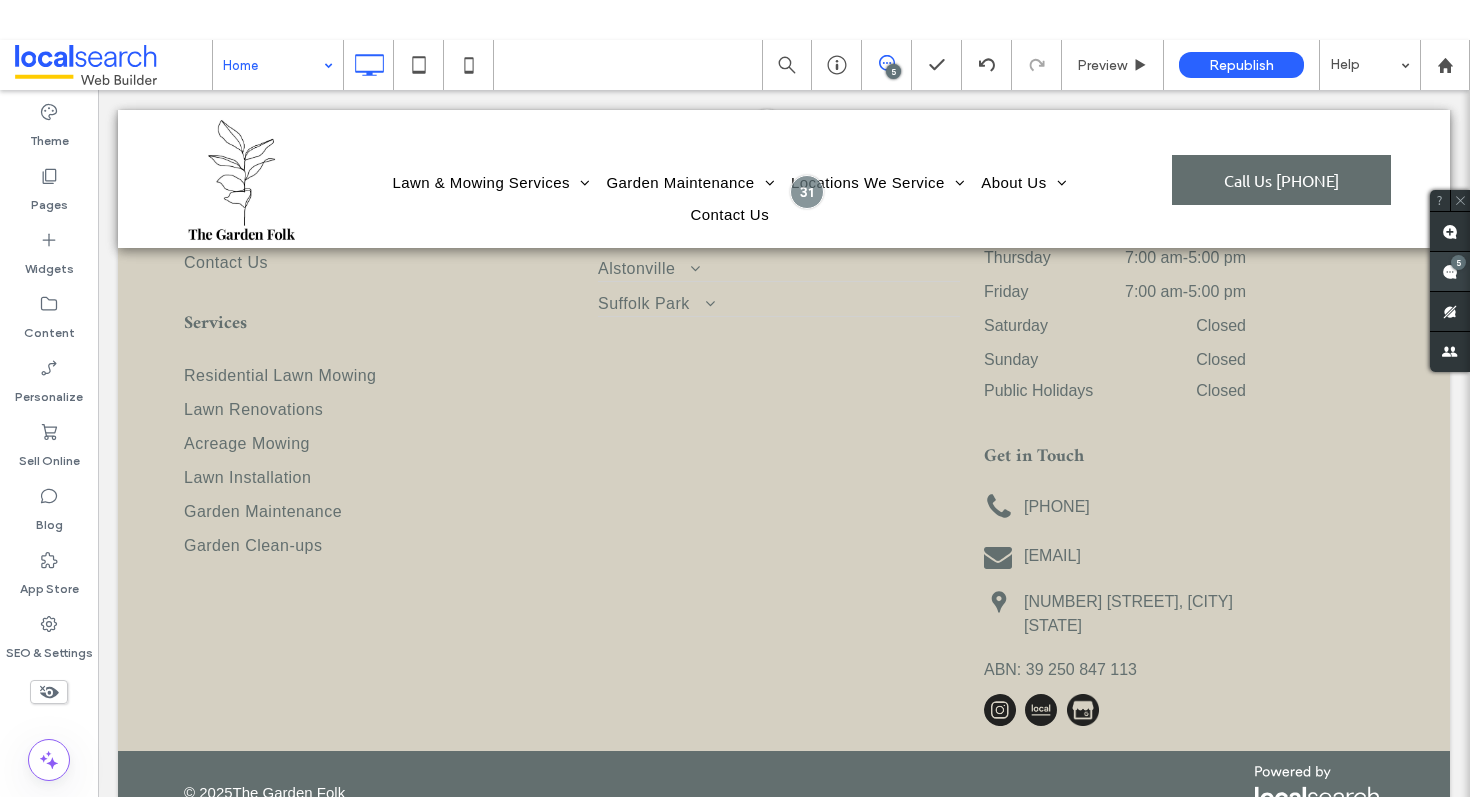 click on "5" at bounding box center (1458, 262) 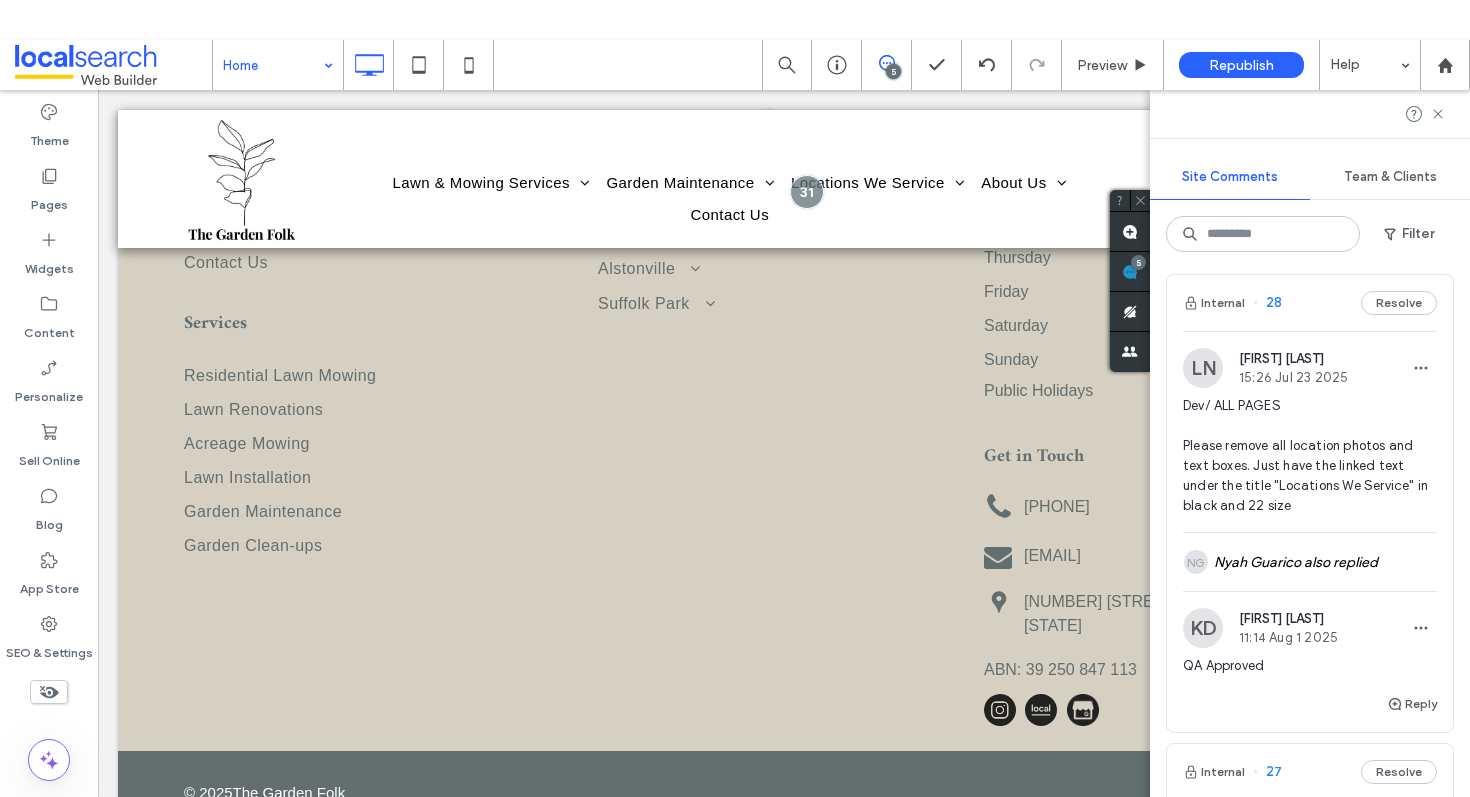 scroll, scrollTop: 1455, scrollLeft: 0, axis: vertical 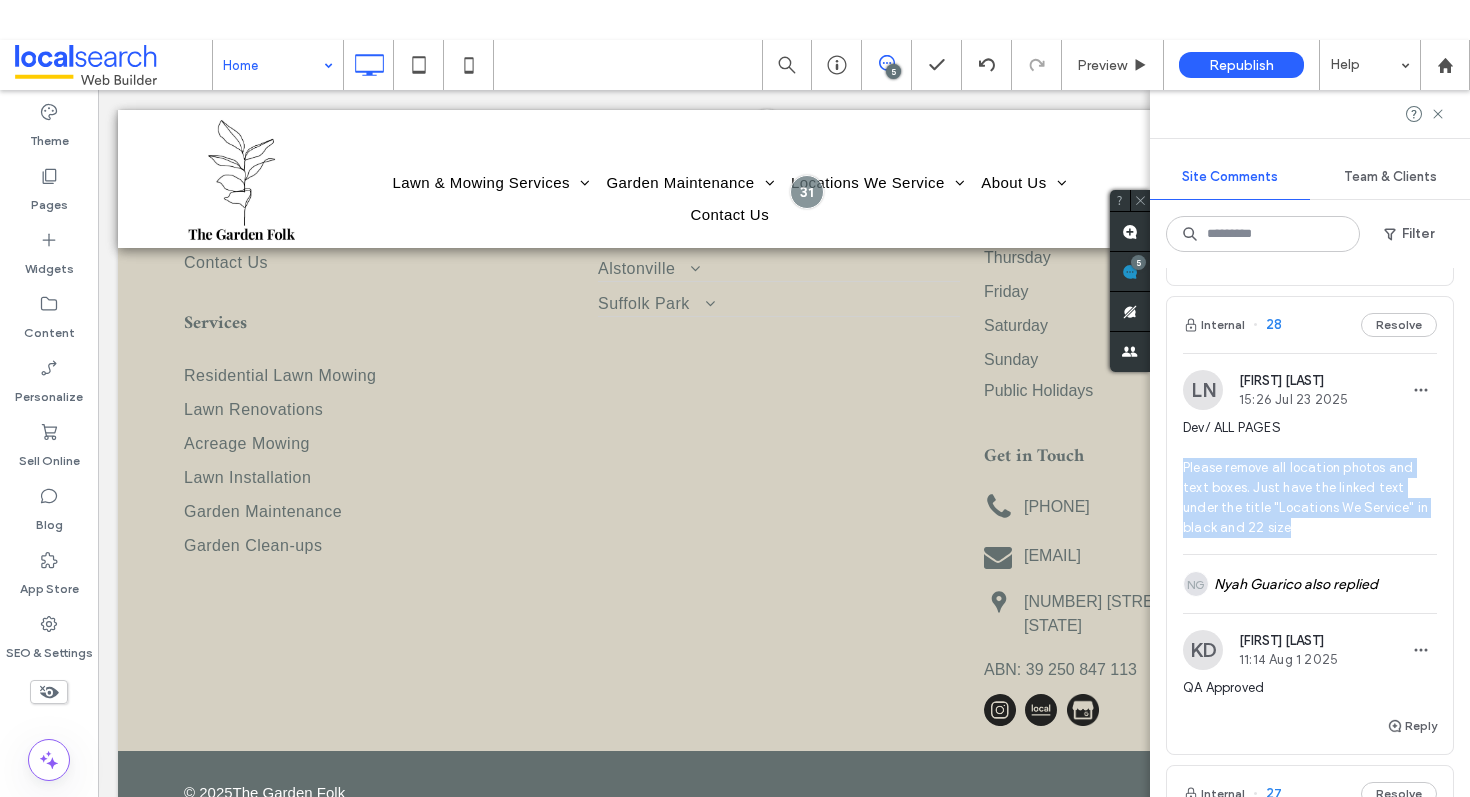 drag, startPoint x: 1183, startPoint y: 466, endPoint x: 1367, endPoint y: 522, distance: 192.33304 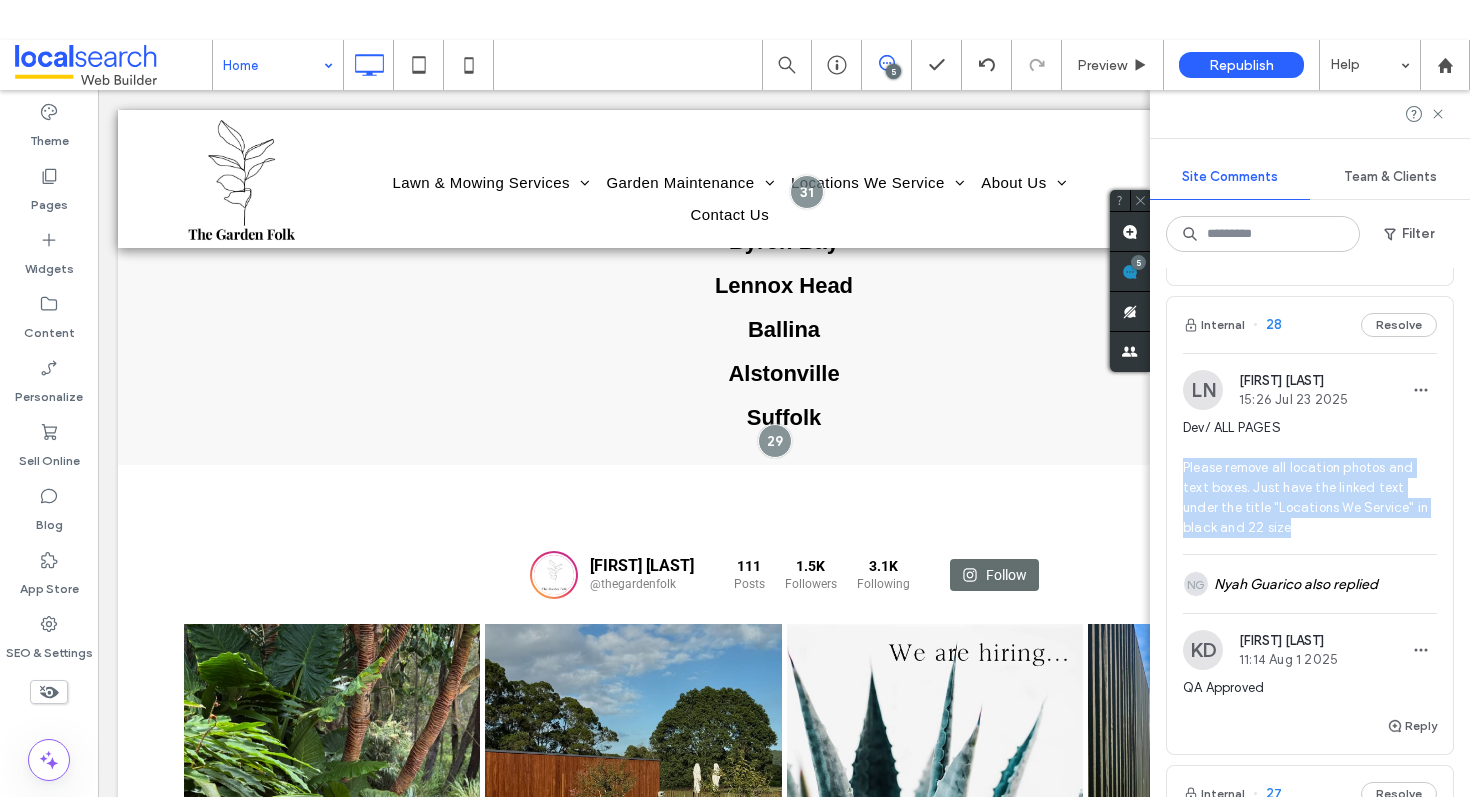 scroll, scrollTop: 3655, scrollLeft: 0, axis: vertical 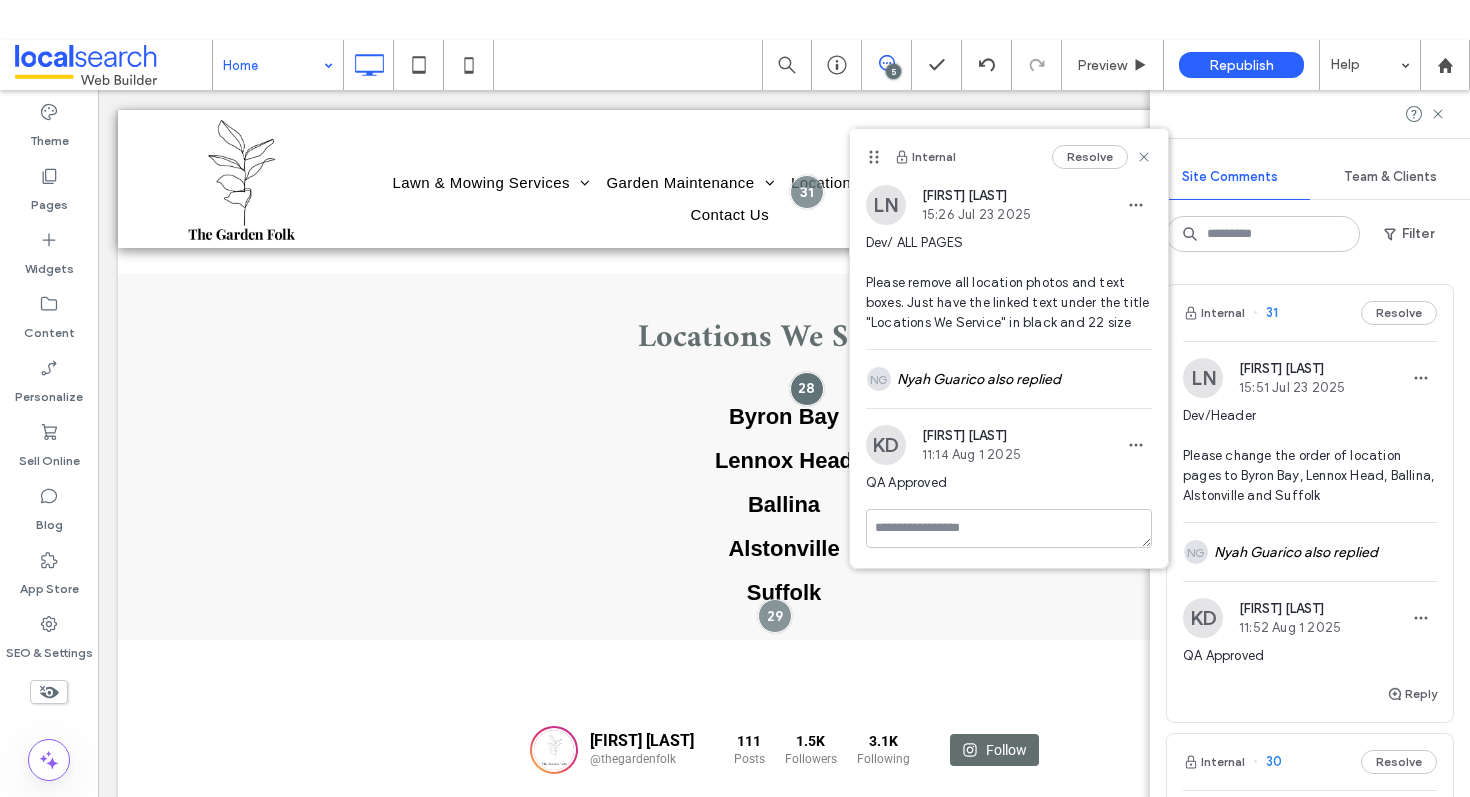 click on "5" at bounding box center [1130, 272] 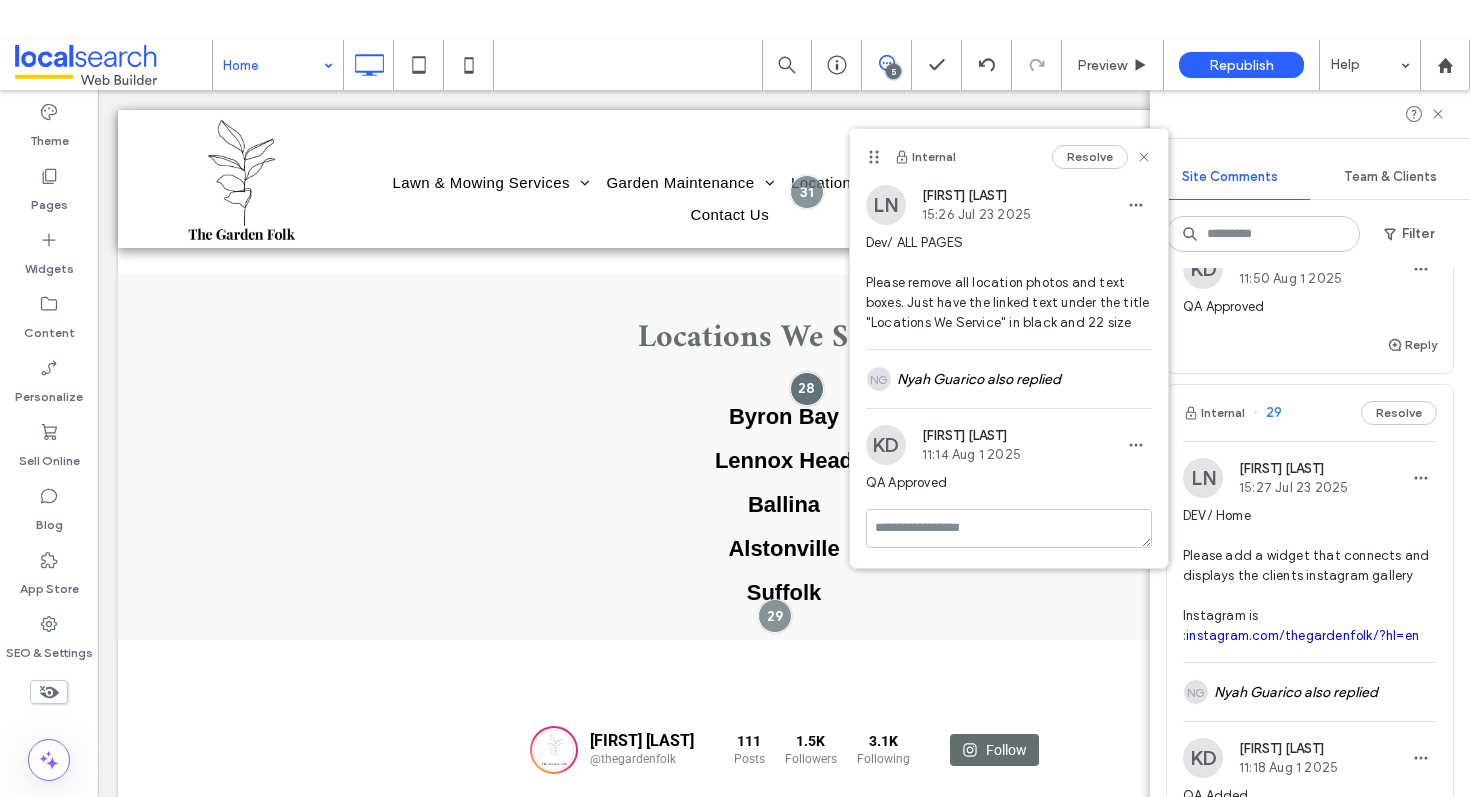 scroll, scrollTop: 913, scrollLeft: 0, axis: vertical 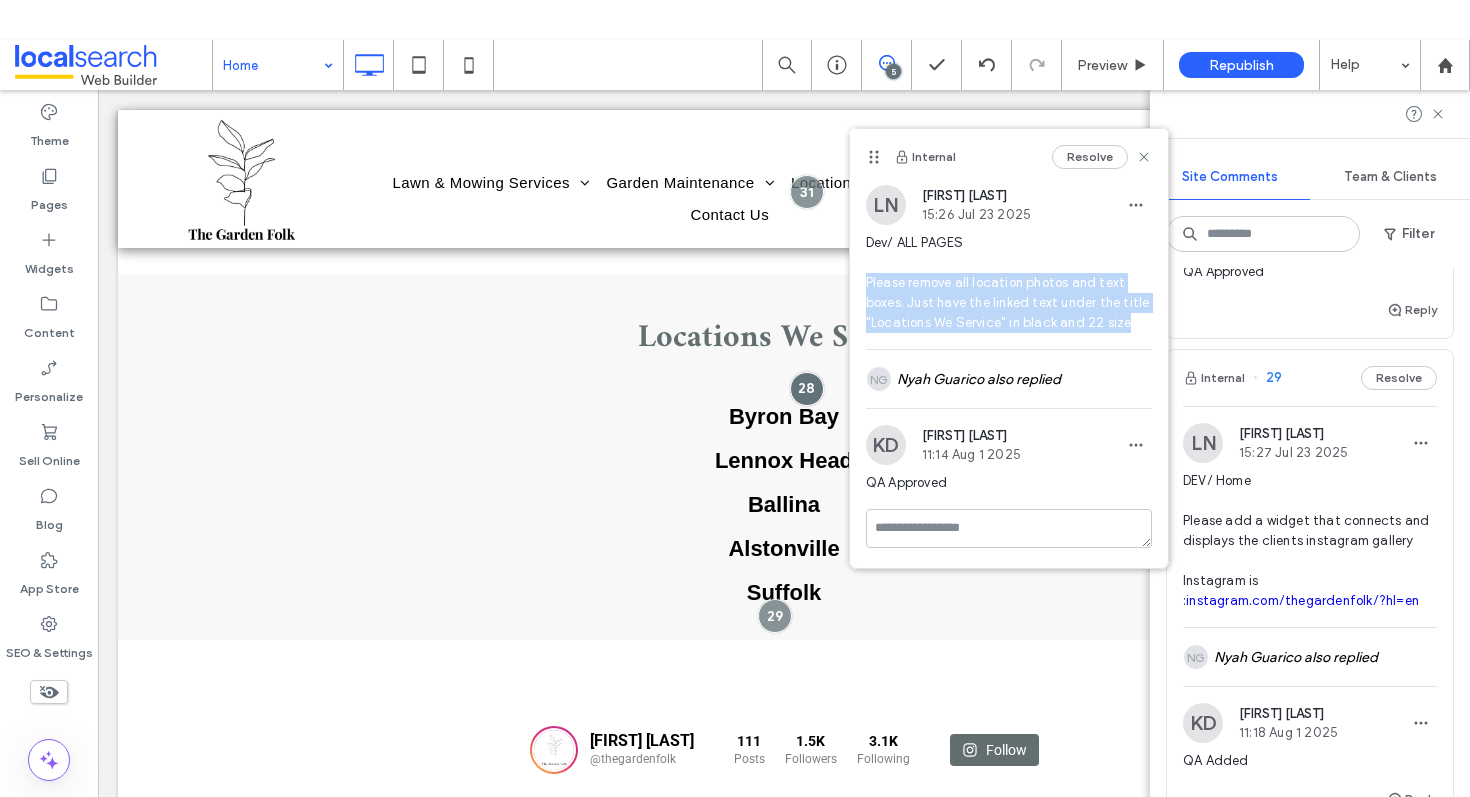 drag, startPoint x: 869, startPoint y: 278, endPoint x: 1160, endPoint y: 336, distance: 296.7238 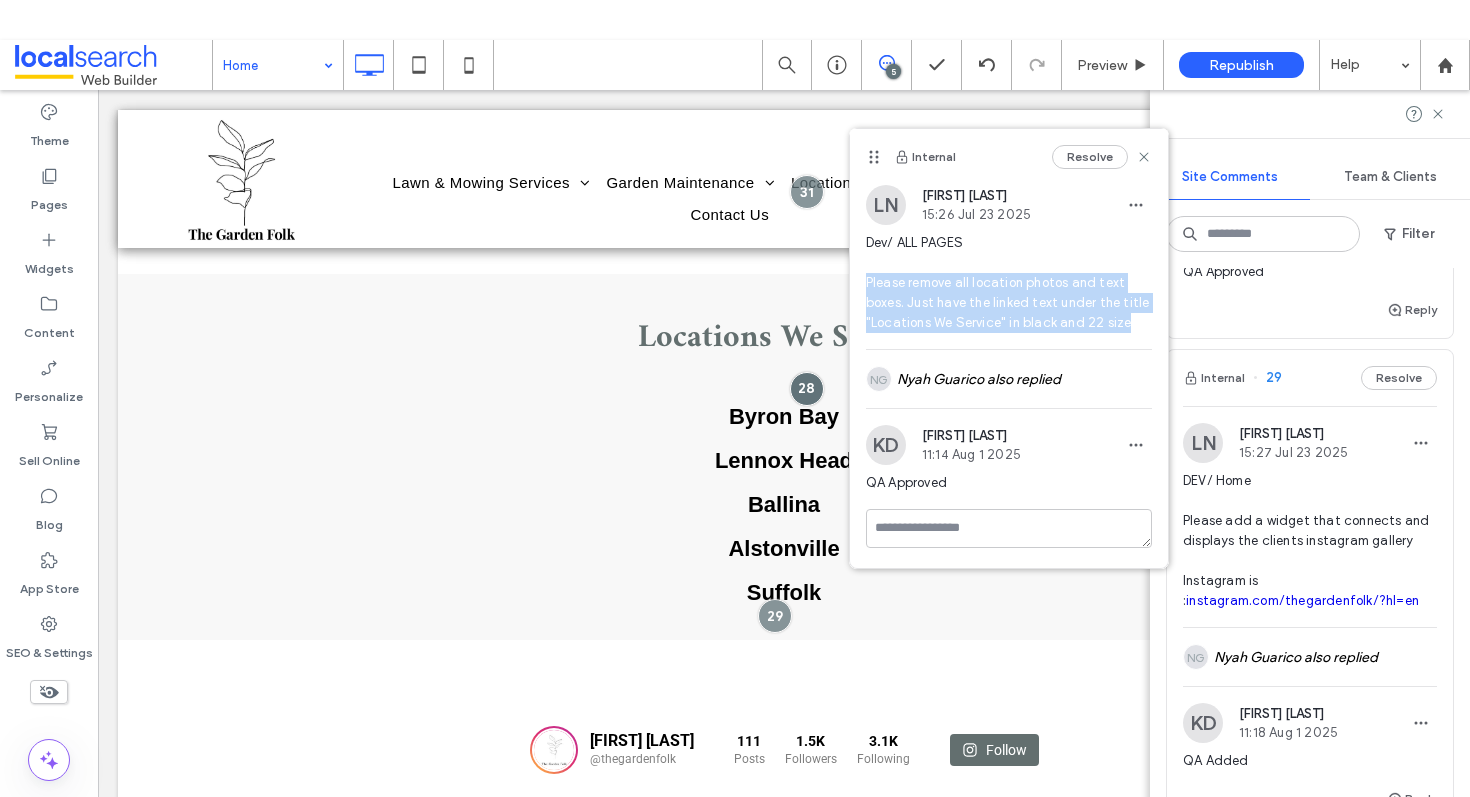click on "LN [FIRST] [LAST] 15:26 Jul 23 2025 Dev/ ALL PAGES
Please remove all location photos and text boxes. Just have the linked text under the title "Locations We Service" in black and 22 size" at bounding box center (1009, 267) 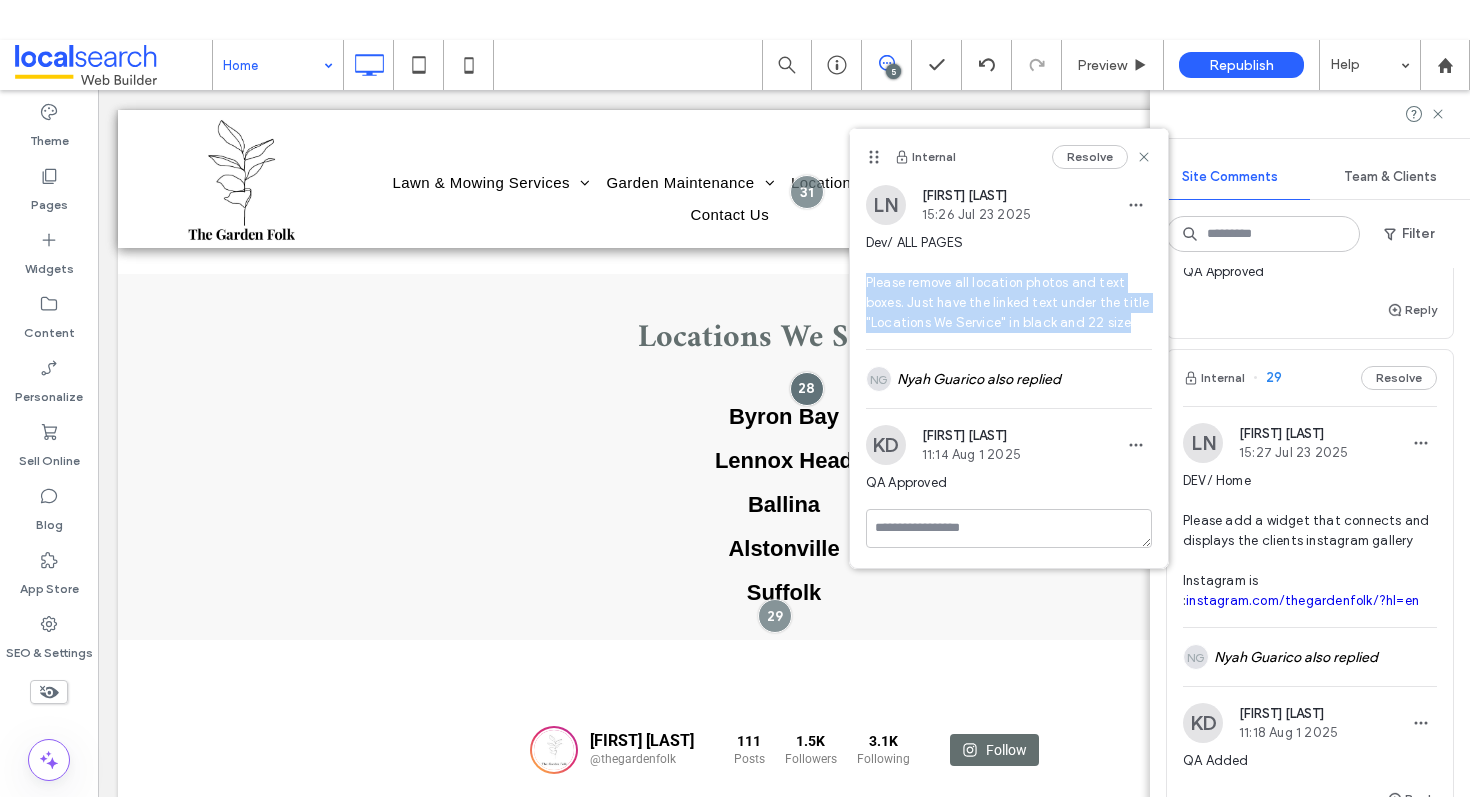 copy on "Please remove all location photos and text boxes. Just have the linked text under the title "Locations We Service" in black and 22 size" 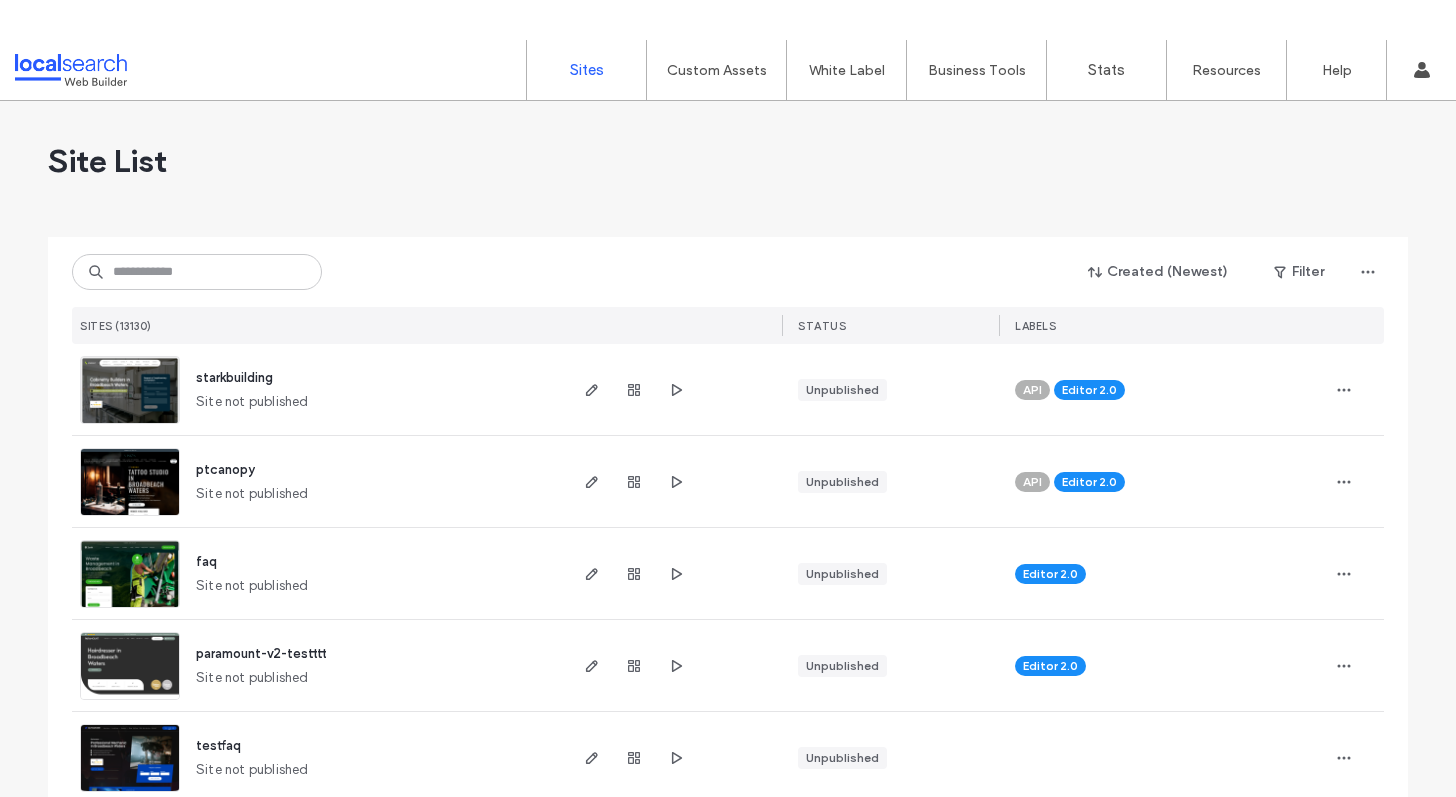 scroll, scrollTop: 0, scrollLeft: 0, axis: both 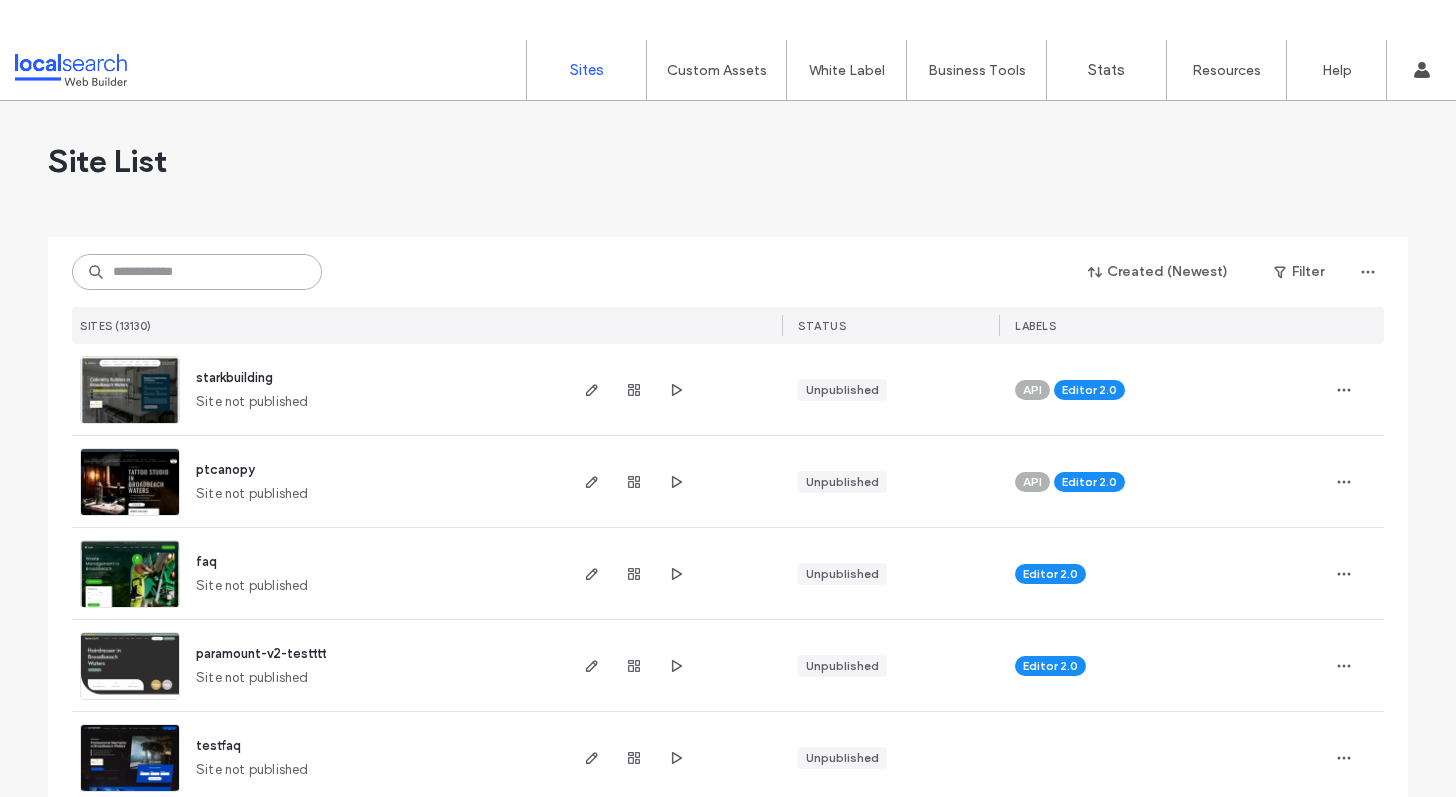 click at bounding box center [197, 272] 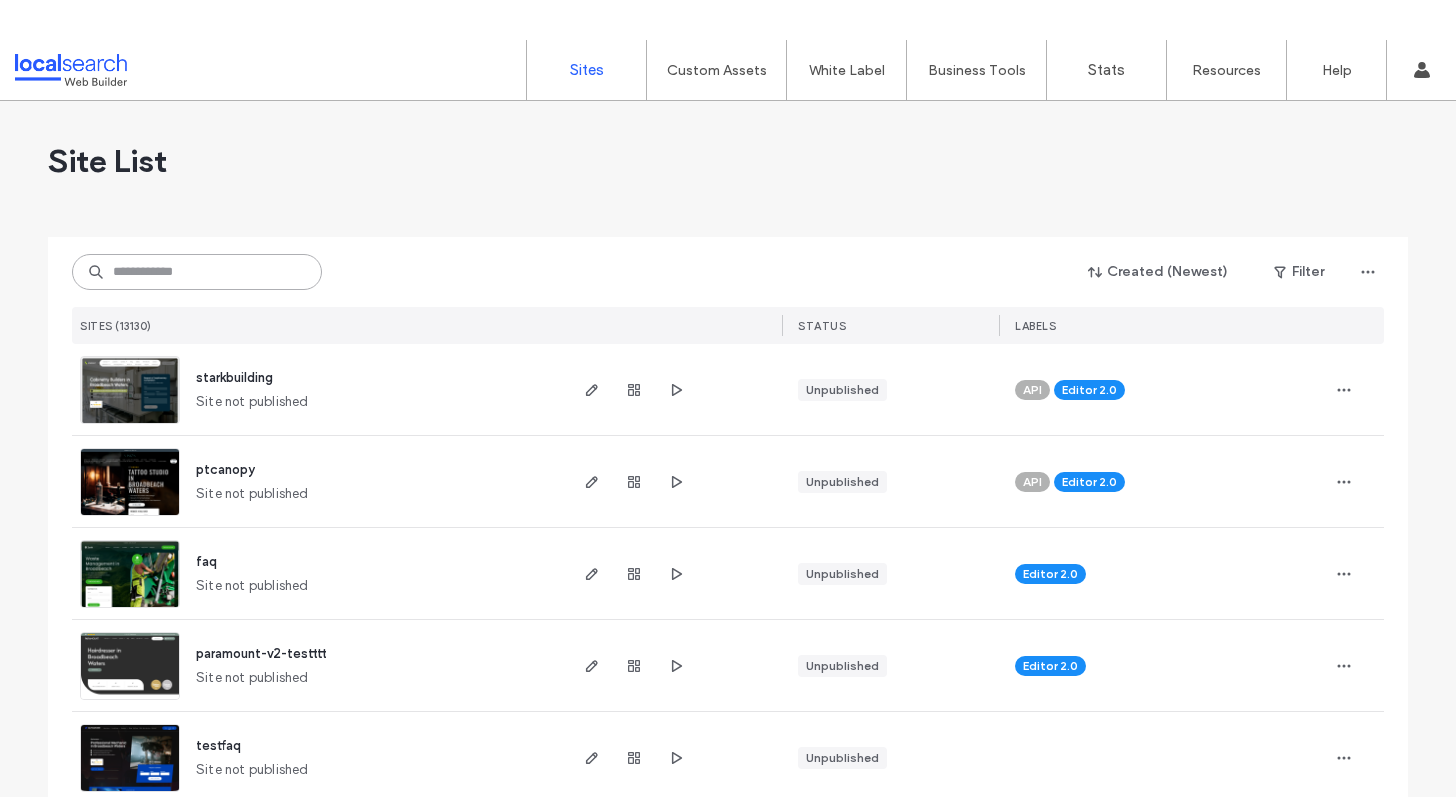 paste on "**********" 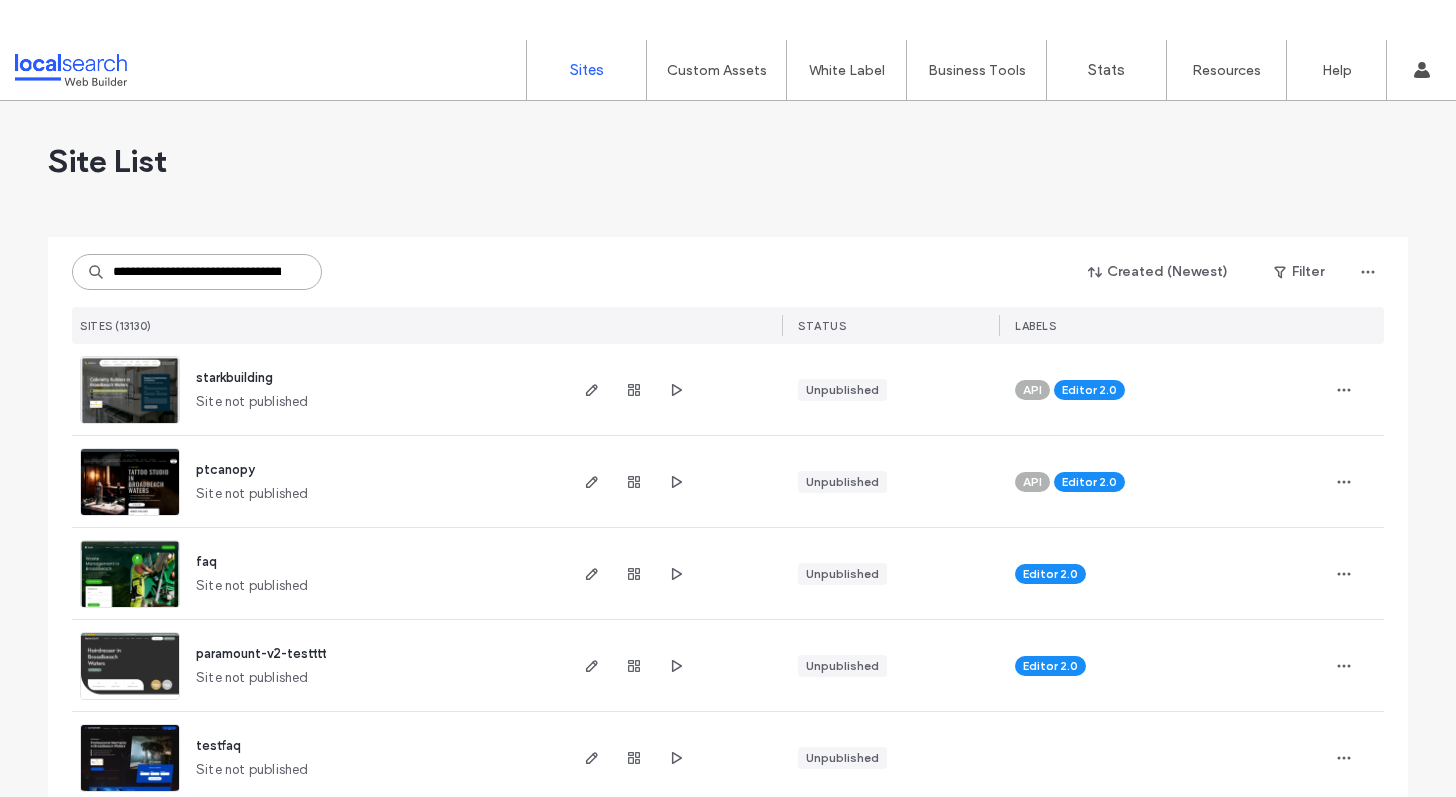 scroll, scrollTop: 0, scrollLeft: 60, axis: horizontal 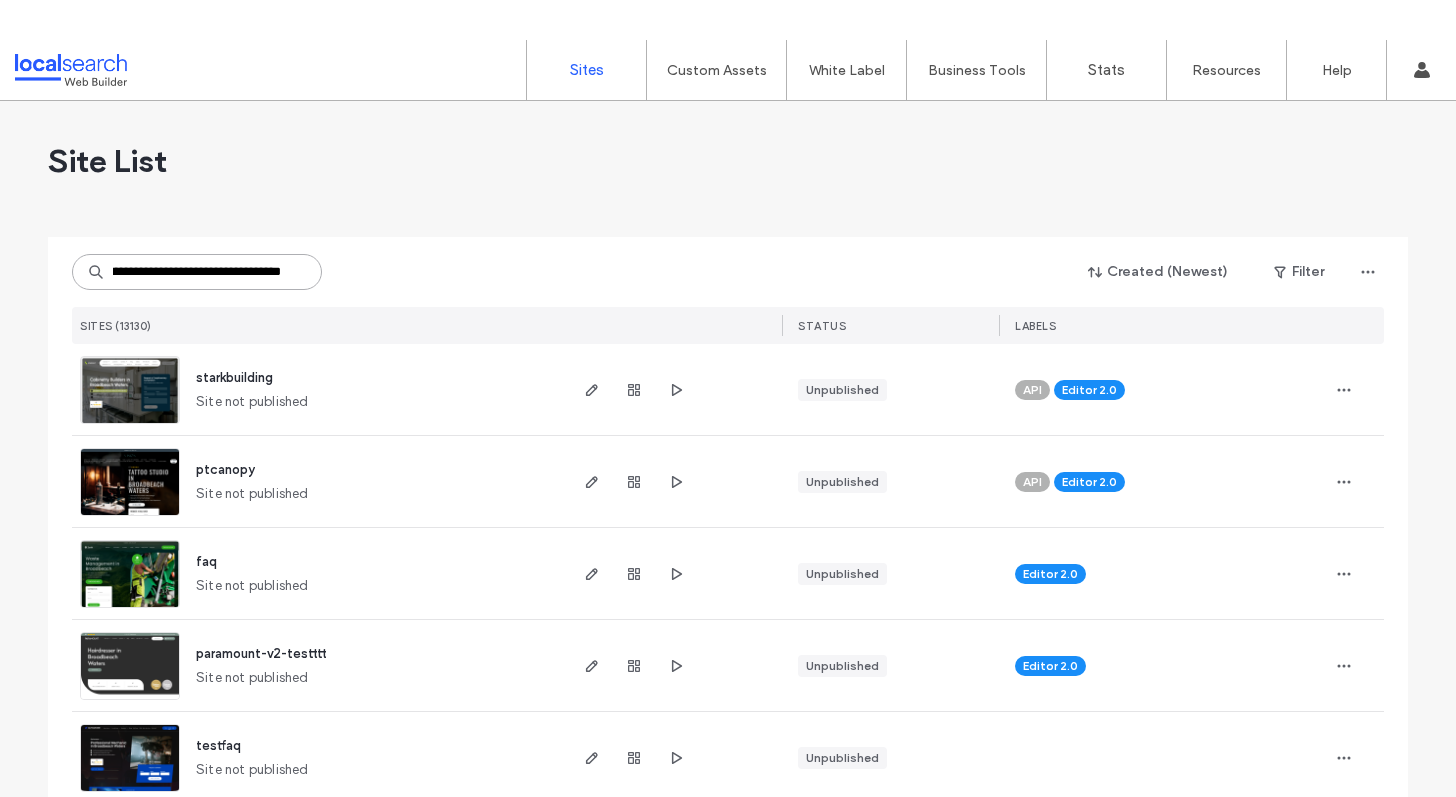 type on "**********" 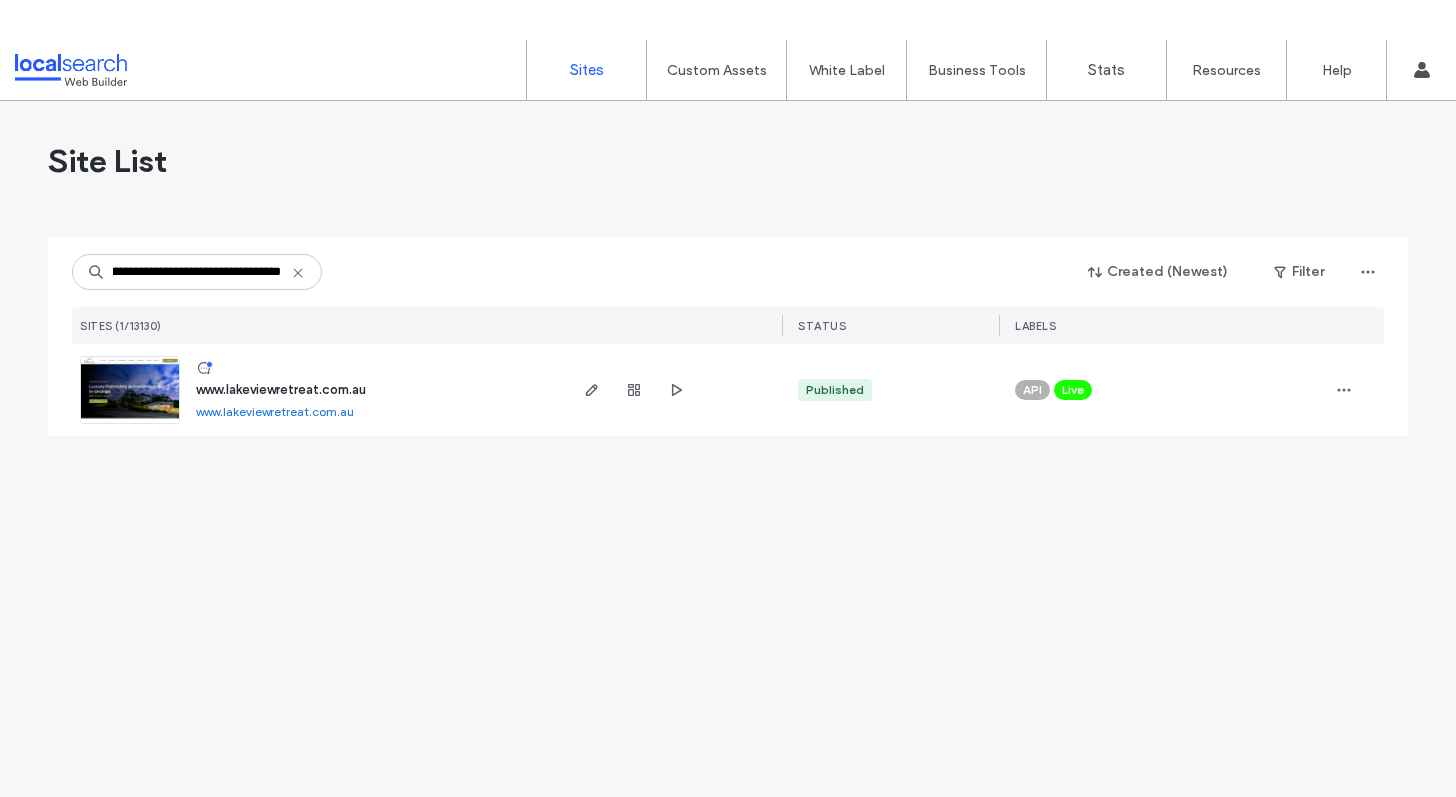 click on "www.lakeviewretreat.com.au" at bounding box center [281, 389] 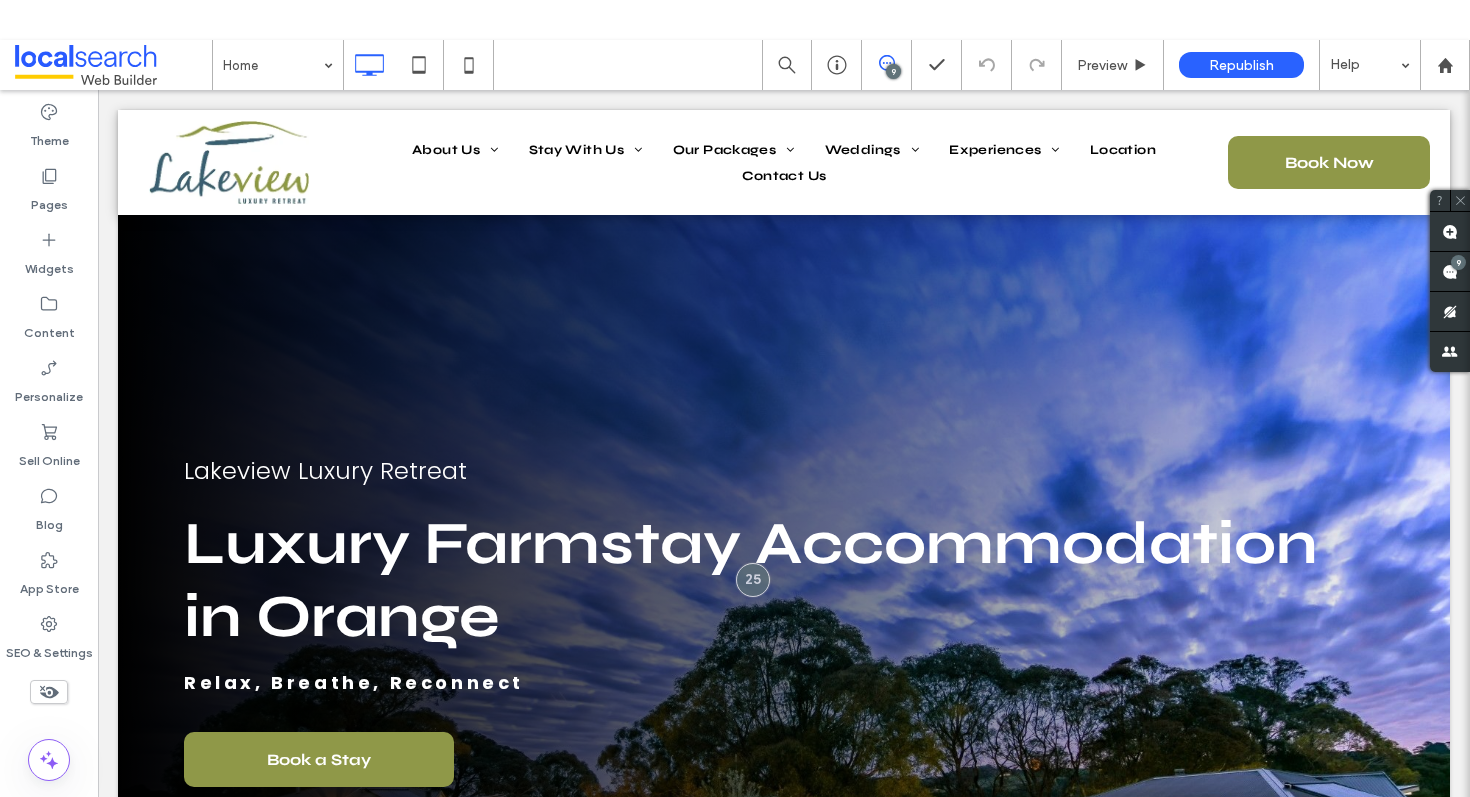 scroll, scrollTop: 0, scrollLeft: 0, axis: both 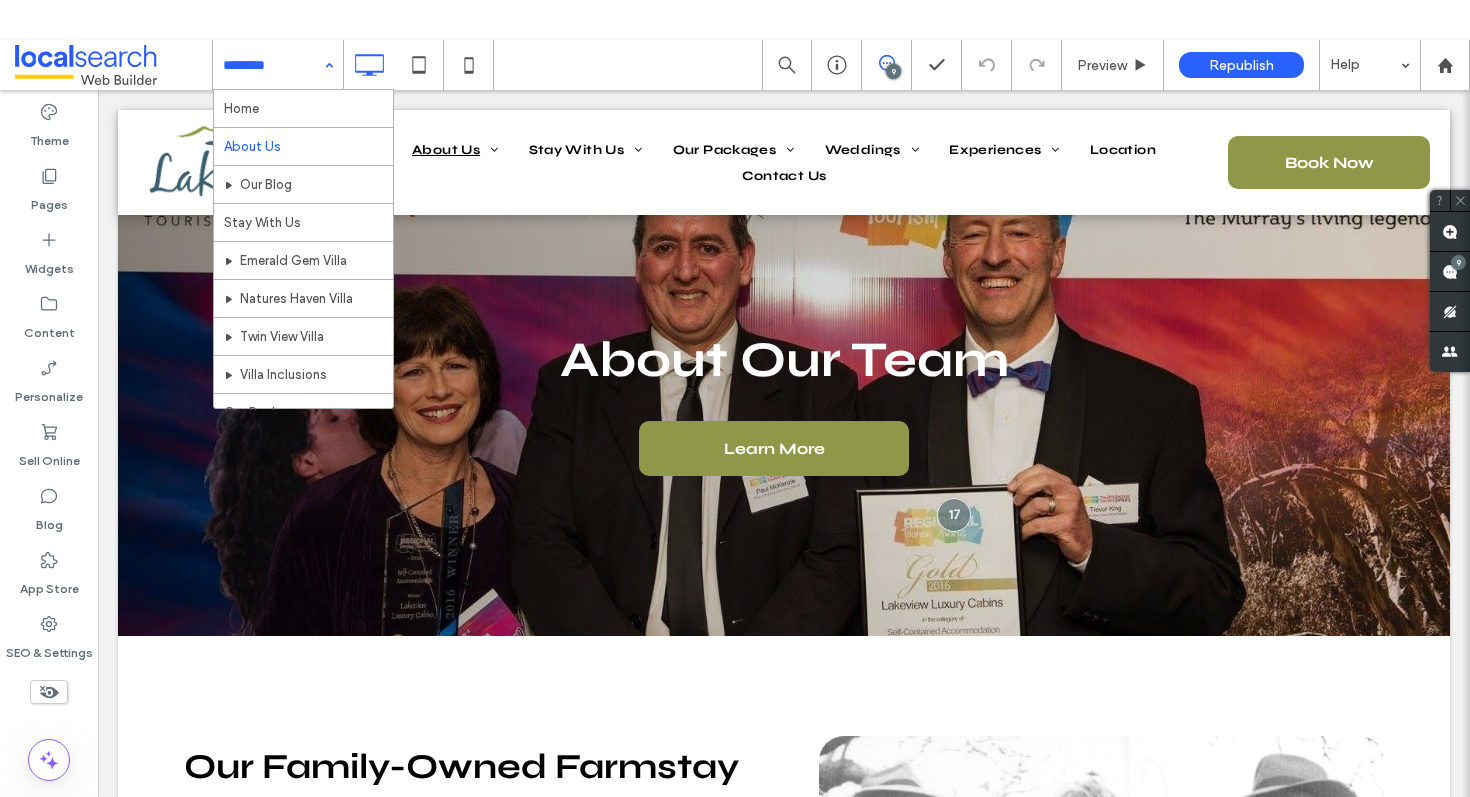 click on "Click To Paste
Row
About Us
Our Blog
Stay With Us
Emerald Gem Villa
Natures Haven Villa
Twin View Villa
Villa Inclusions
Our Packages
Food & Wine
Wellness & Rejuvenation
Romance & Celebration
Chef Prepared Meals
Sundowners Experience
Curate Your Own
In-Villa Massages
Weddings
Wedding Stays
Wedding Partners
Experiences
Tours
Location
Contact Us
Click To Paste
Row
Get in touch   555-555-5555 mymail@mailservice.com Click To Paste
Row
Menu
Click To Paste" at bounding box center (784, 1981) 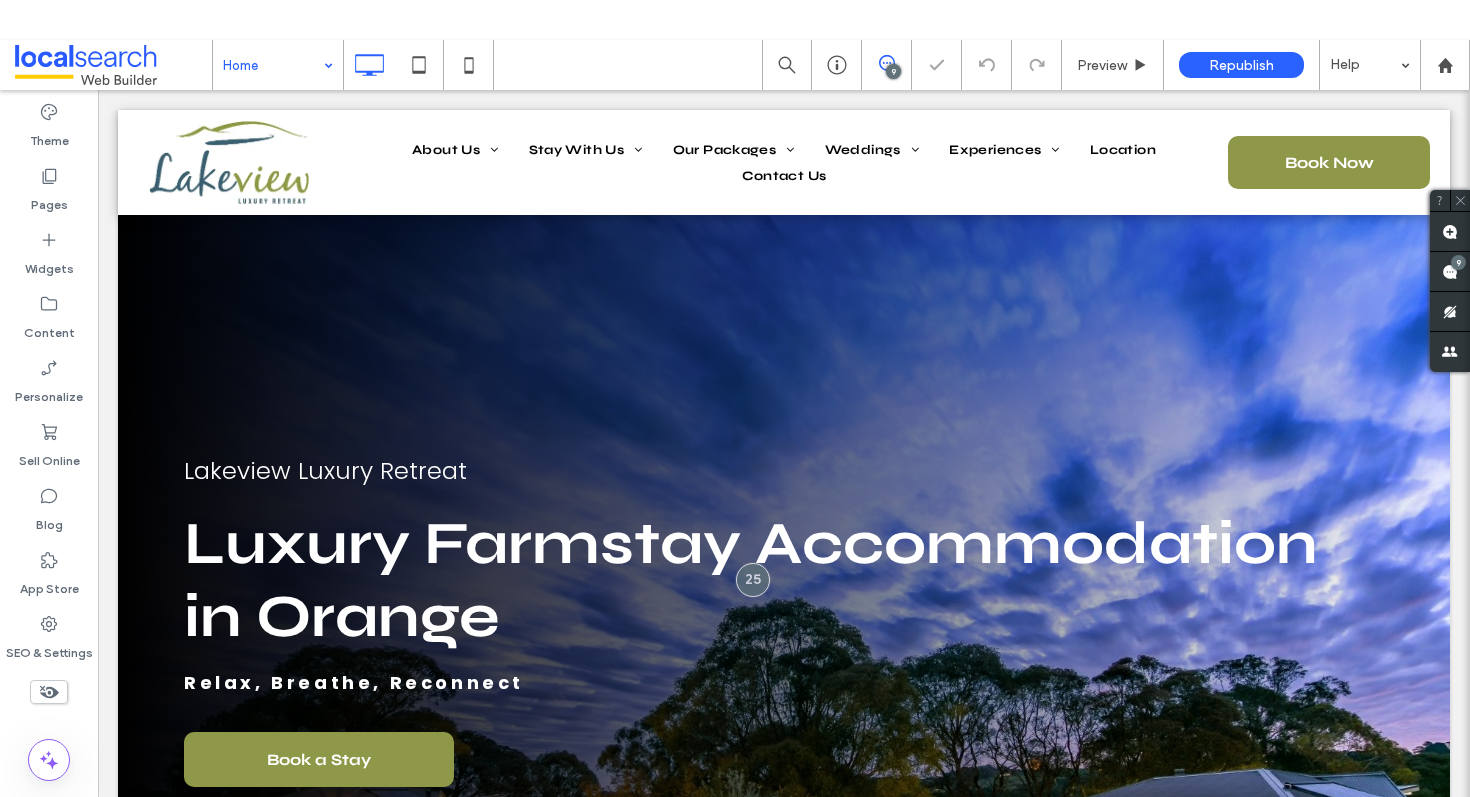 scroll, scrollTop: 1702, scrollLeft: 0, axis: vertical 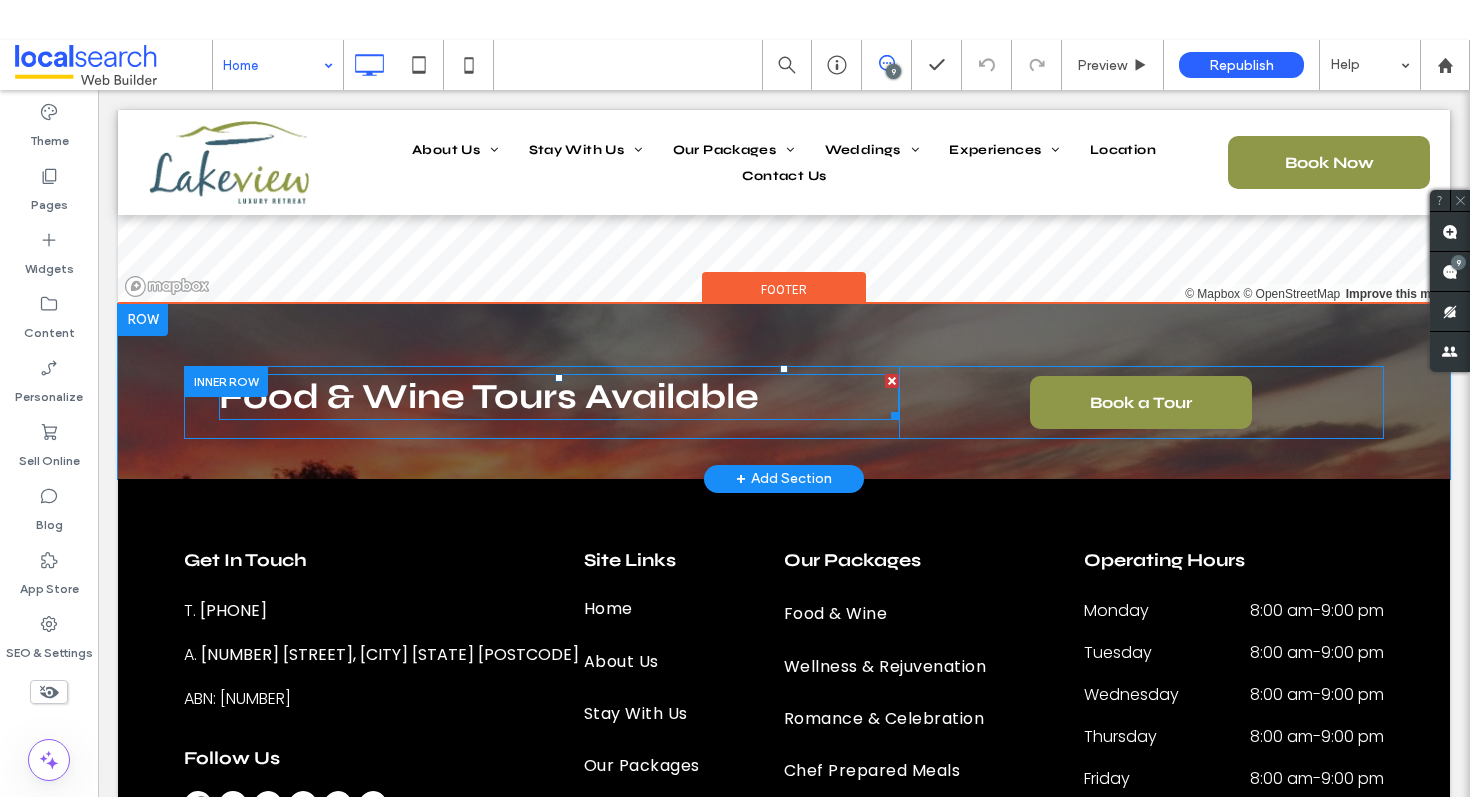 click on "Food & Wine Tours Available" at bounding box center [559, 397] 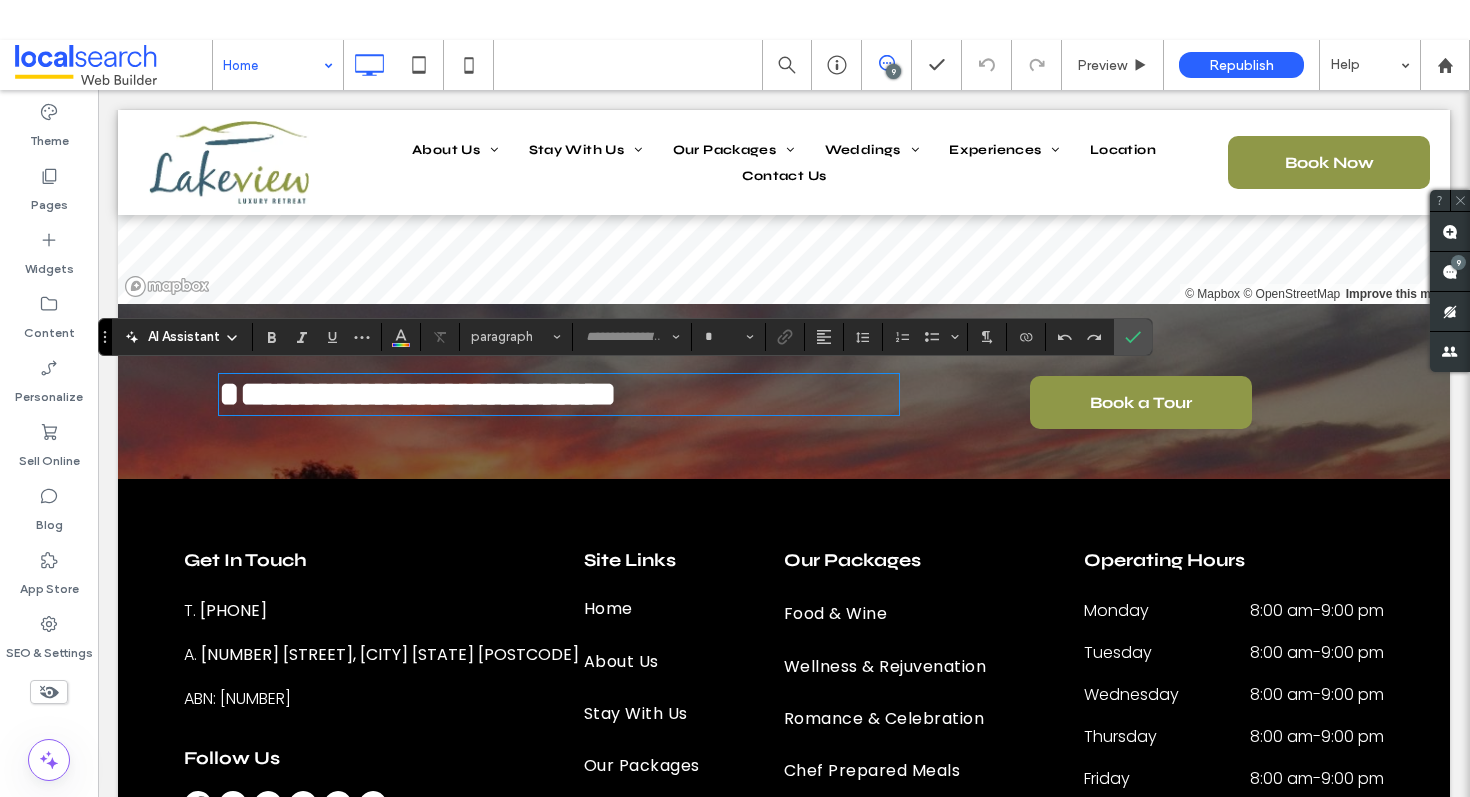 type on "****" 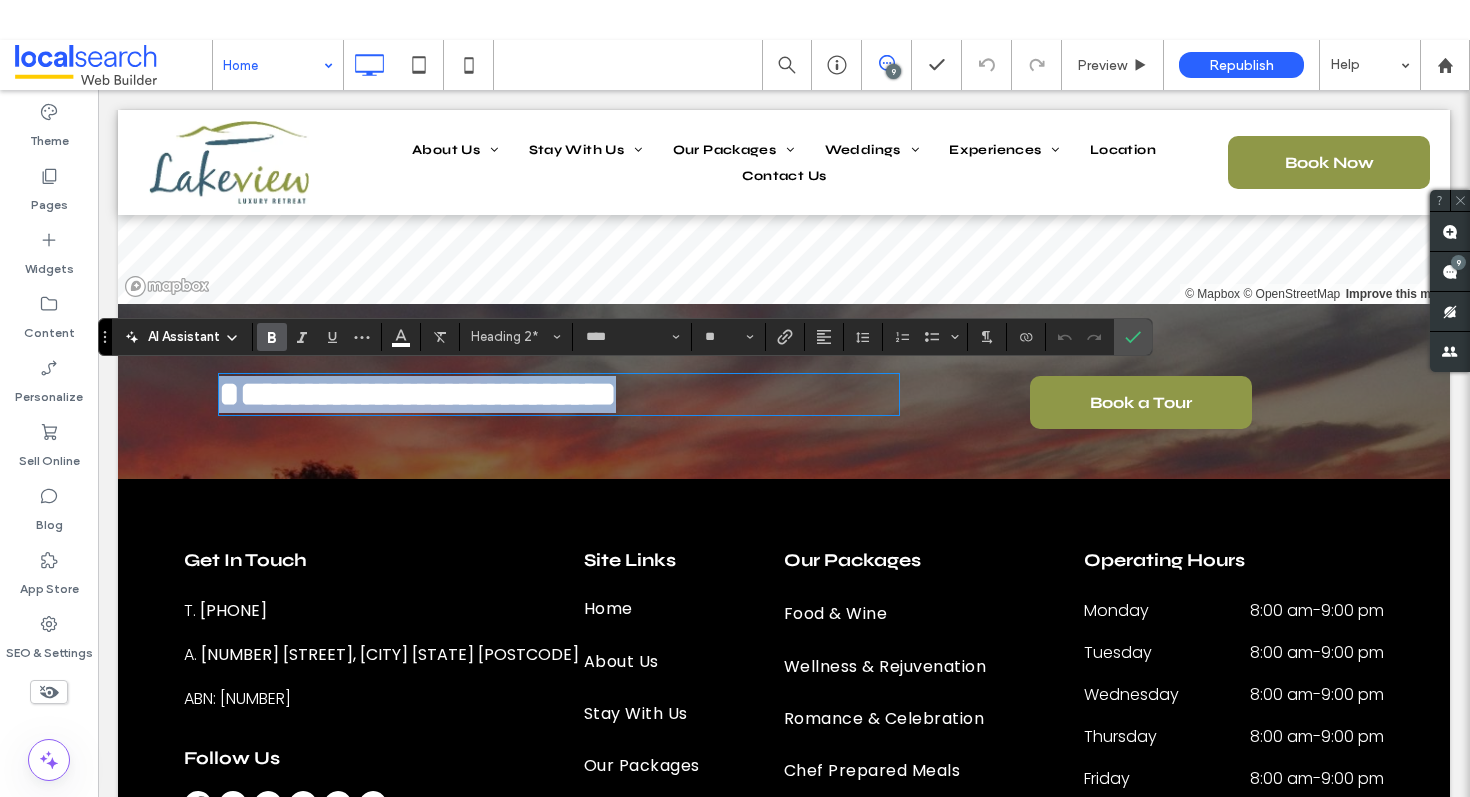 click on "**********" at bounding box center [417, 394] 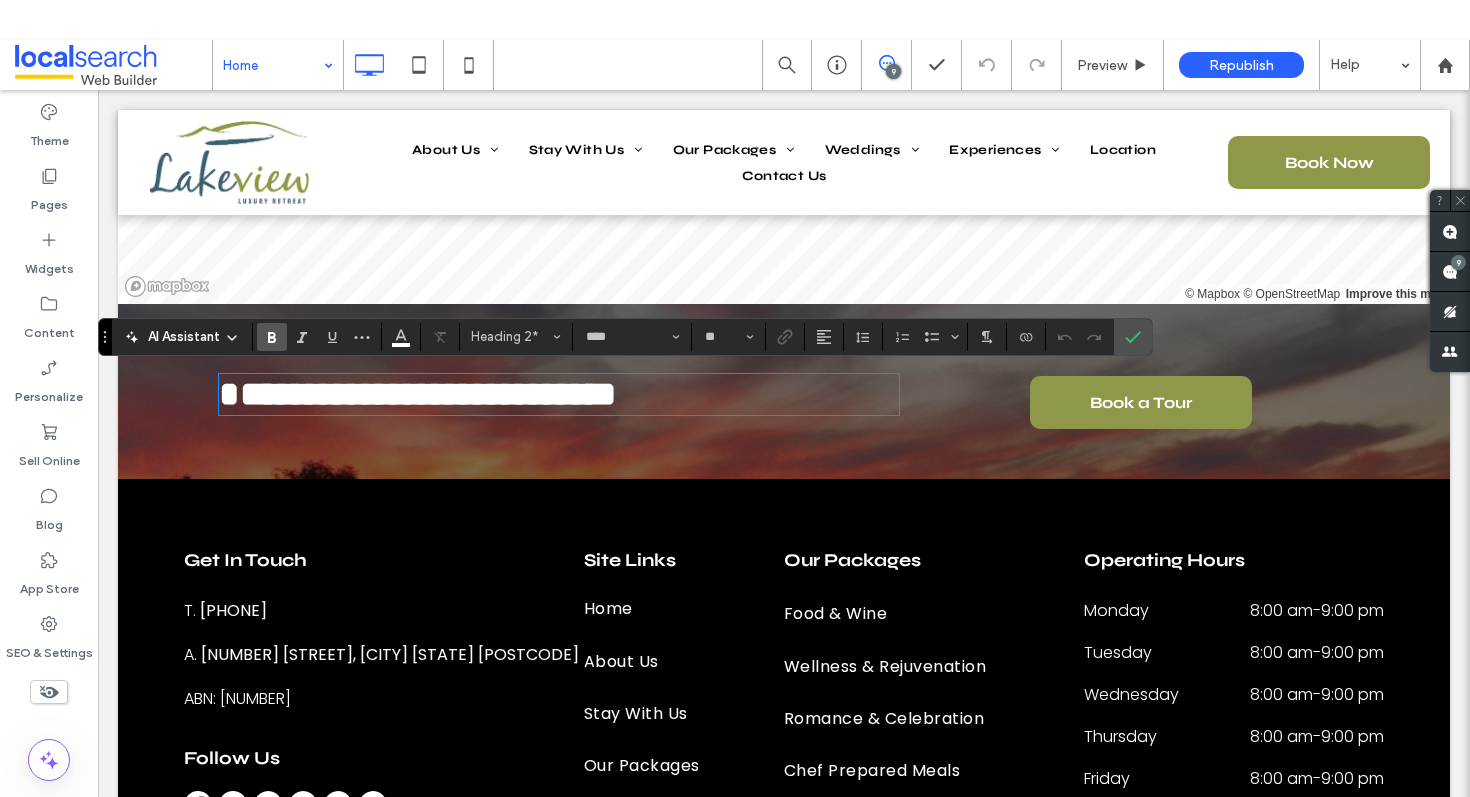 click on "**********" at bounding box center [559, 394] 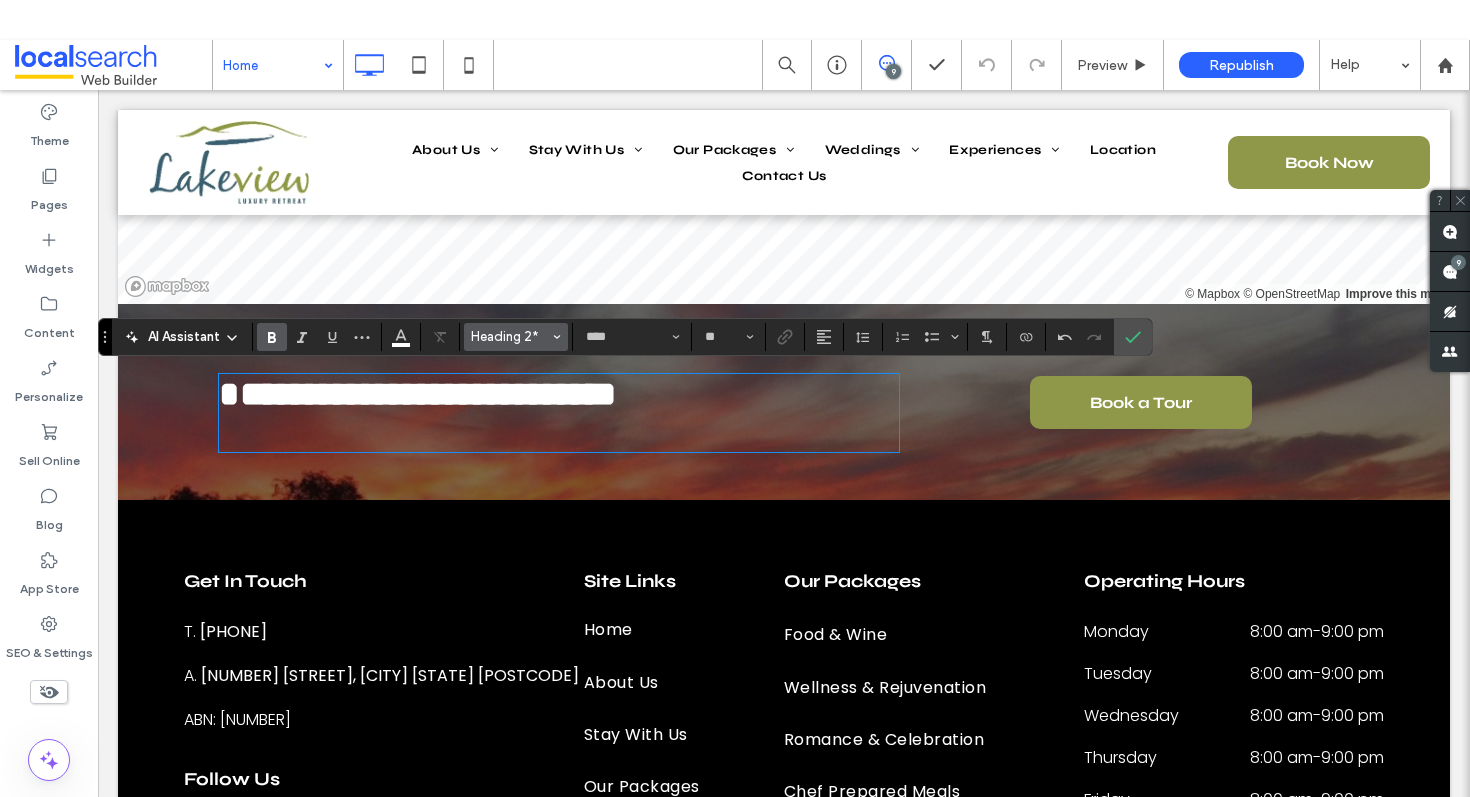 click on "Heading 2*" at bounding box center [510, 336] 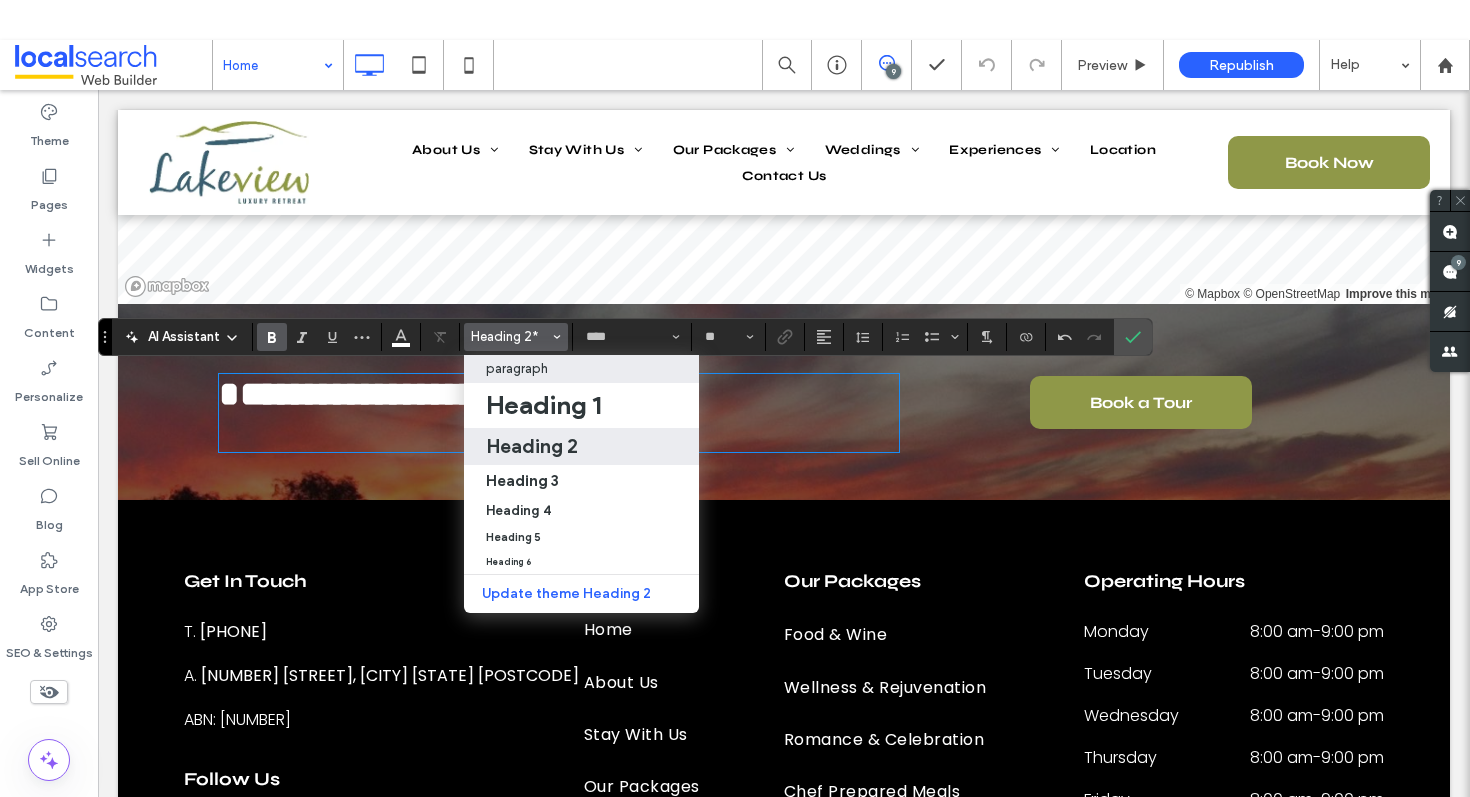 click on "paragraph" at bounding box center (517, 368) 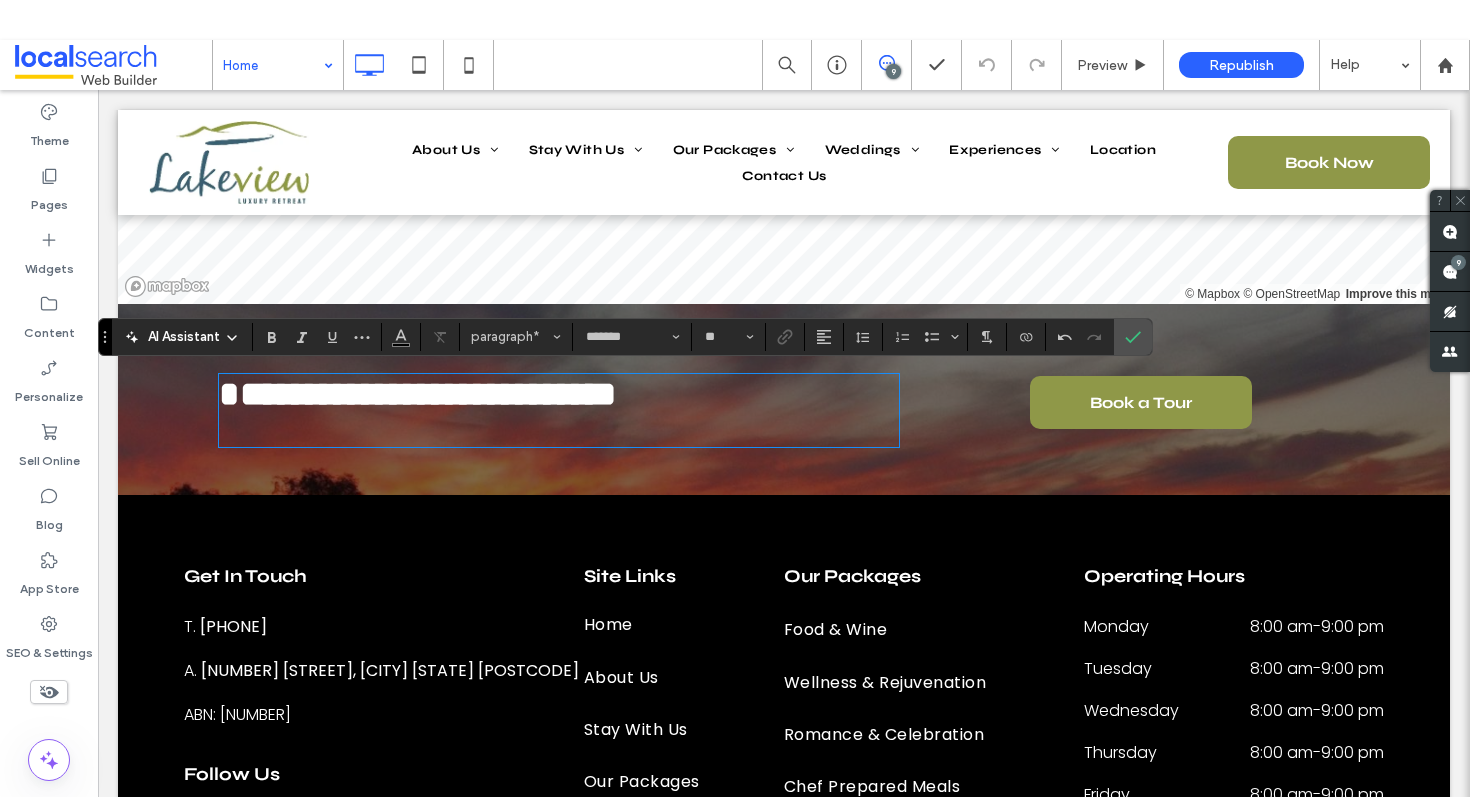 type on "****" 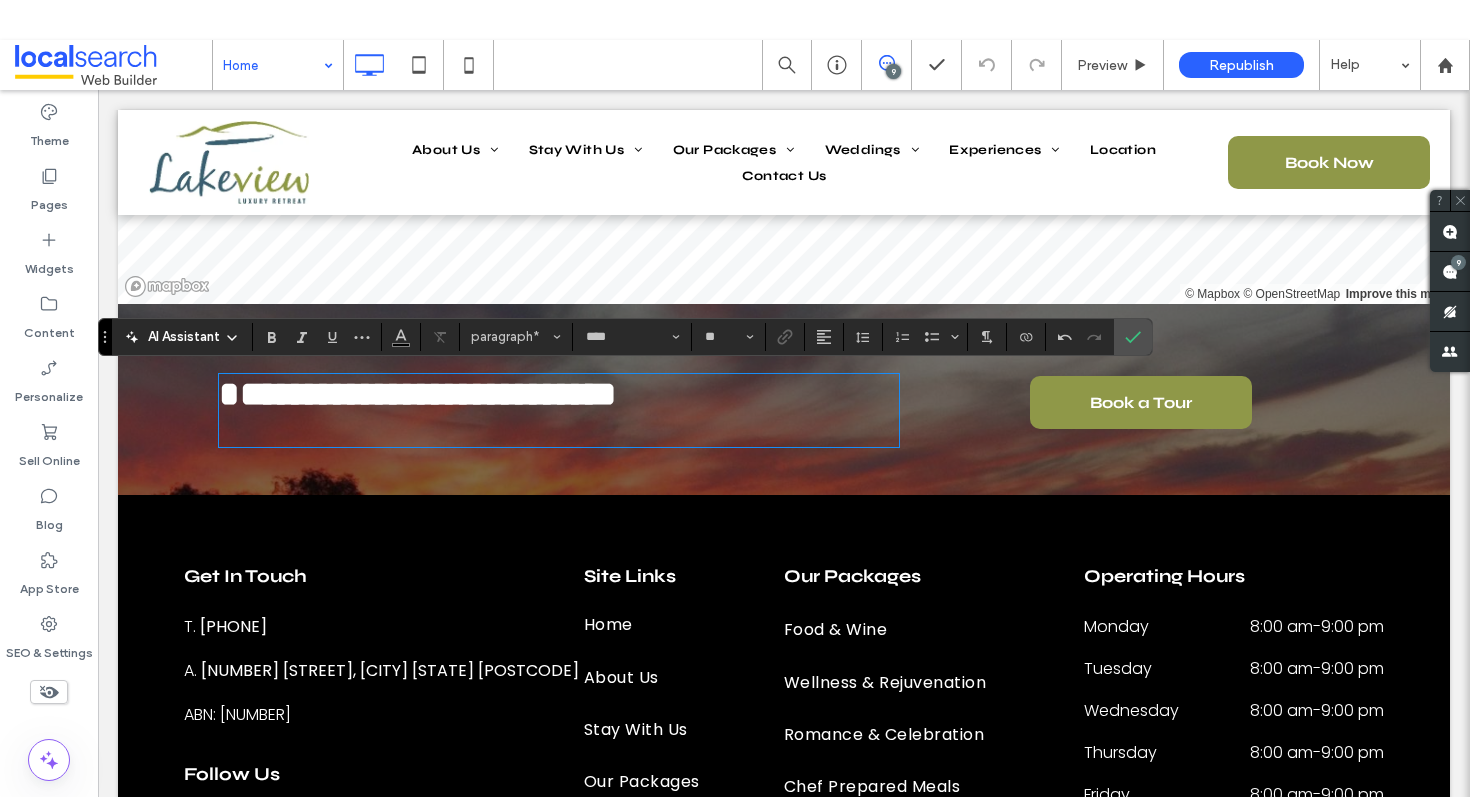 click on "**********" at bounding box center [417, 394] 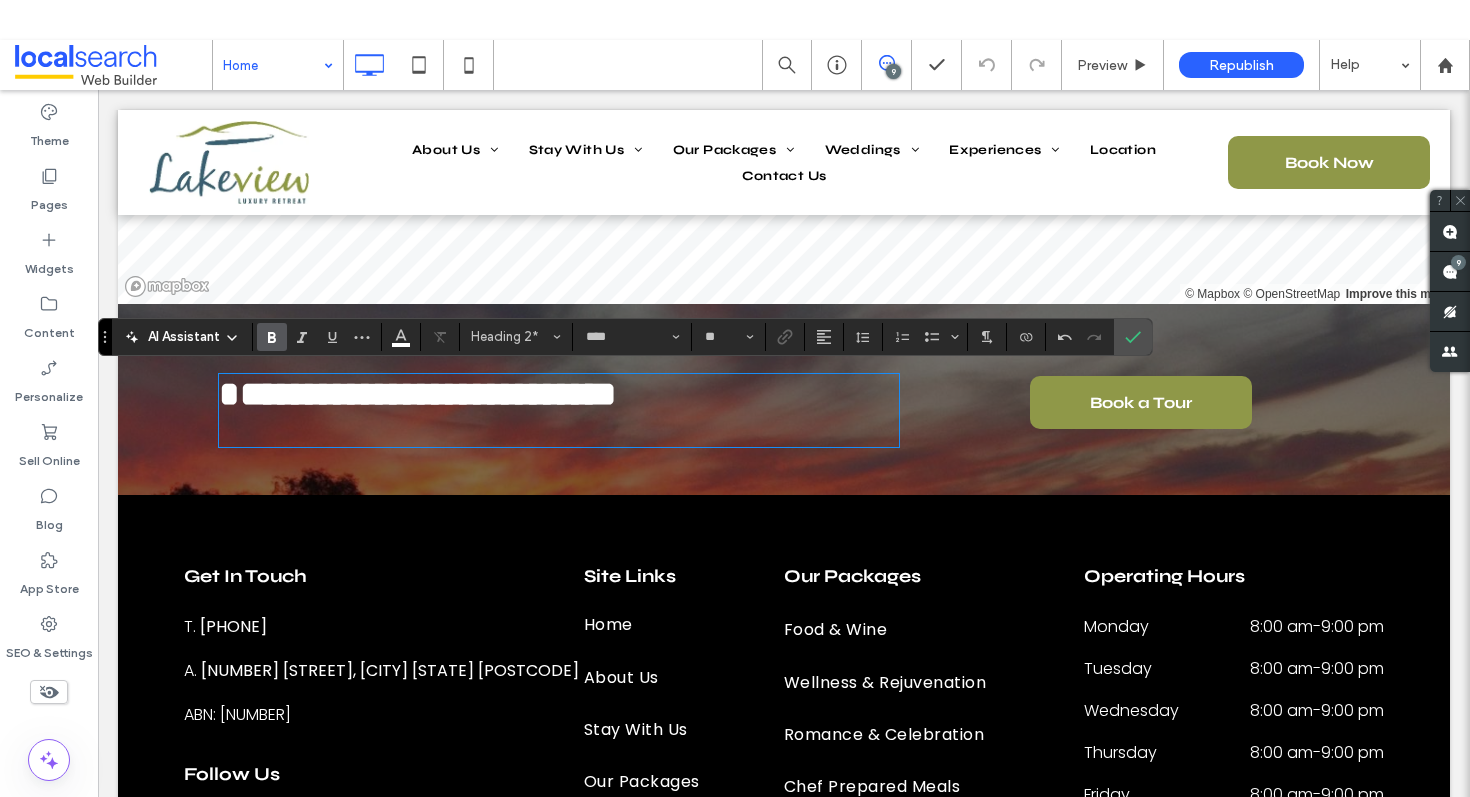 type on "*******" 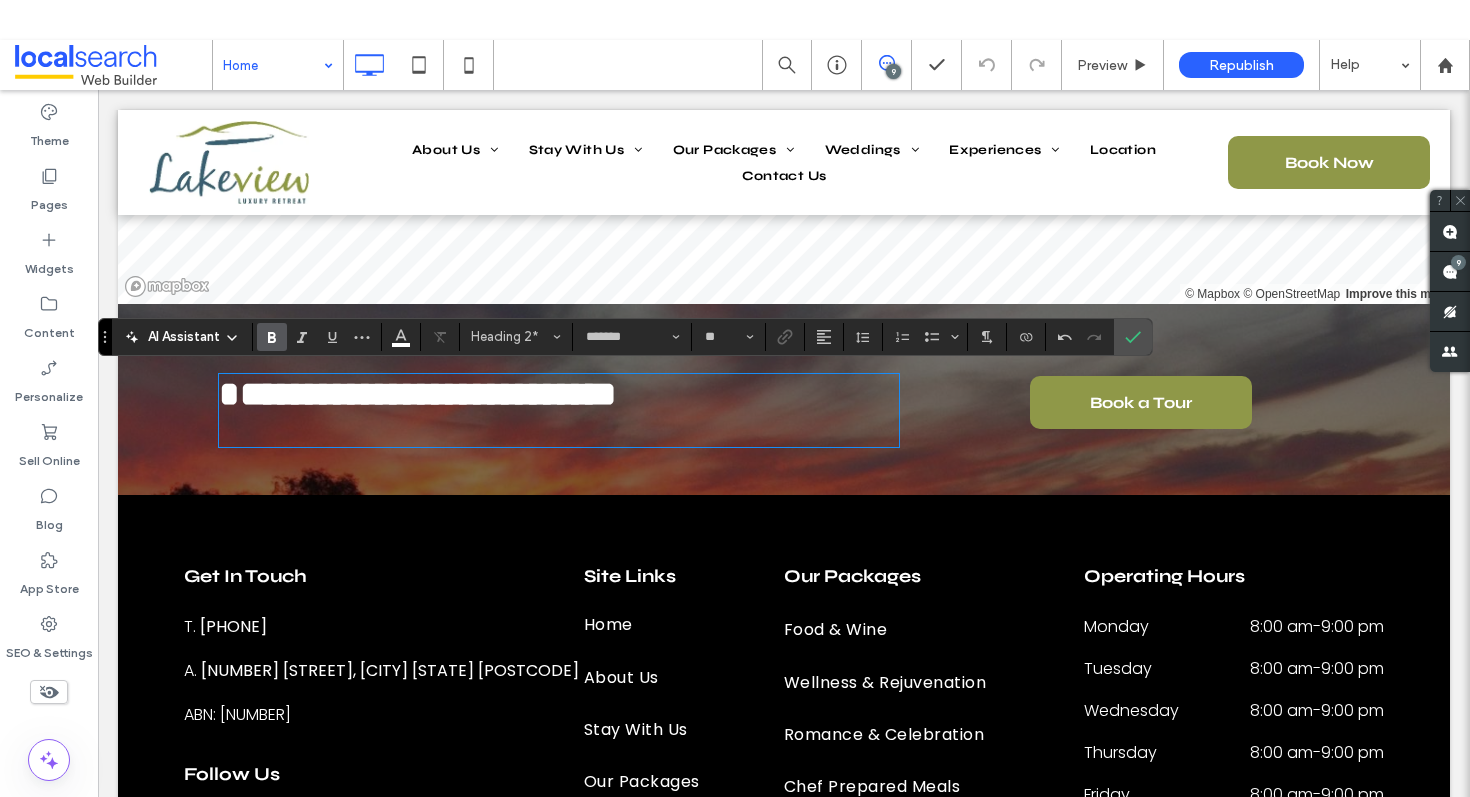 click at bounding box center (559, 429) 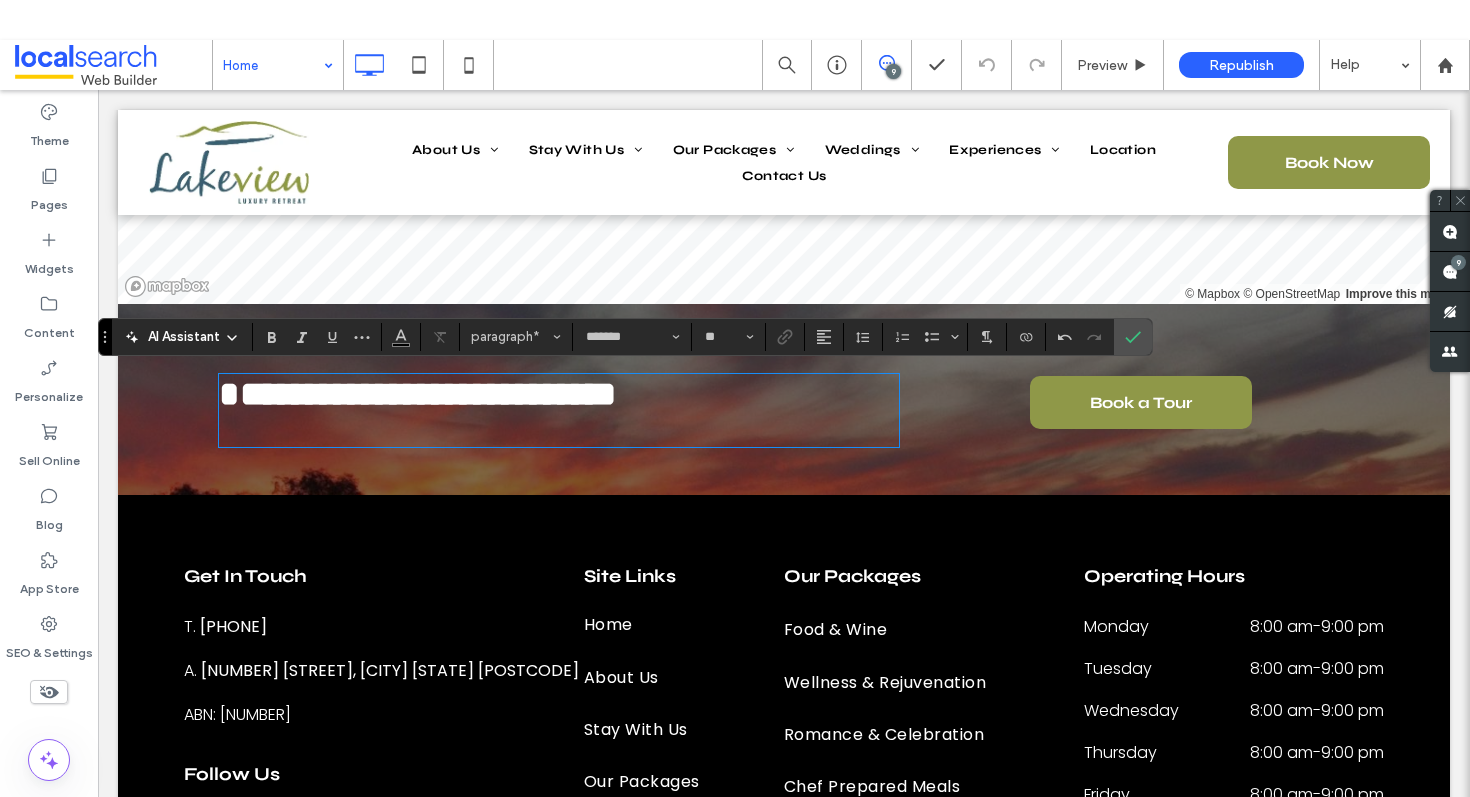 click on "﻿" at bounding box center [559, 429] 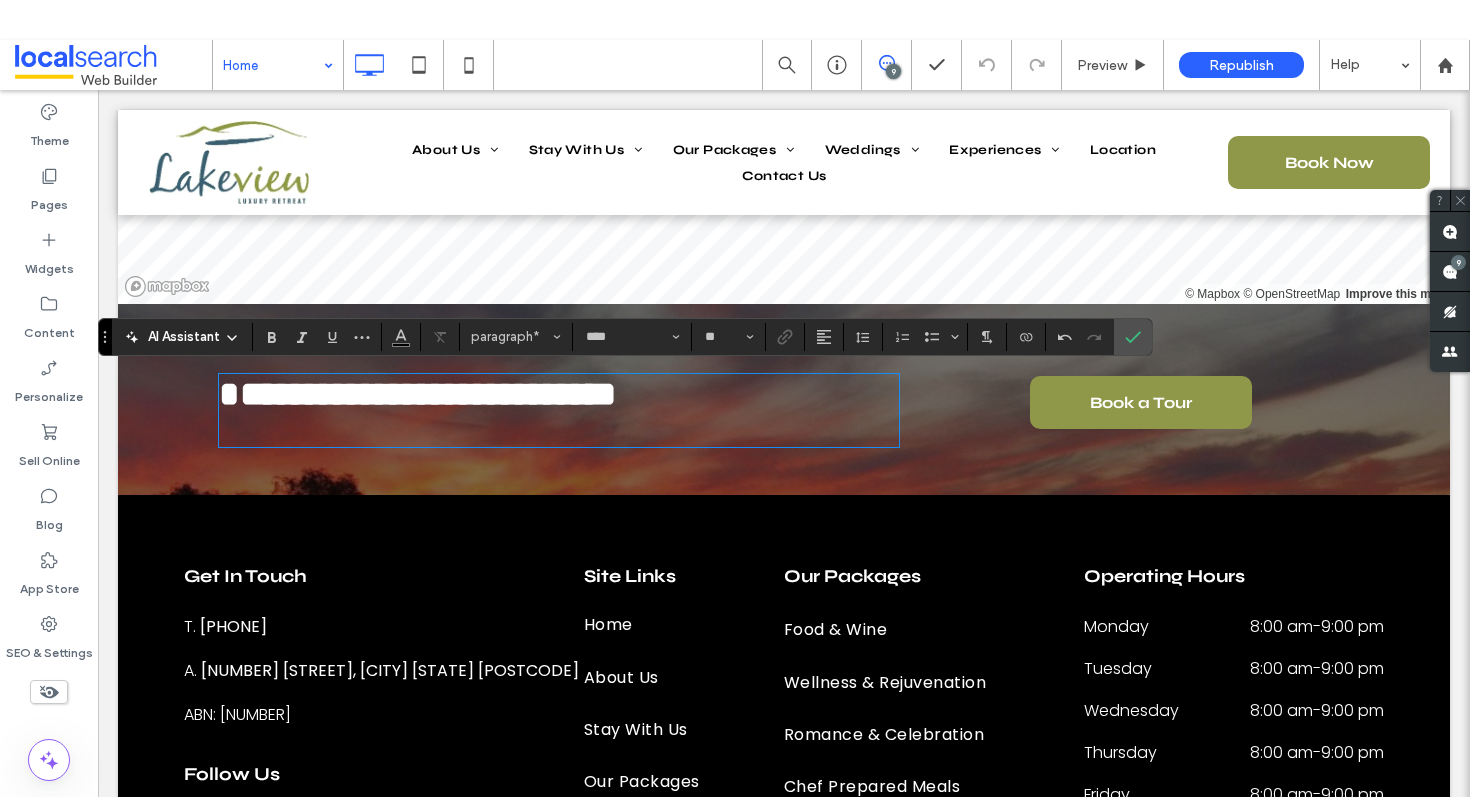 click on "**********" at bounding box center [559, 394] 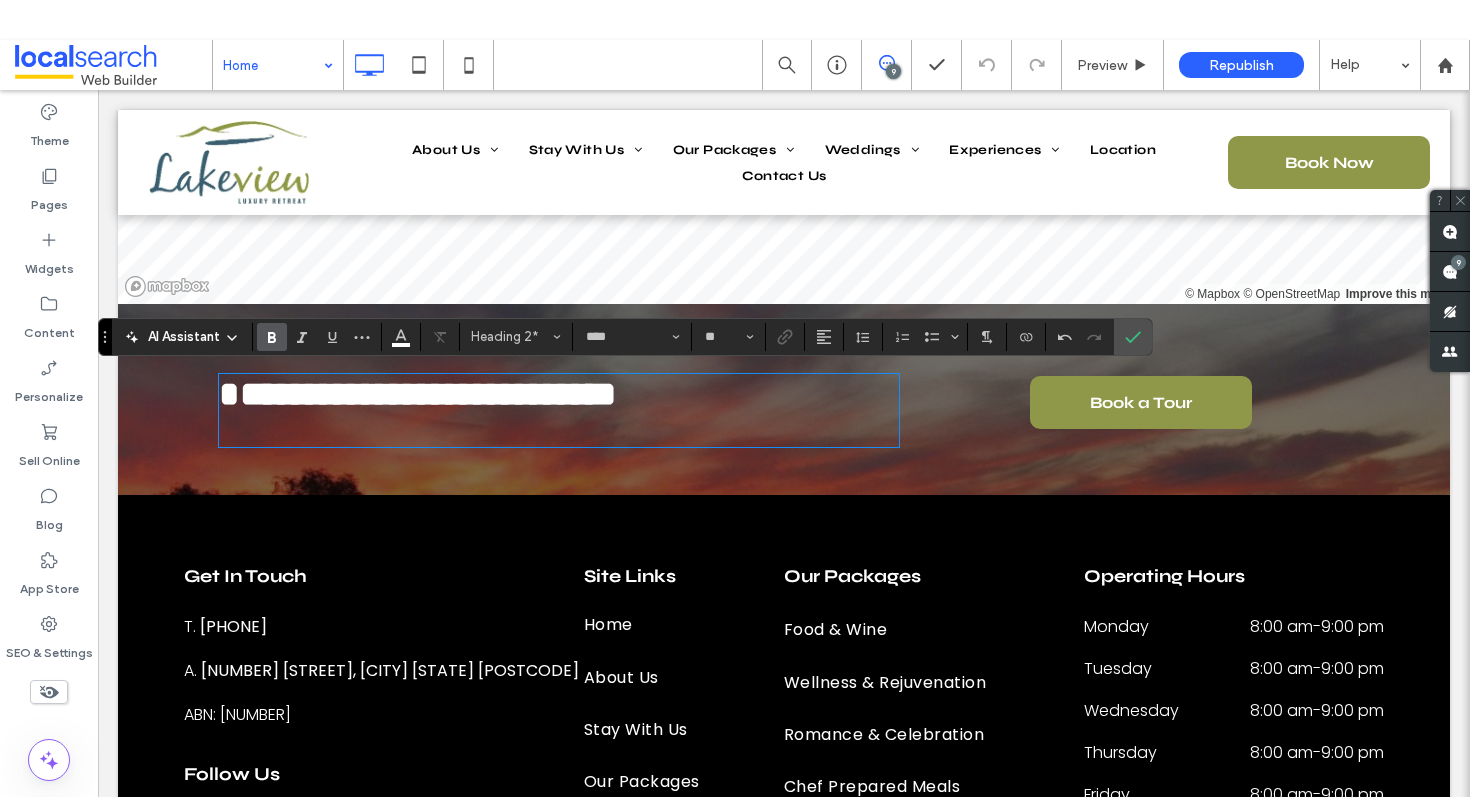 type on "*******" 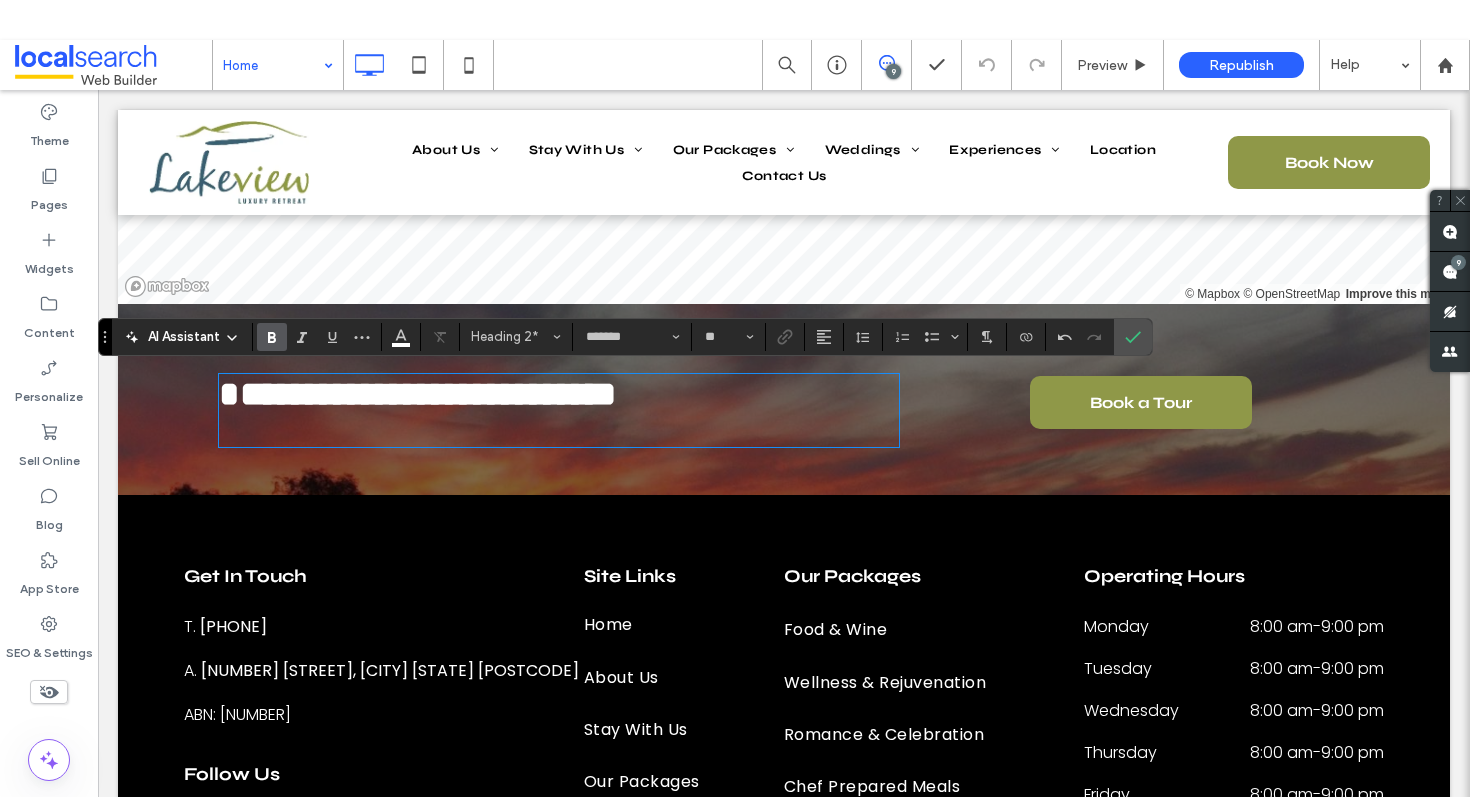 click at bounding box center (559, 429) 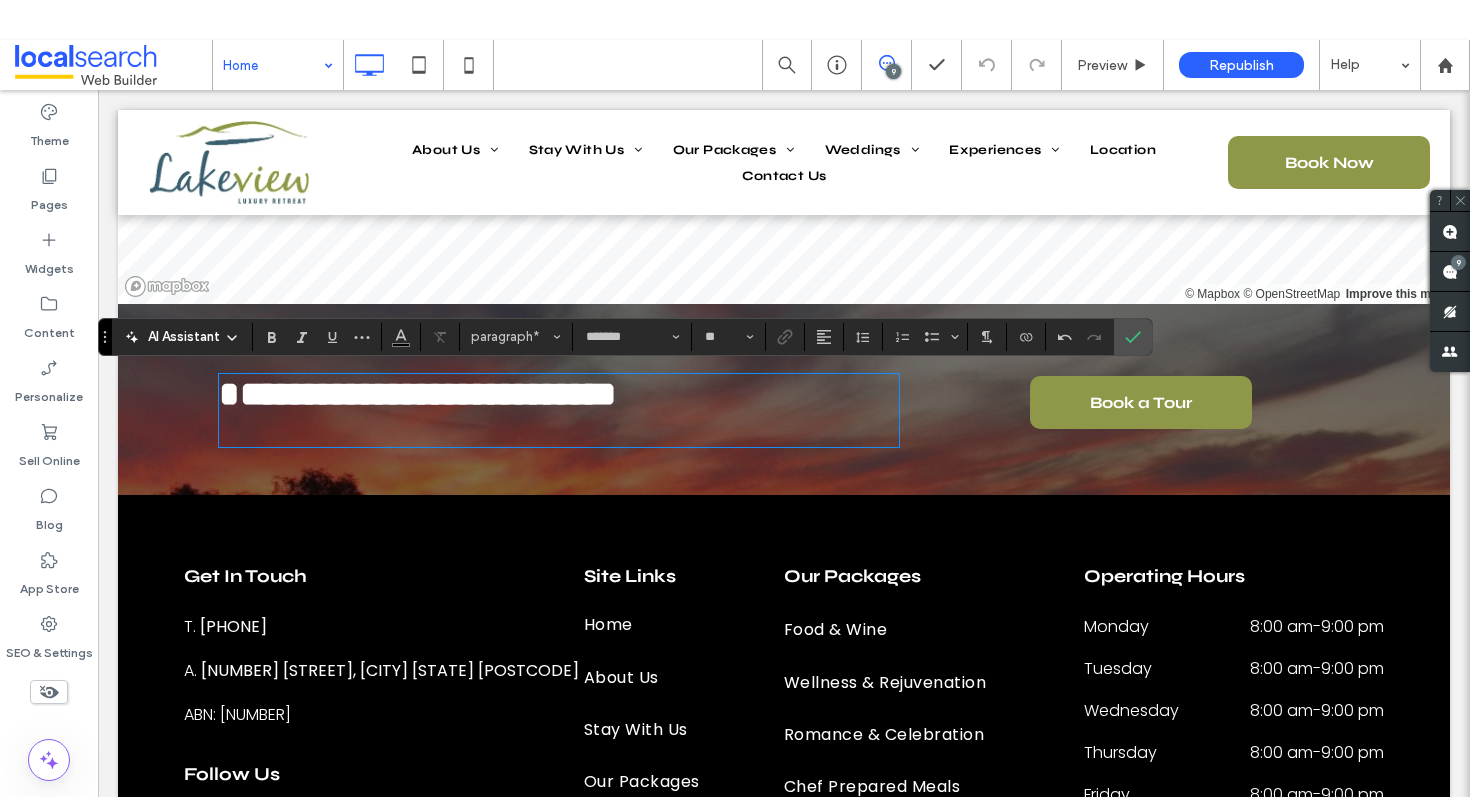 click on "﻿" at bounding box center [559, 429] 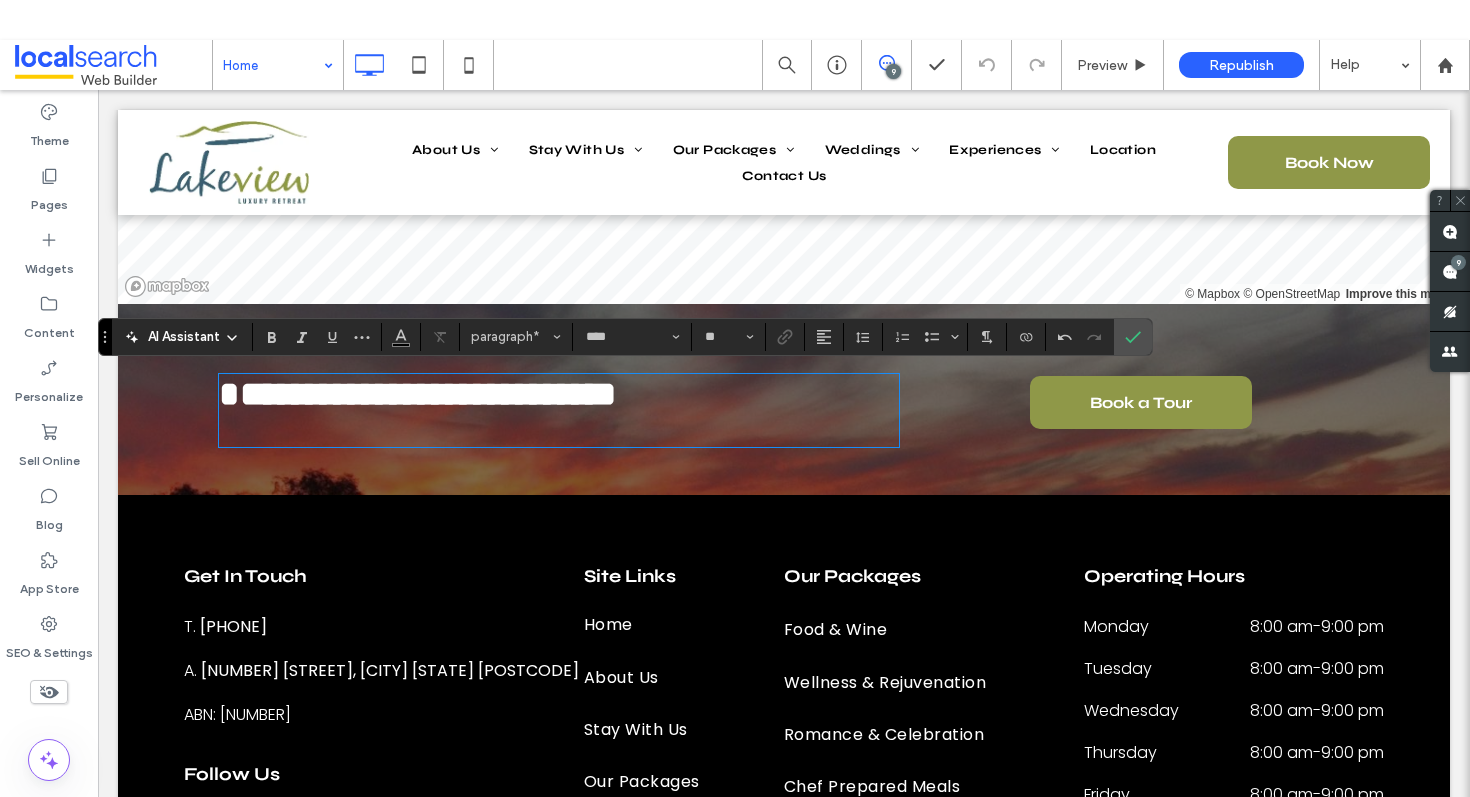 click on "**********" at bounding box center (559, 394) 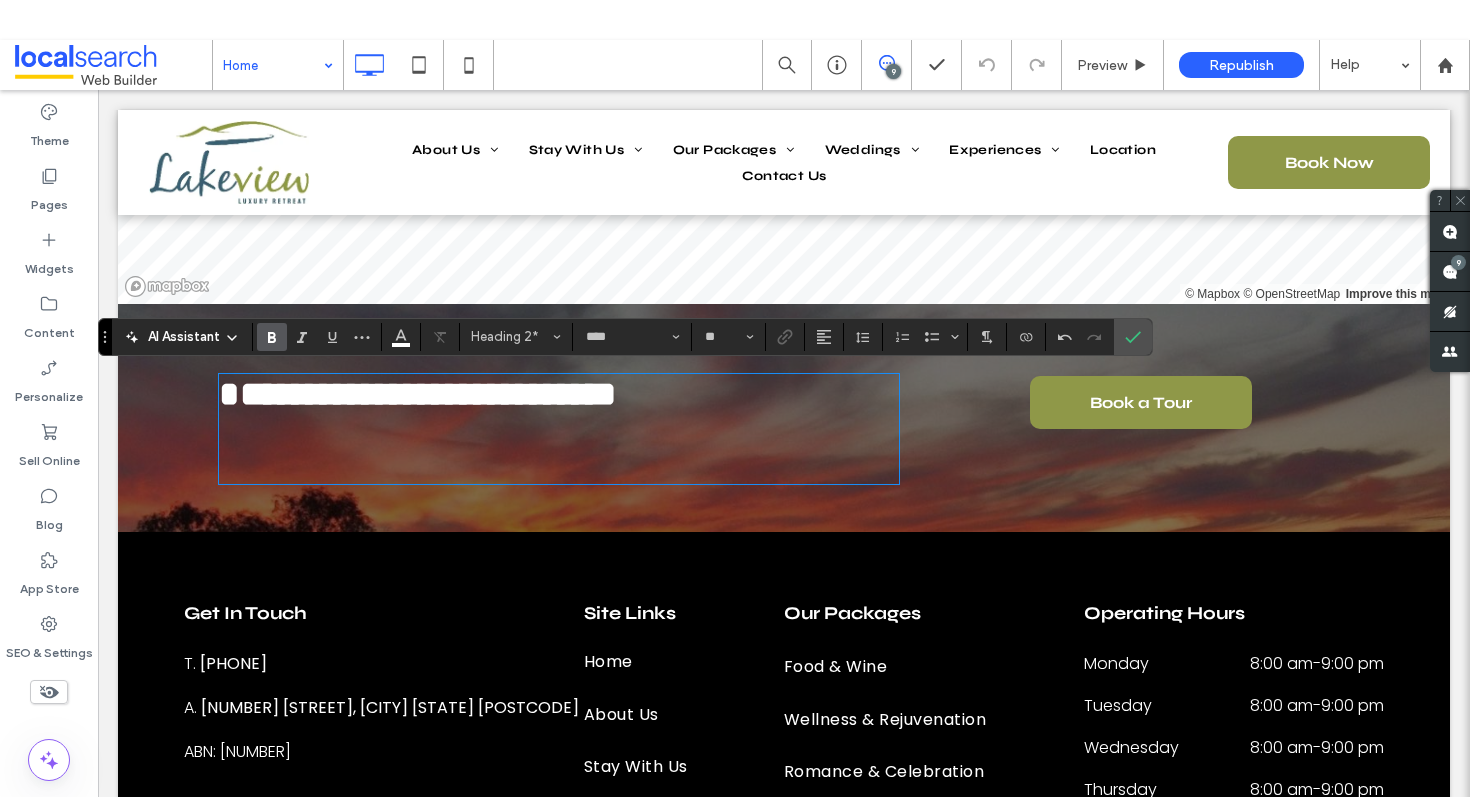 type on "*******" 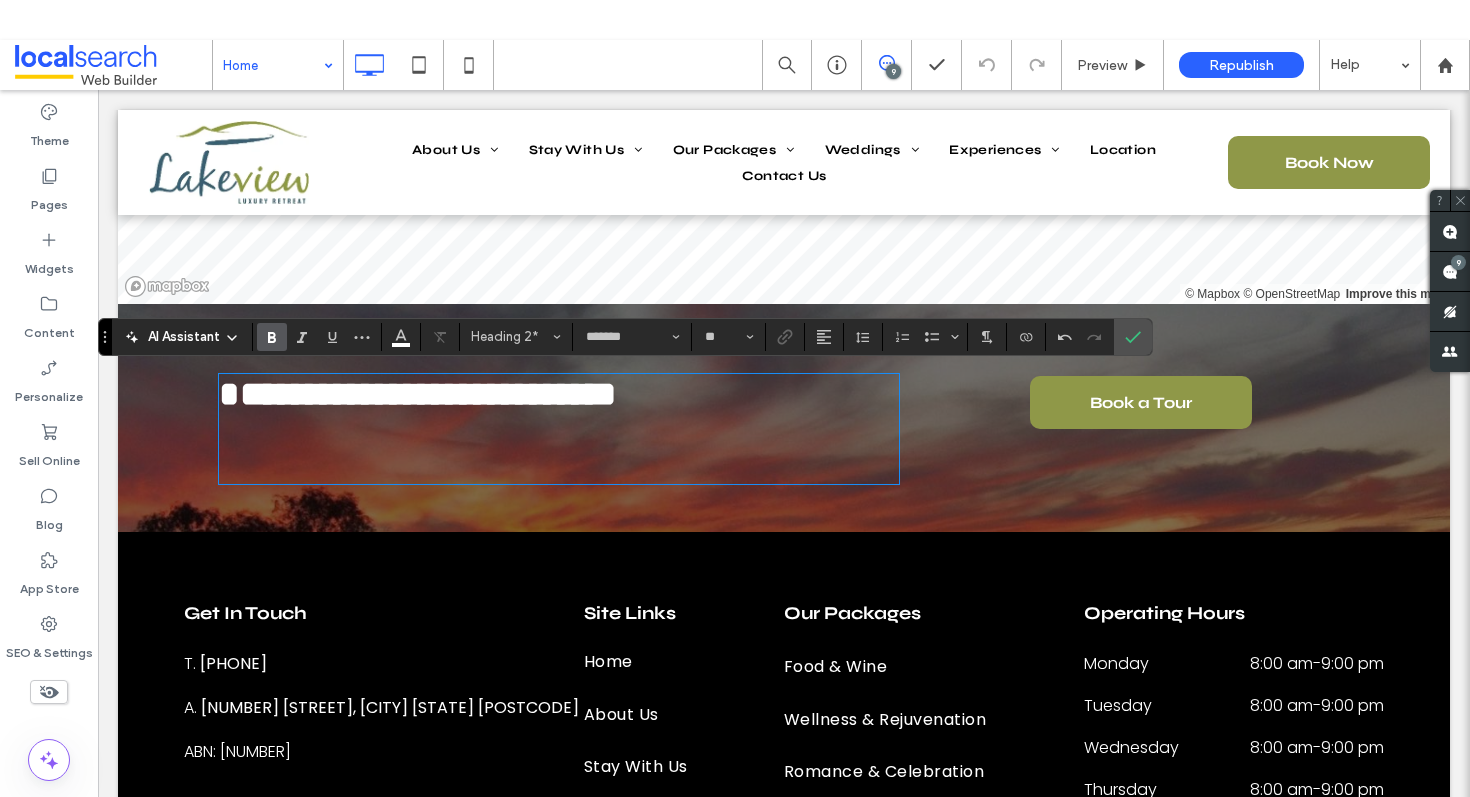 click at bounding box center [559, 466] 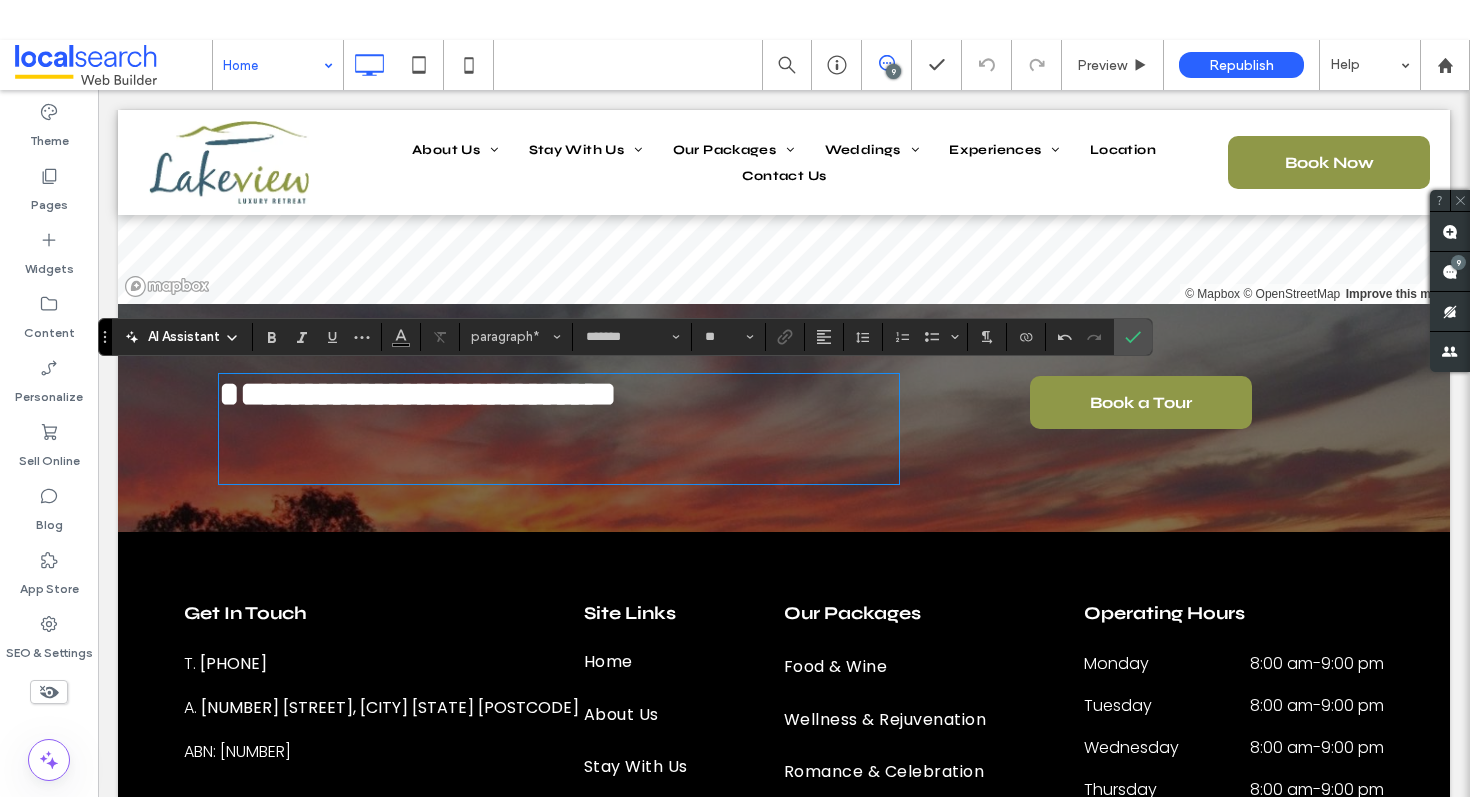 click on "﻿" at bounding box center [559, 466] 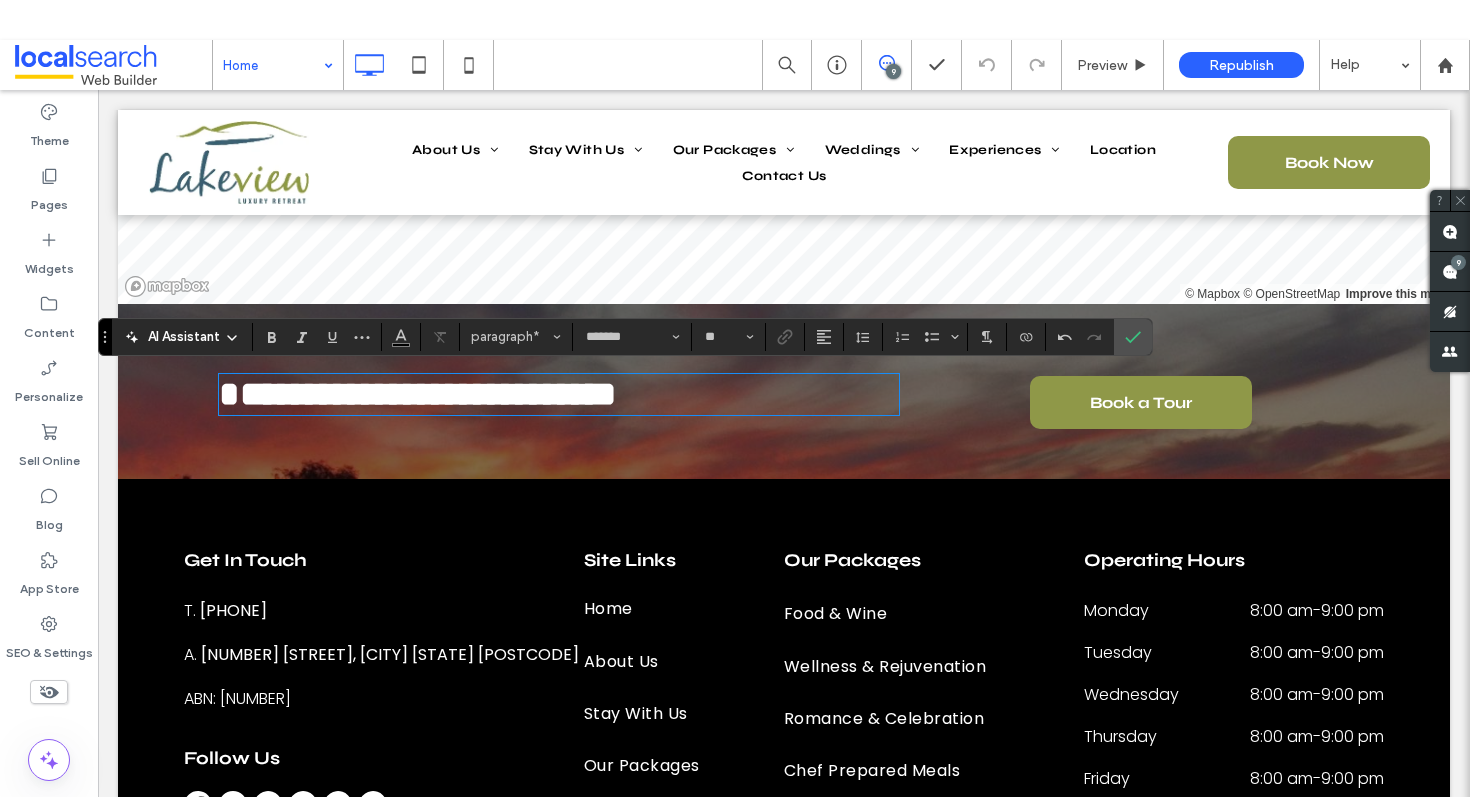 type on "****" 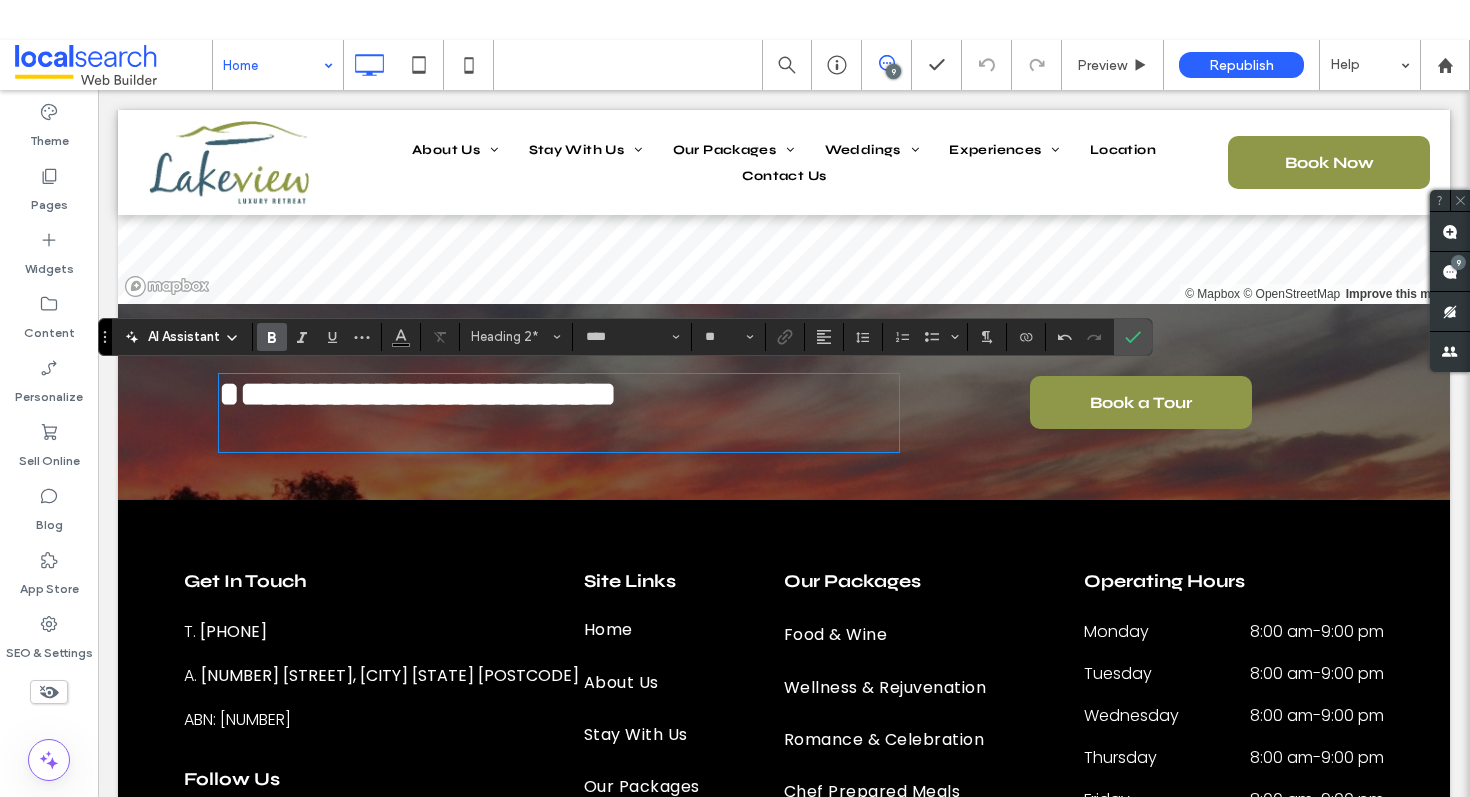 click on "**********" at bounding box center (784, 402) 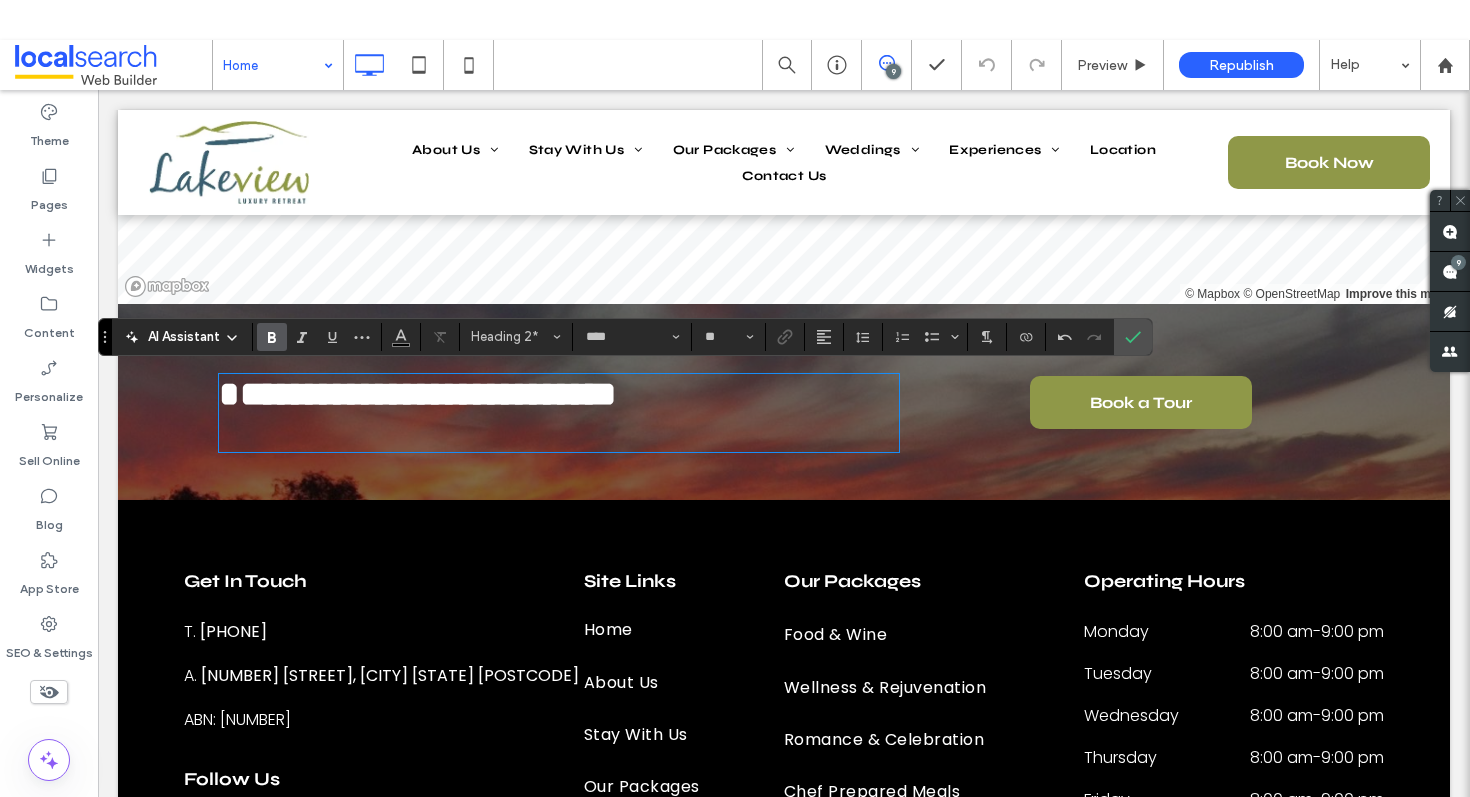 click on "﻿" at bounding box center (559, 431) 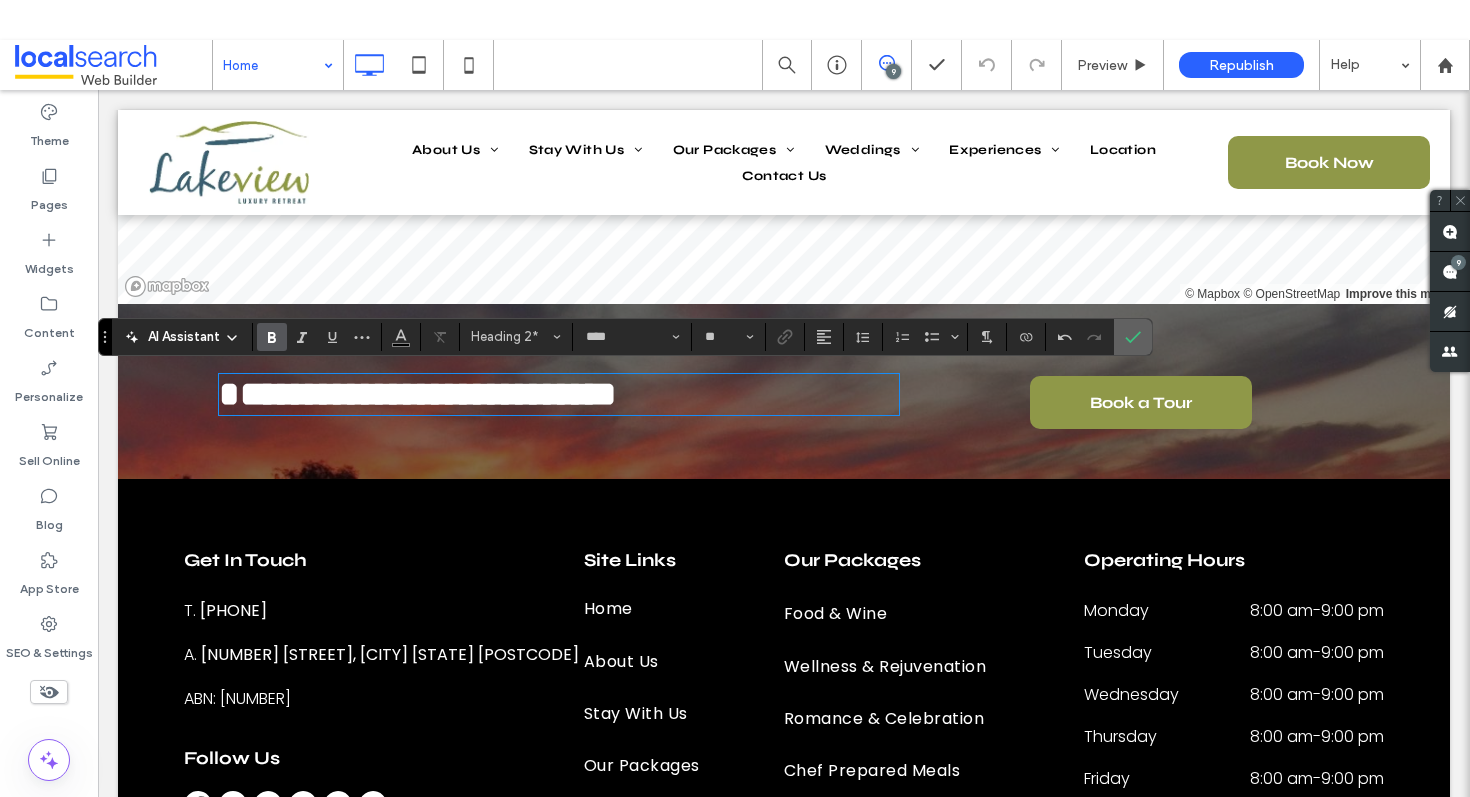click 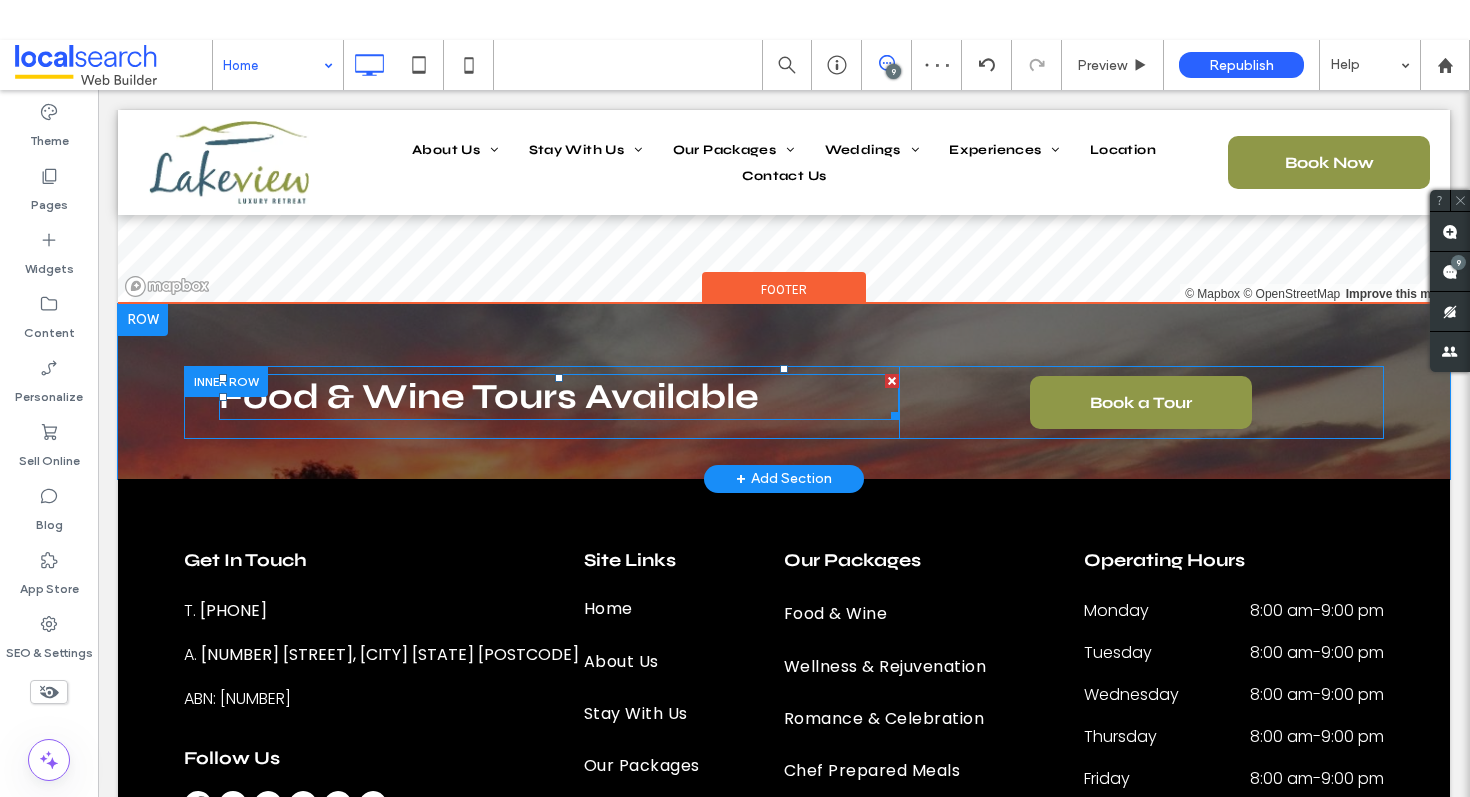 click on "Food & Wine Tours Available ﻿" at bounding box center [559, 397] 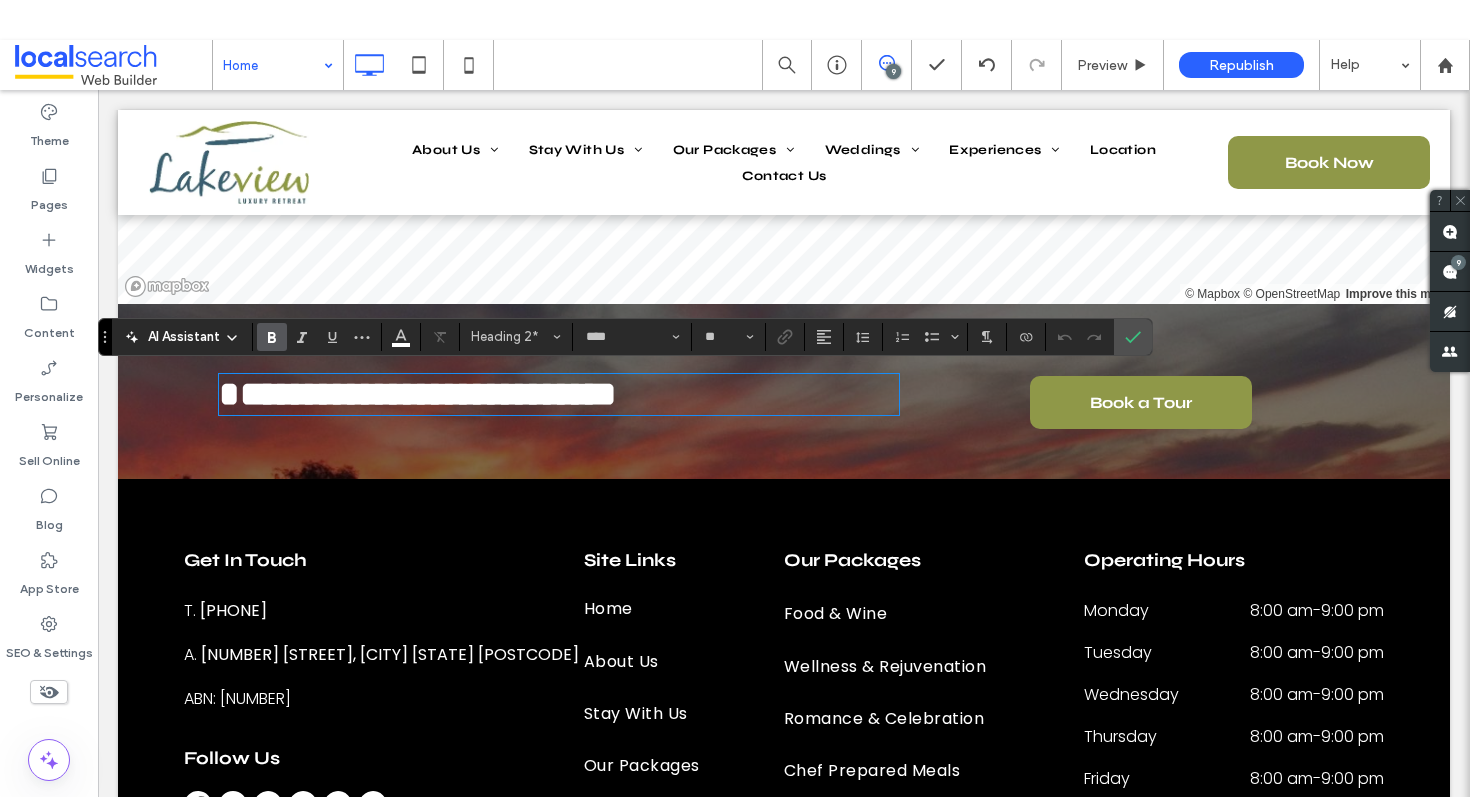 click on "**********" at bounding box center (784, 391) 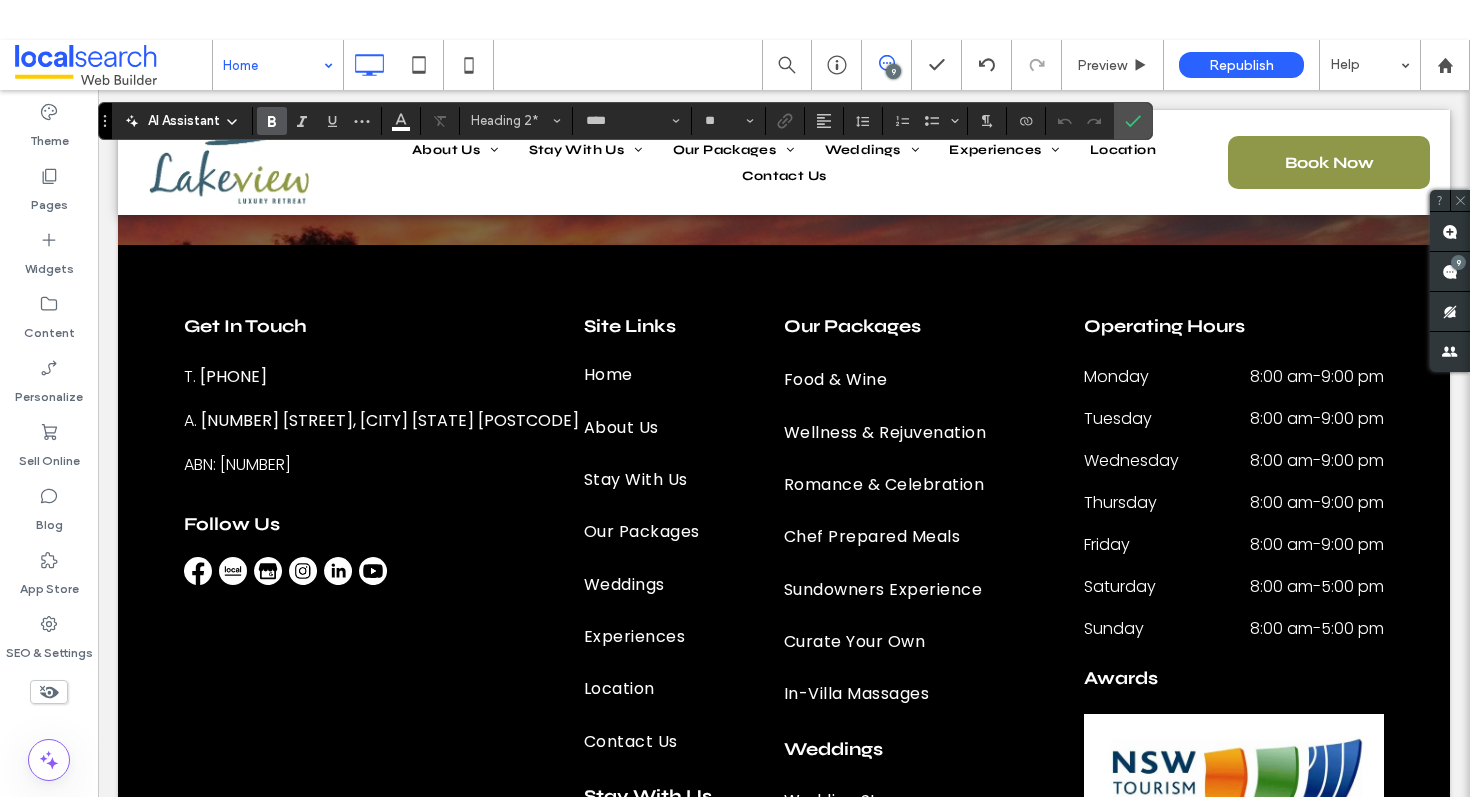 scroll, scrollTop: 6475, scrollLeft: 0, axis: vertical 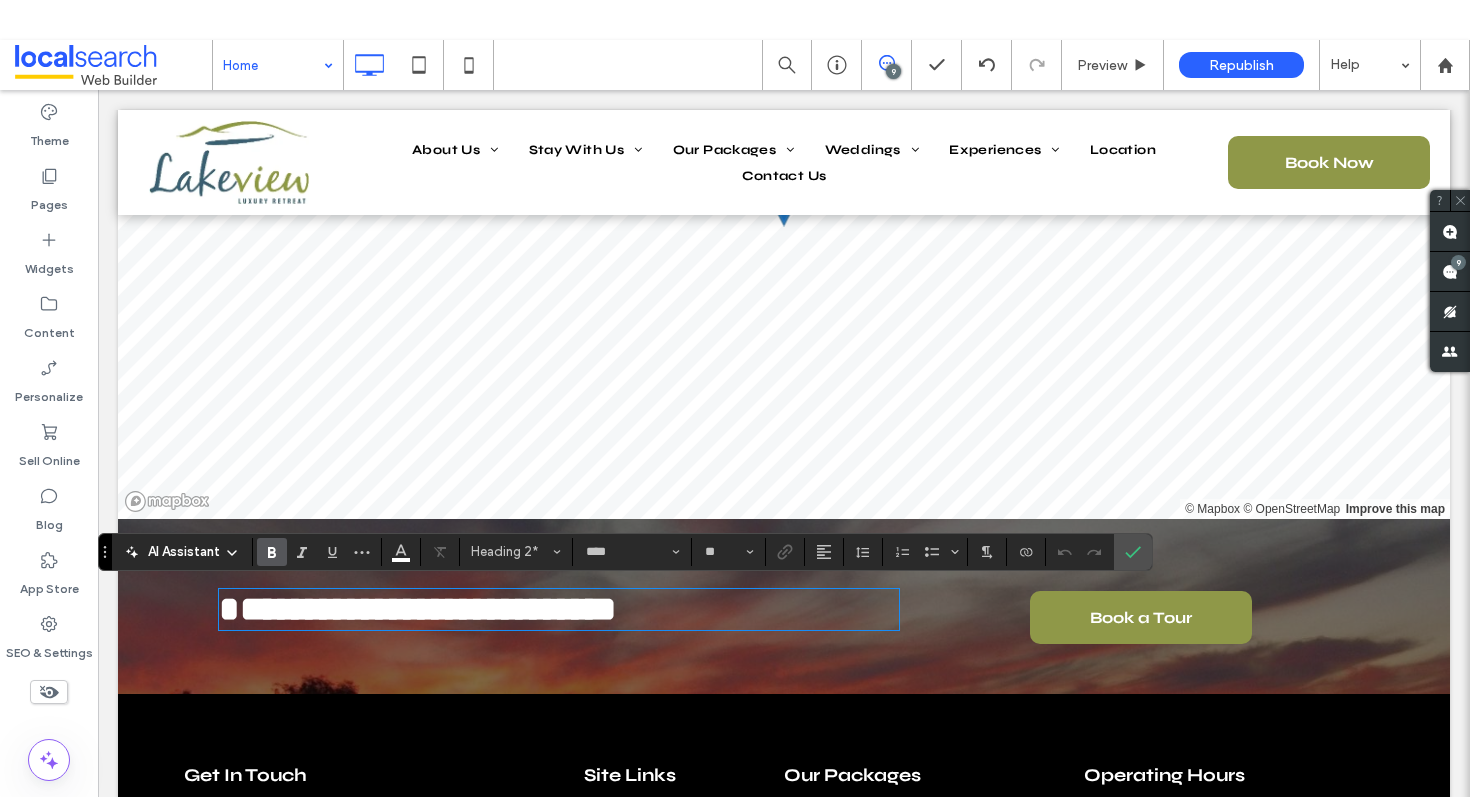 click on "**********" at bounding box center [417, 609] 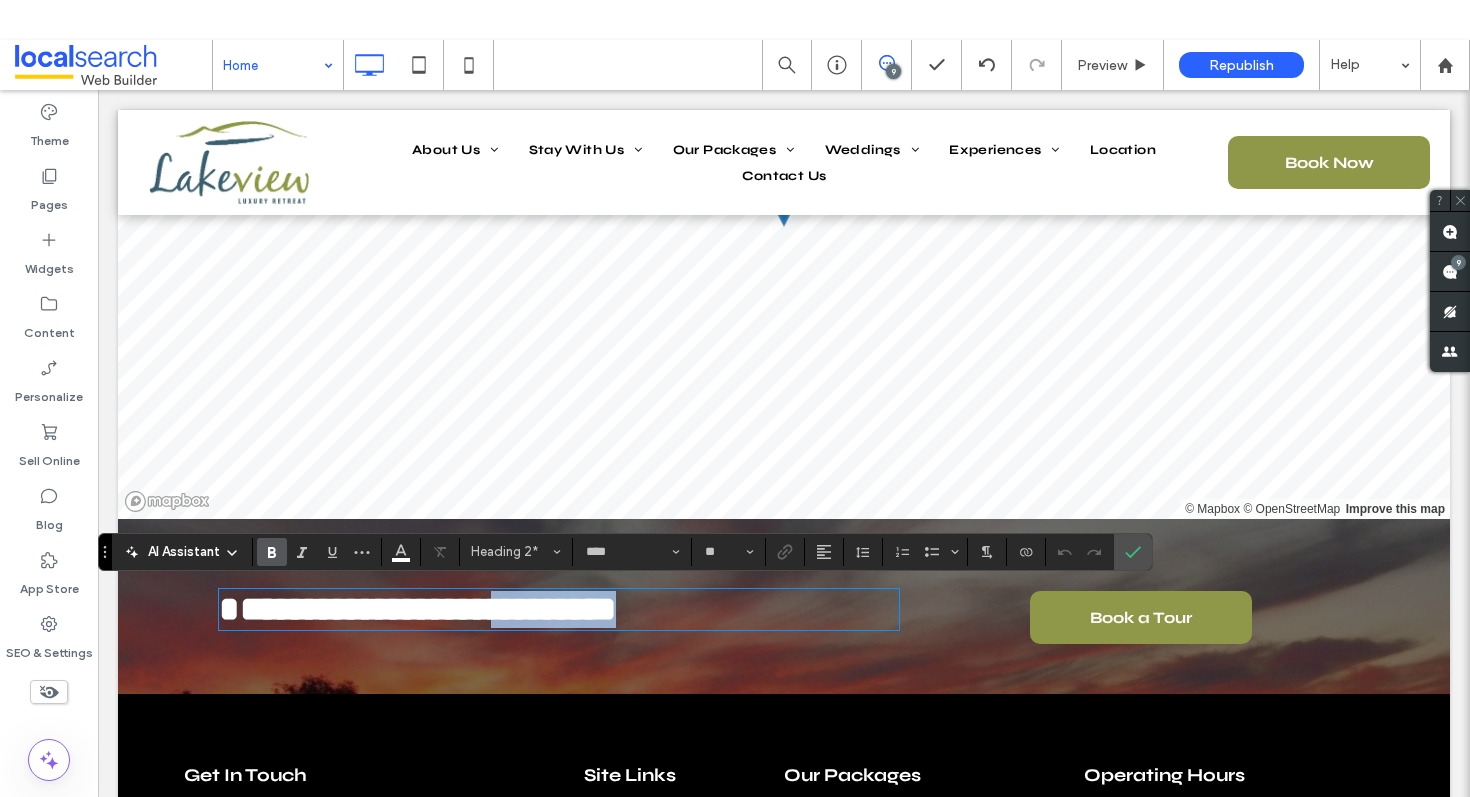 click on "**********" at bounding box center [417, 609] 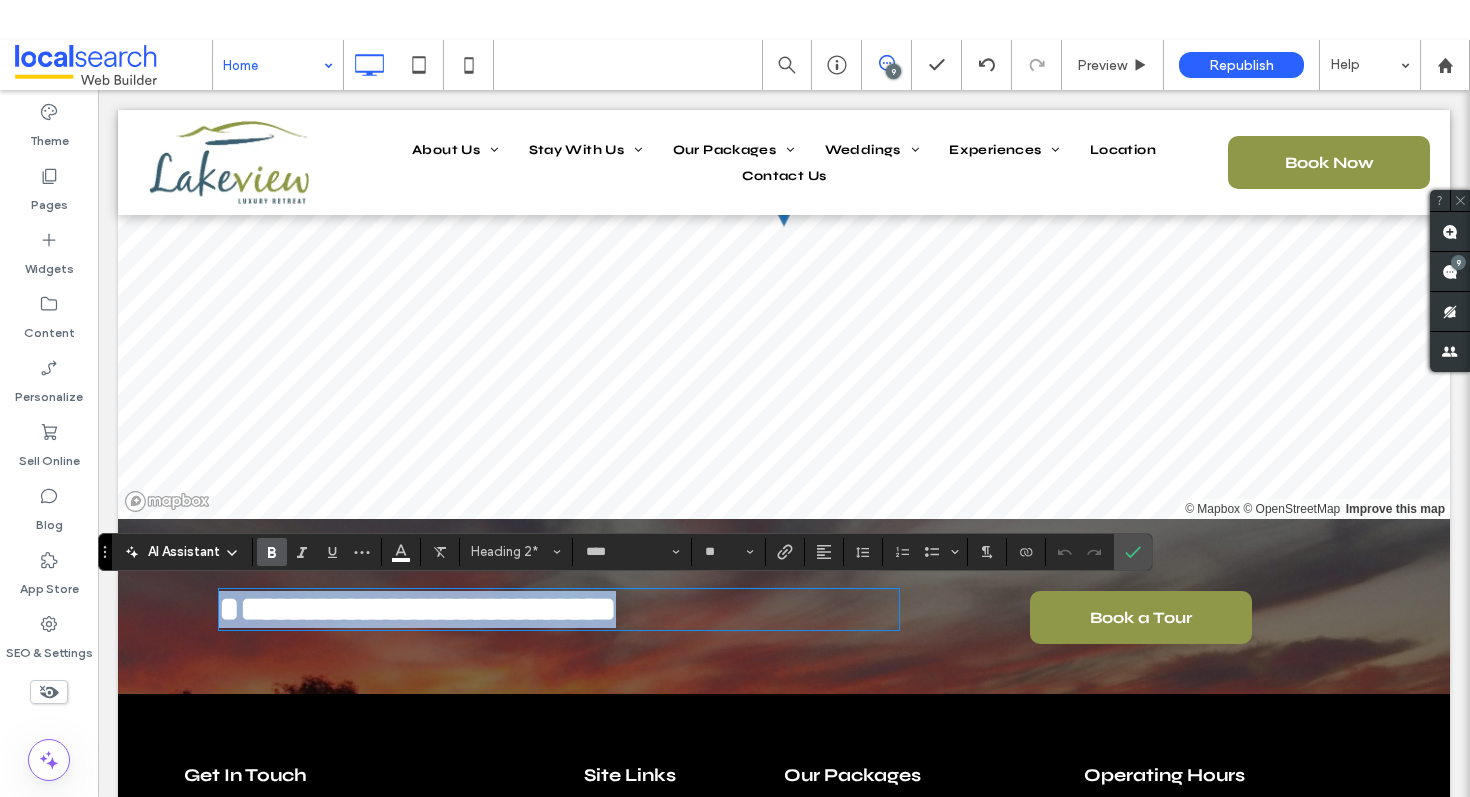 click on "**********" at bounding box center [417, 609] 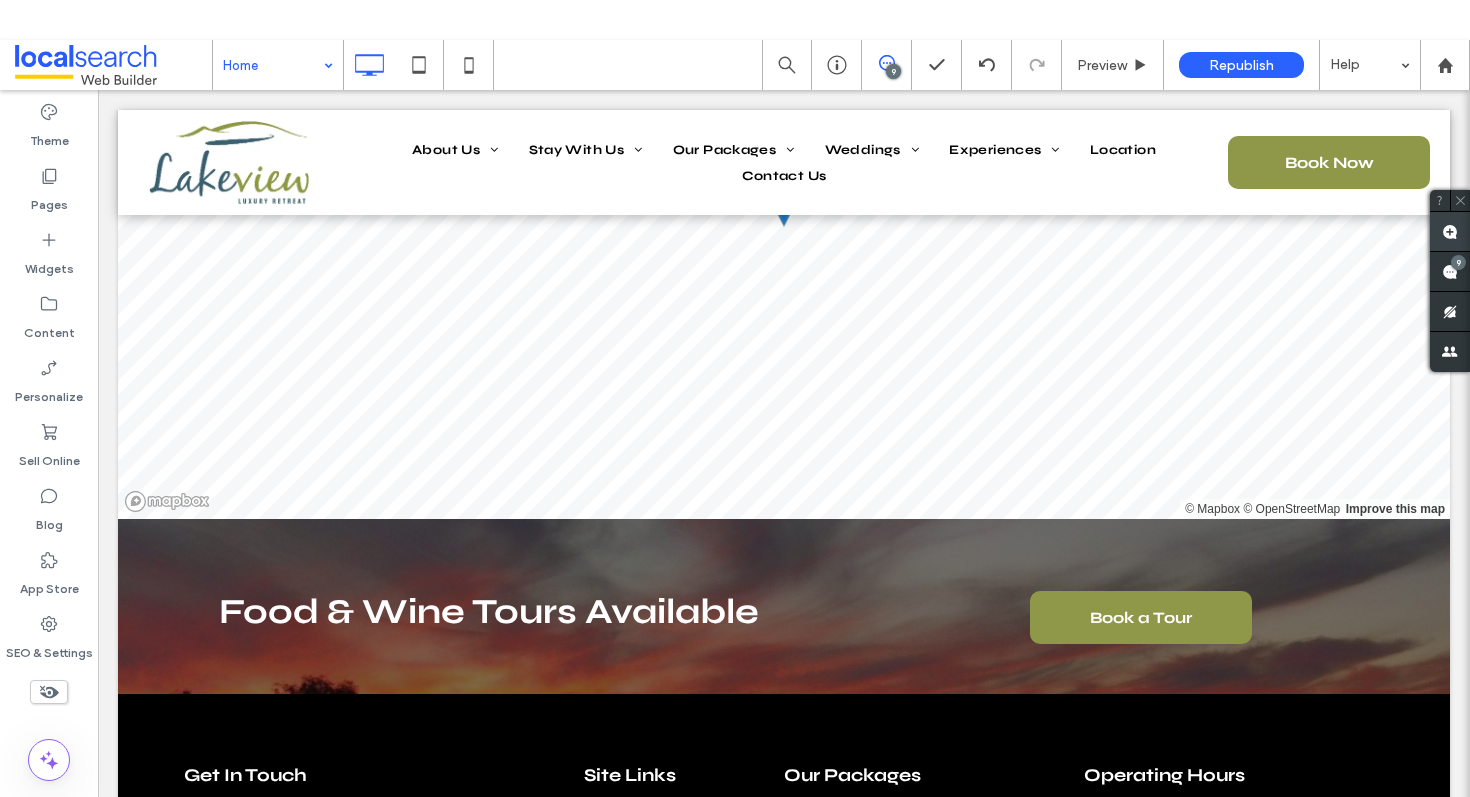 click at bounding box center [1450, 231] 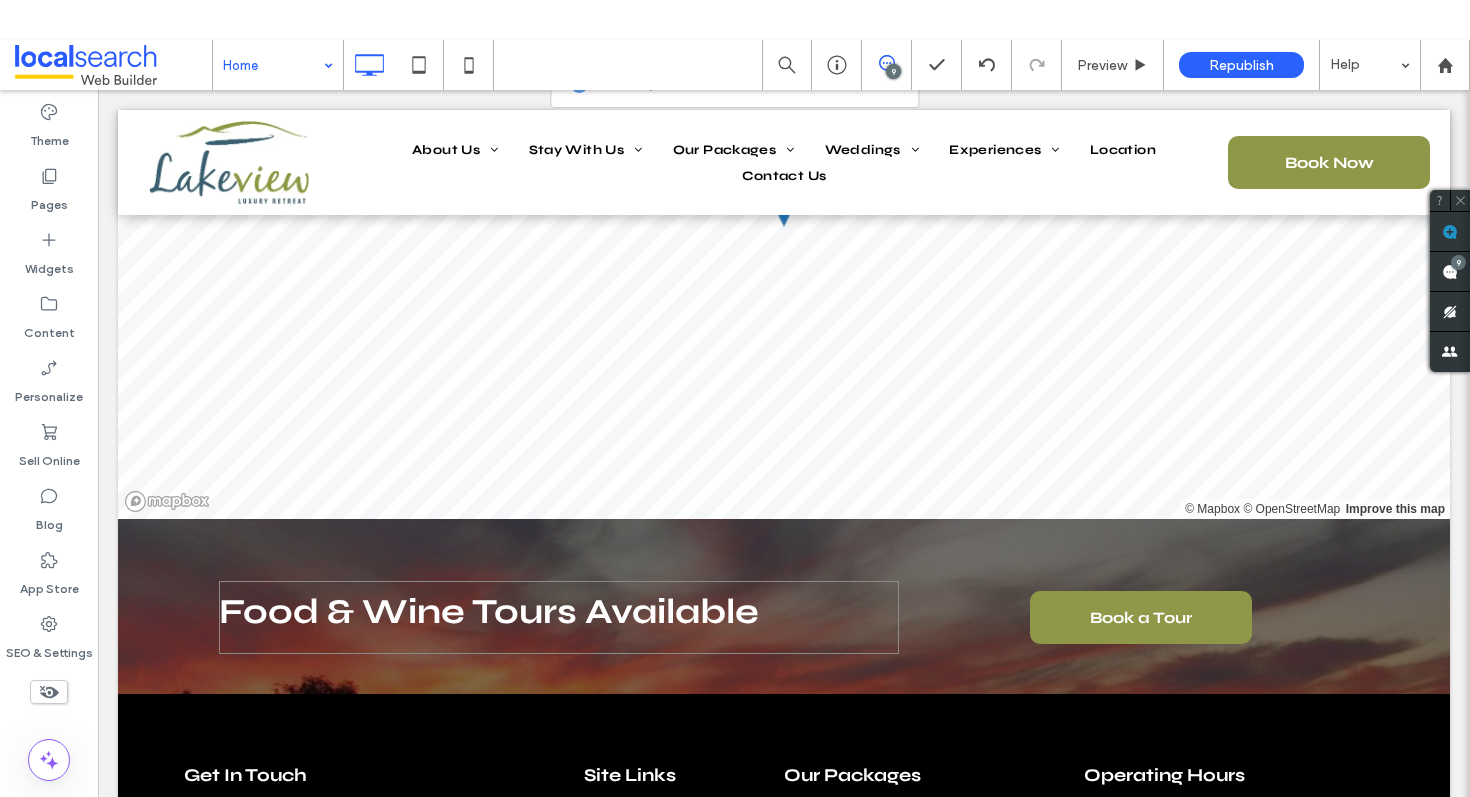 click on "Food & Wine Tours Available
Click To Paste" at bounding box center [559, 617] 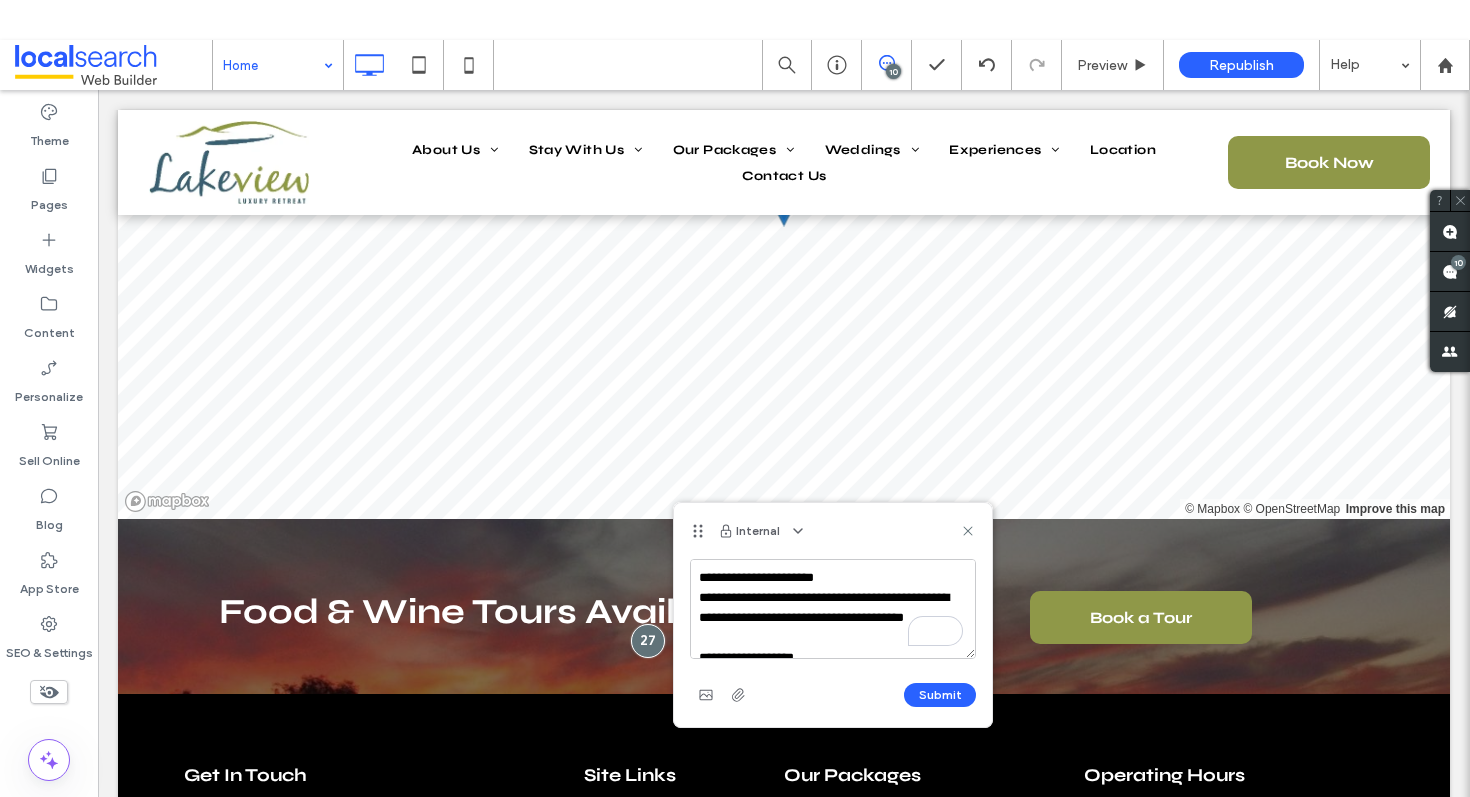 scroll, scrollTop: 368, scrollLeft: 0, axis: vertical 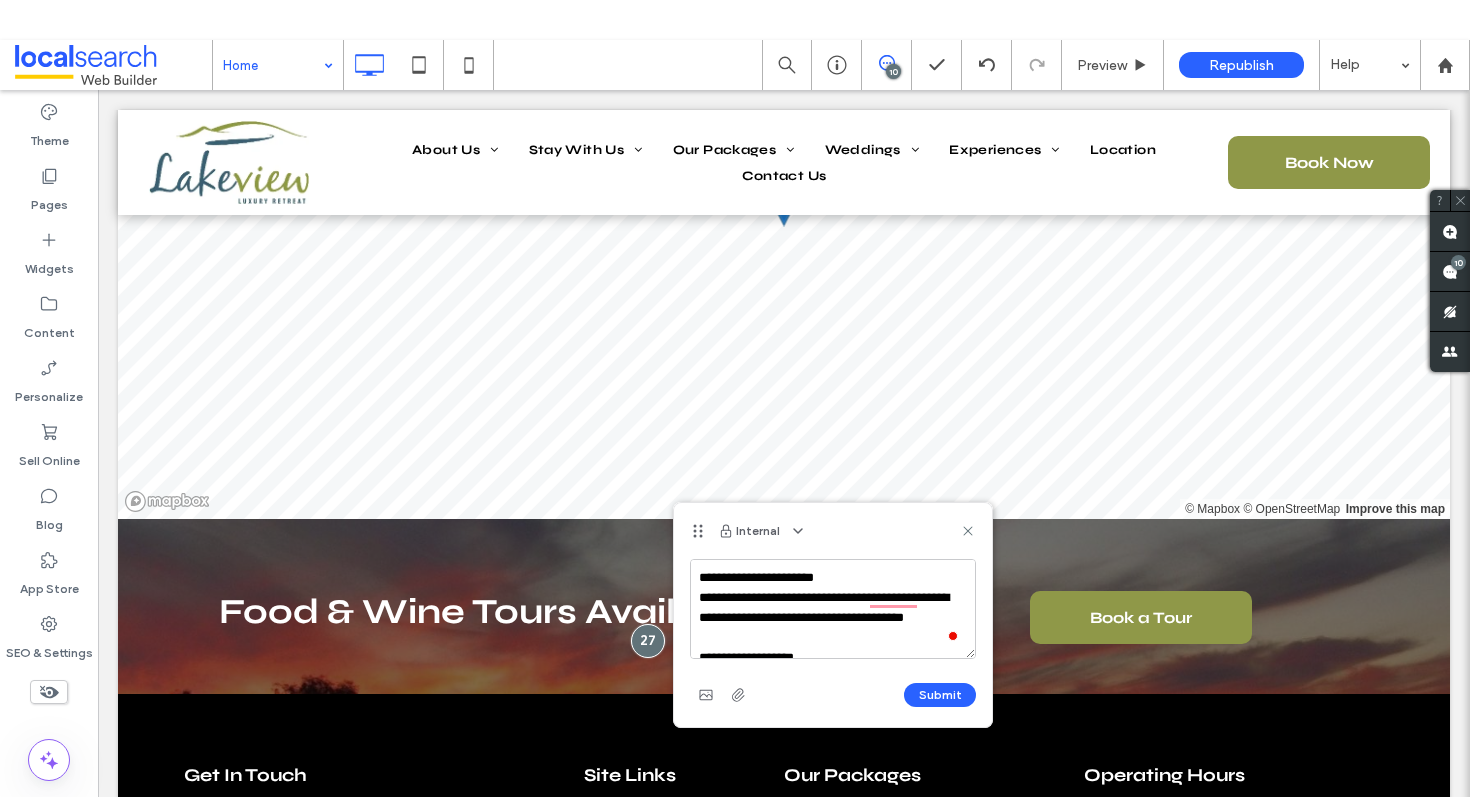 click on "**********" at bounding box center [833, 609] 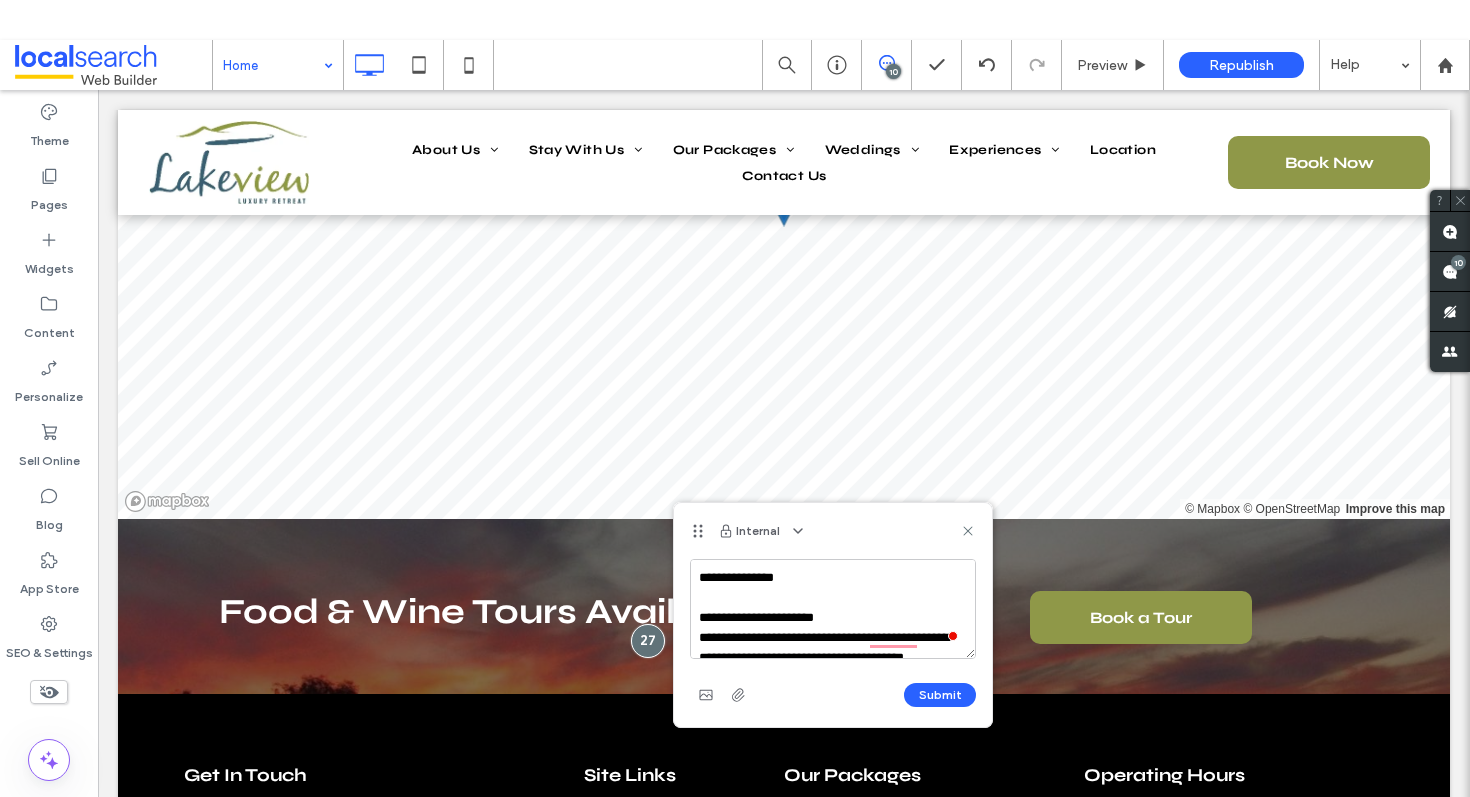 scroll, scrollTop: 39, scrollLeft: 0, axis: vertical 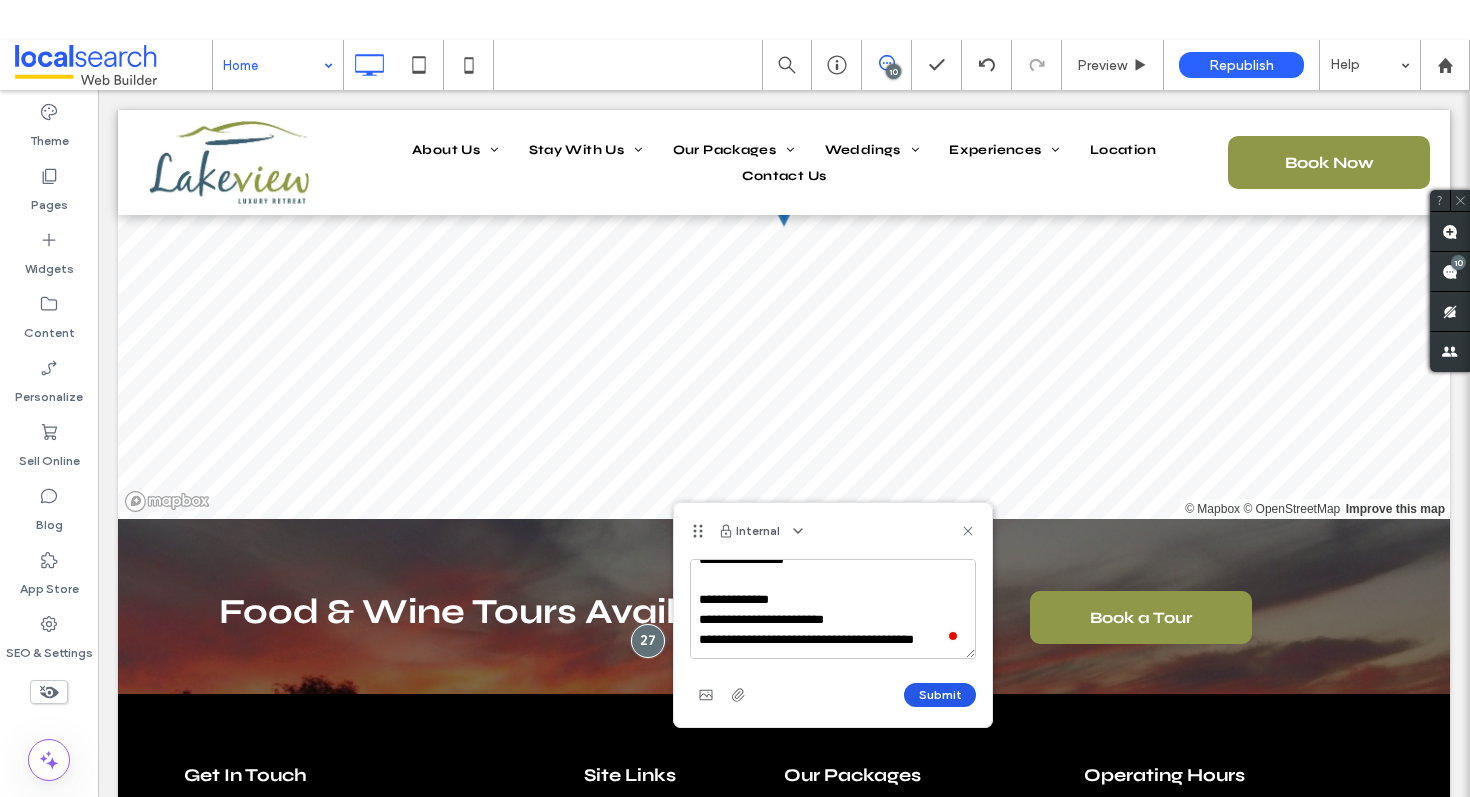 type on "**********" 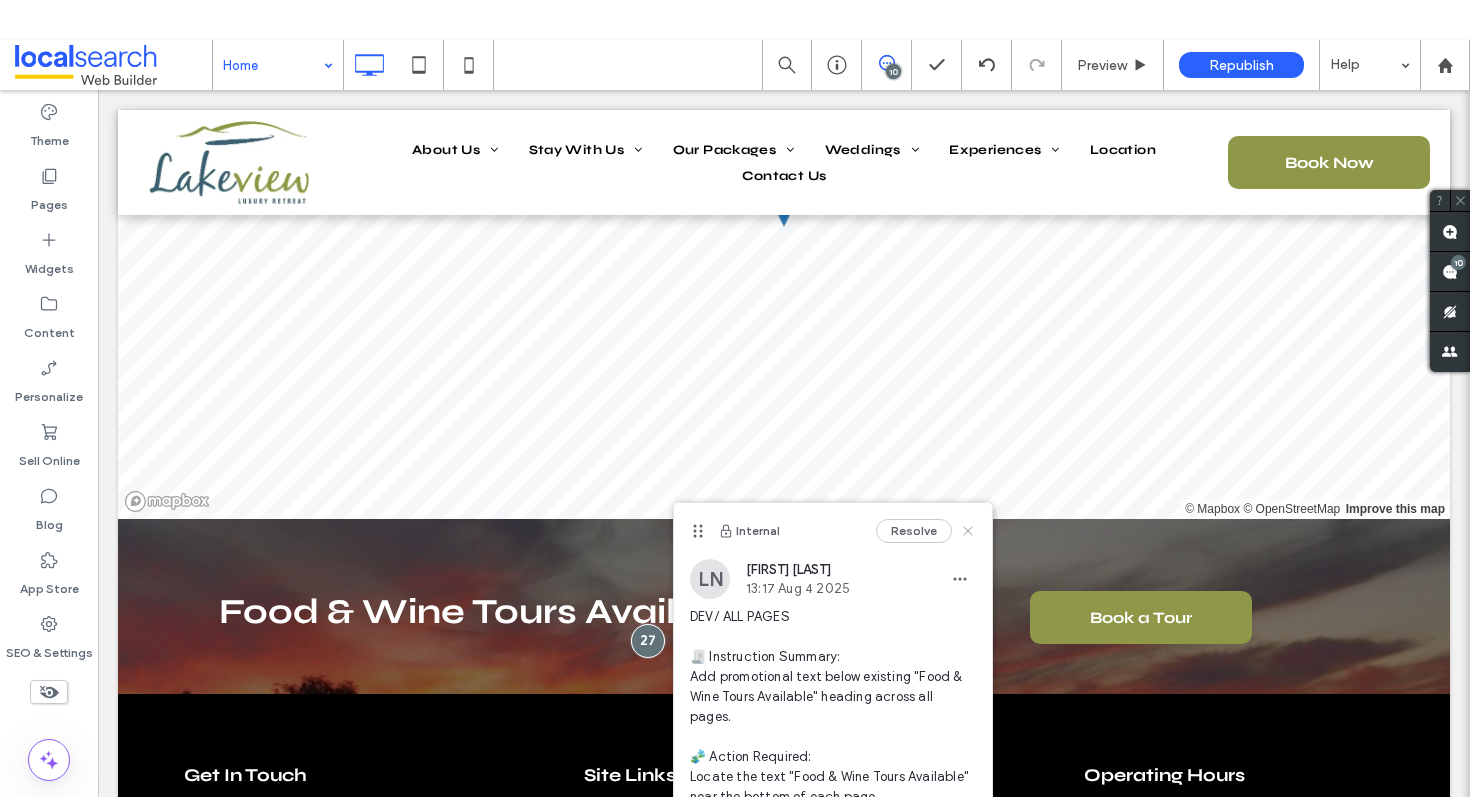 click 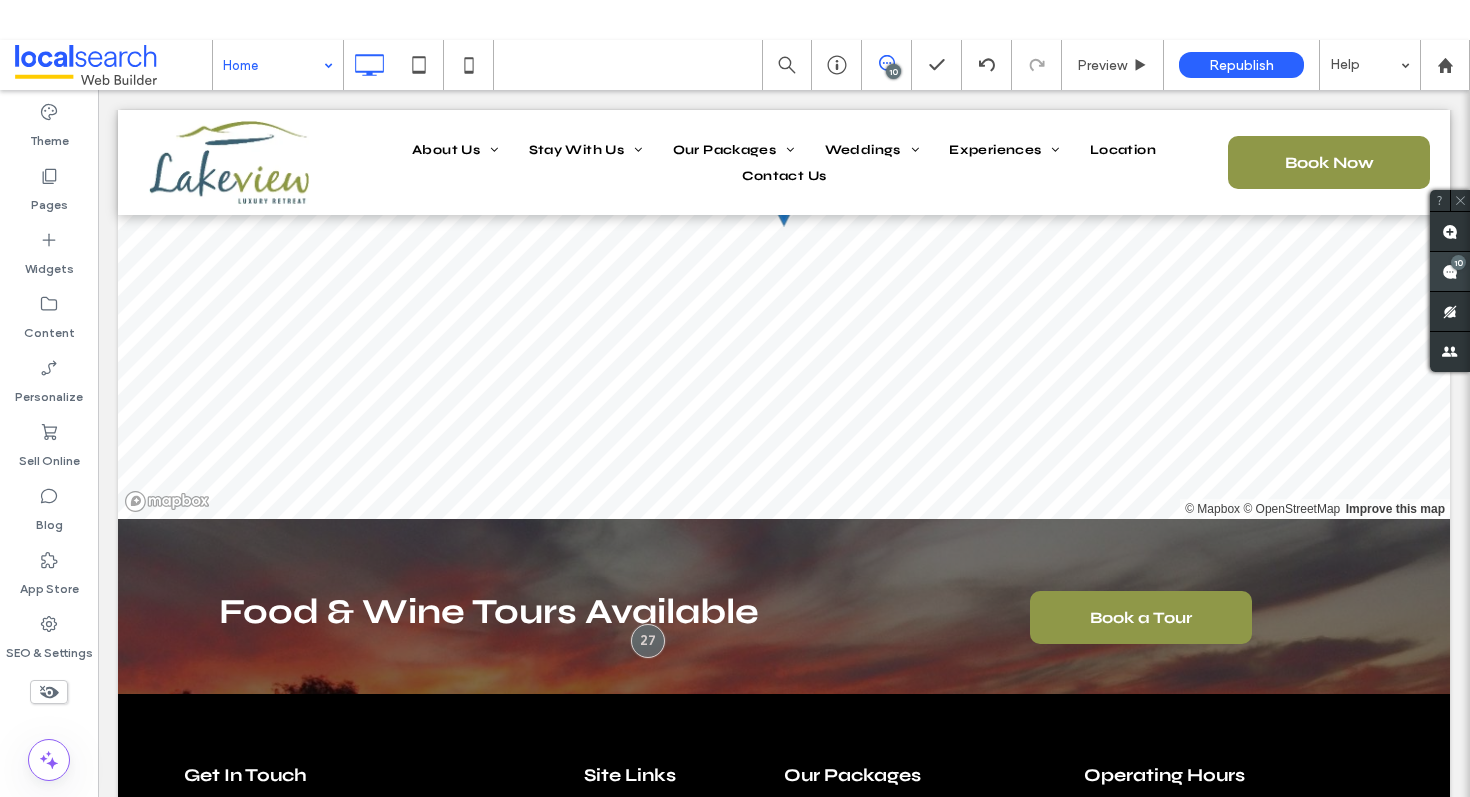 click 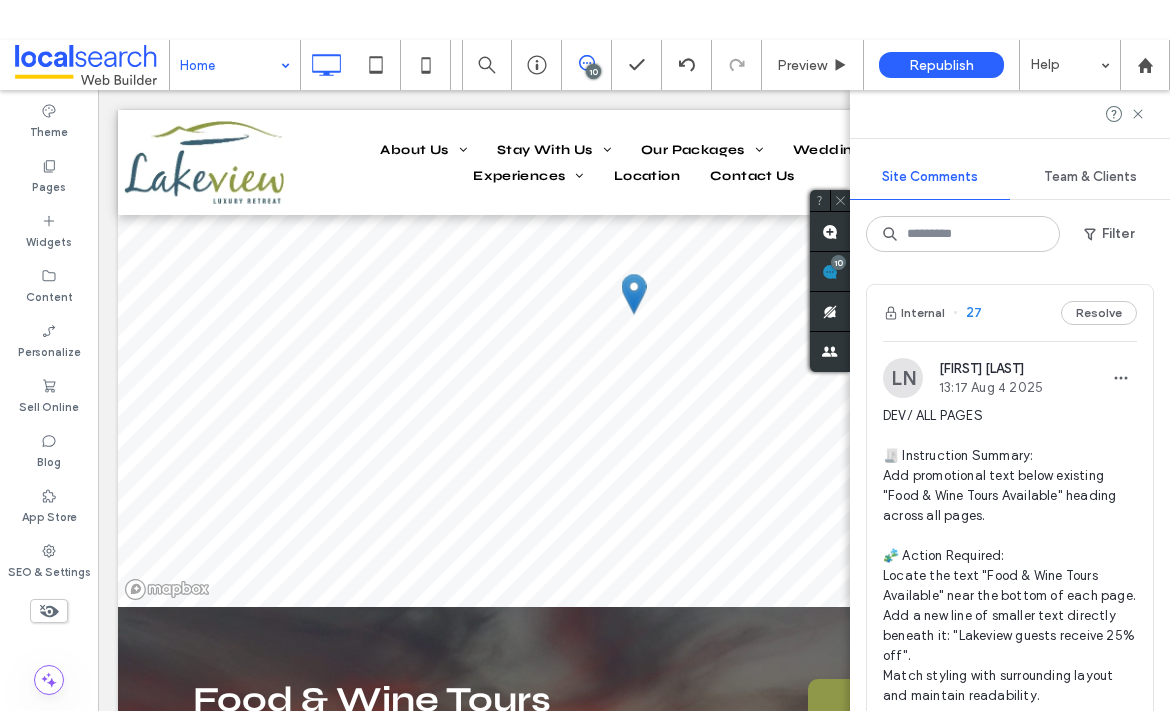scroll, scrollTop: 5978, scrollLeft: 0, axis: vertical 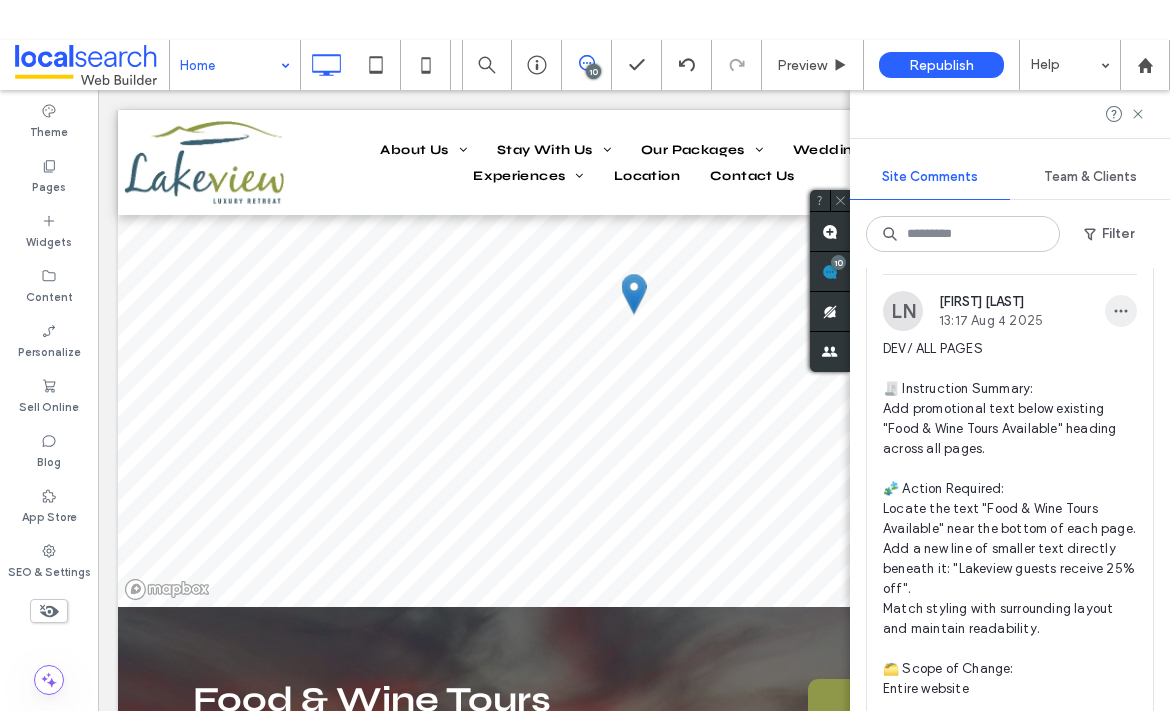 click 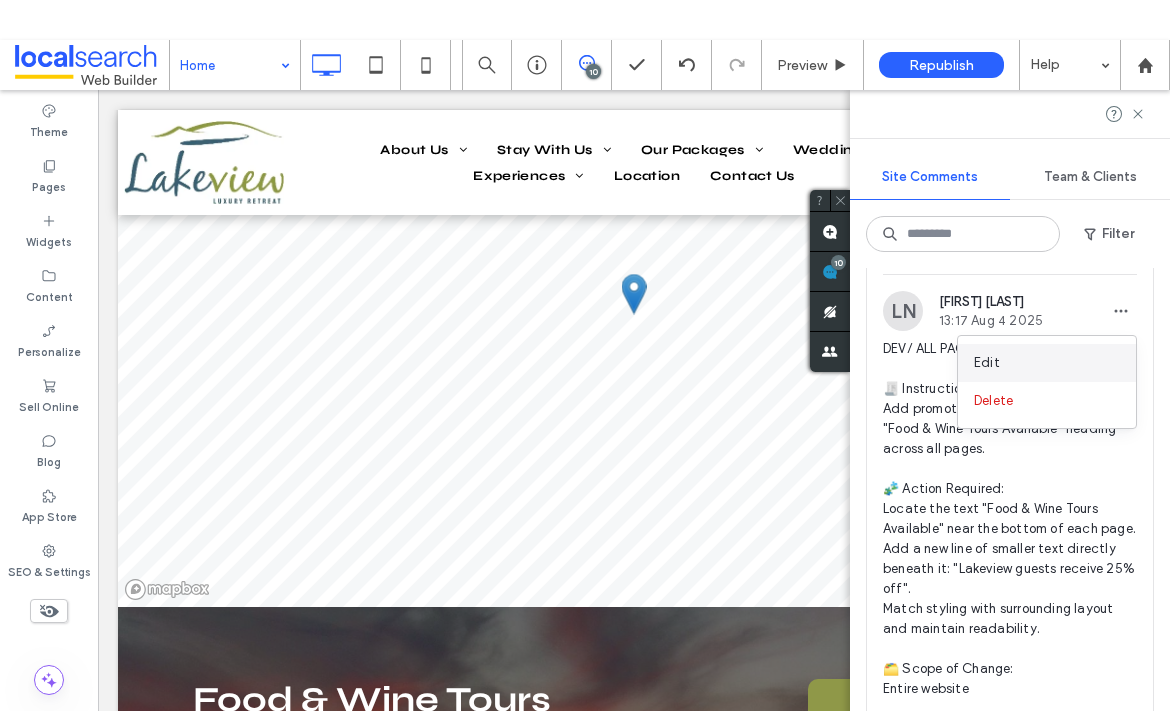 click on "Edit" at bounding box center (1047, 363) 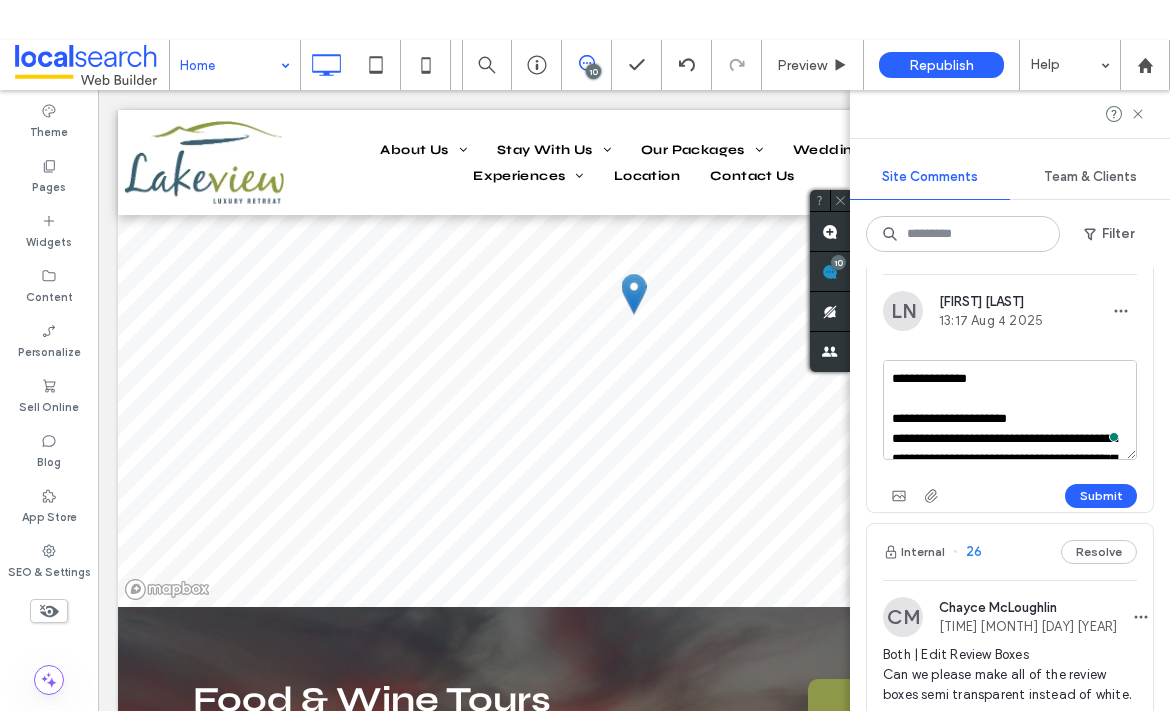 scroll, scrollTop: 384, scrollLeft: 0, axis: vertical 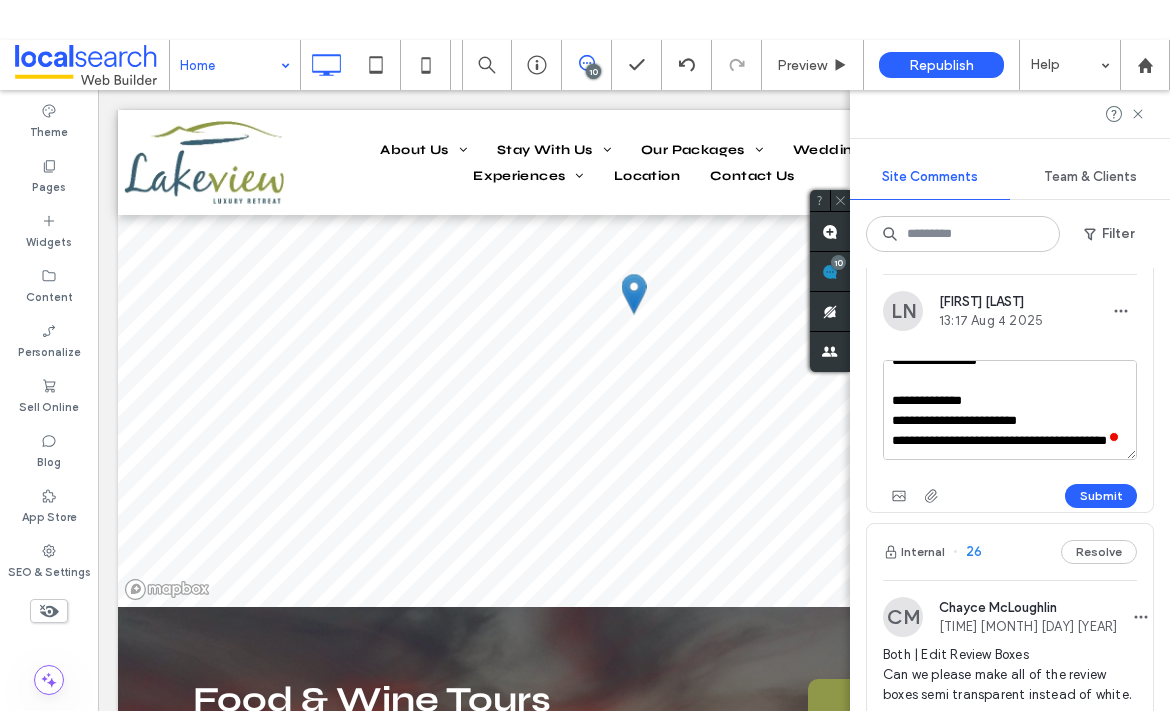 drag, startPoint x: 985, startPoint y: 447, endPoint x: 878, endPoint y: 376, distance: 128.41339 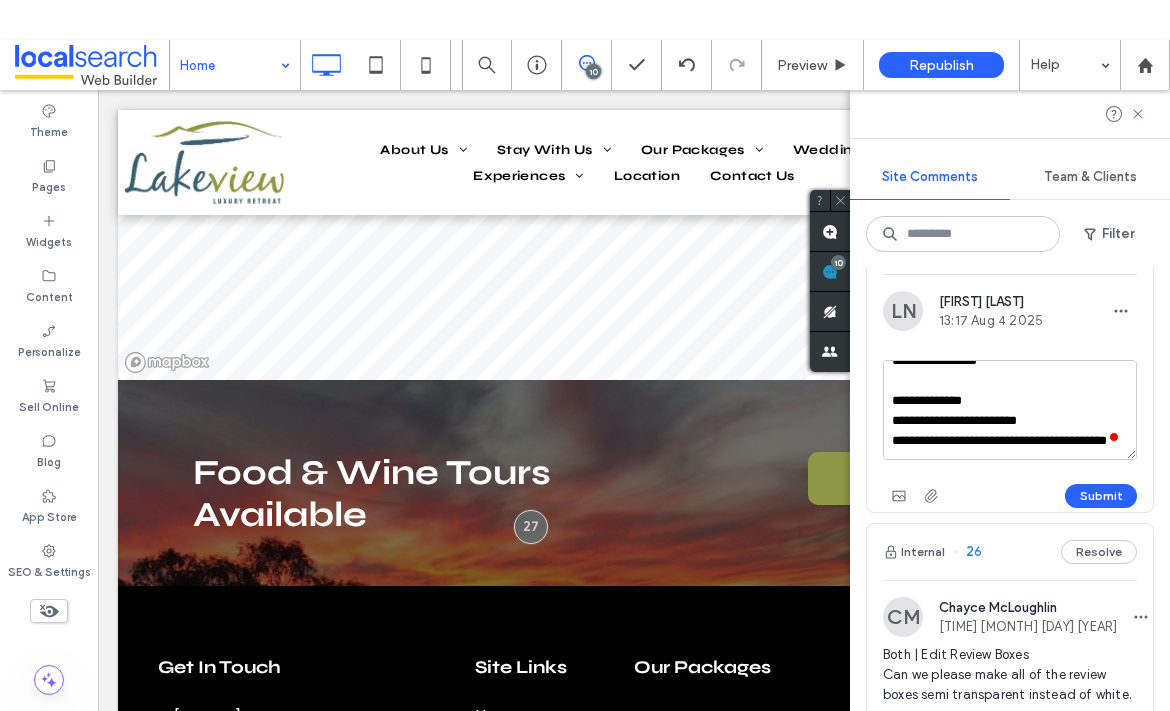 scroll, scrollTop: 6225, scrollLeft: 0, axis: vertical 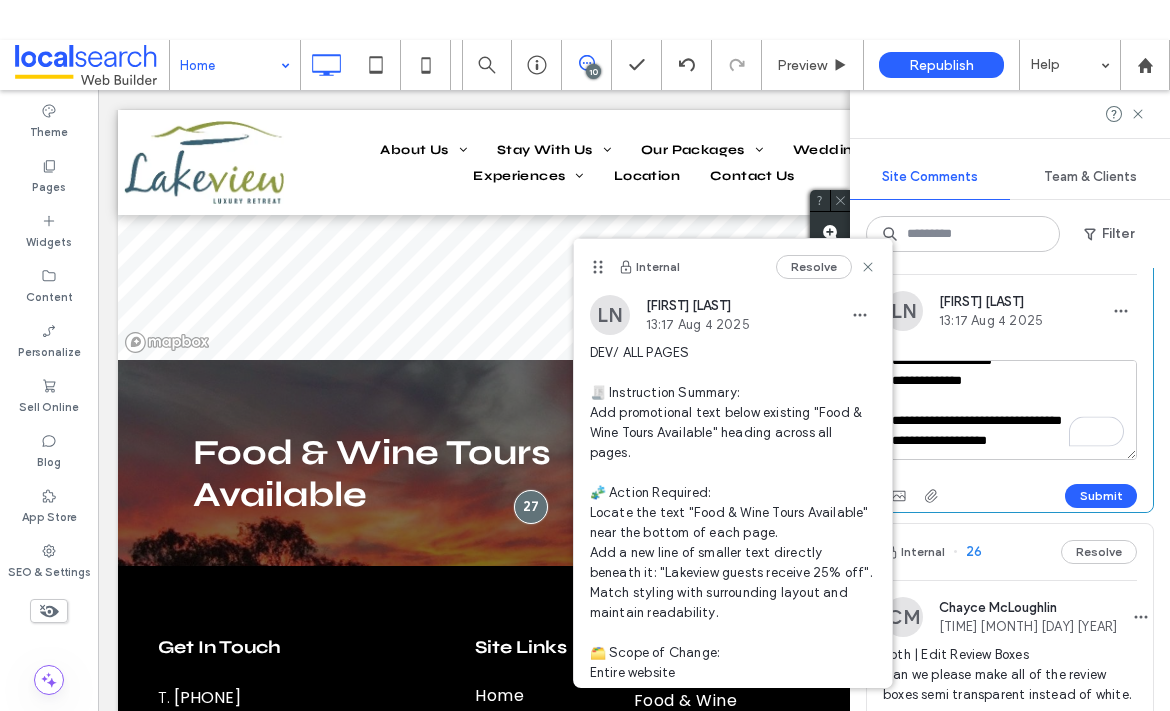 click on "**********" at bounding box center [1010, 410] 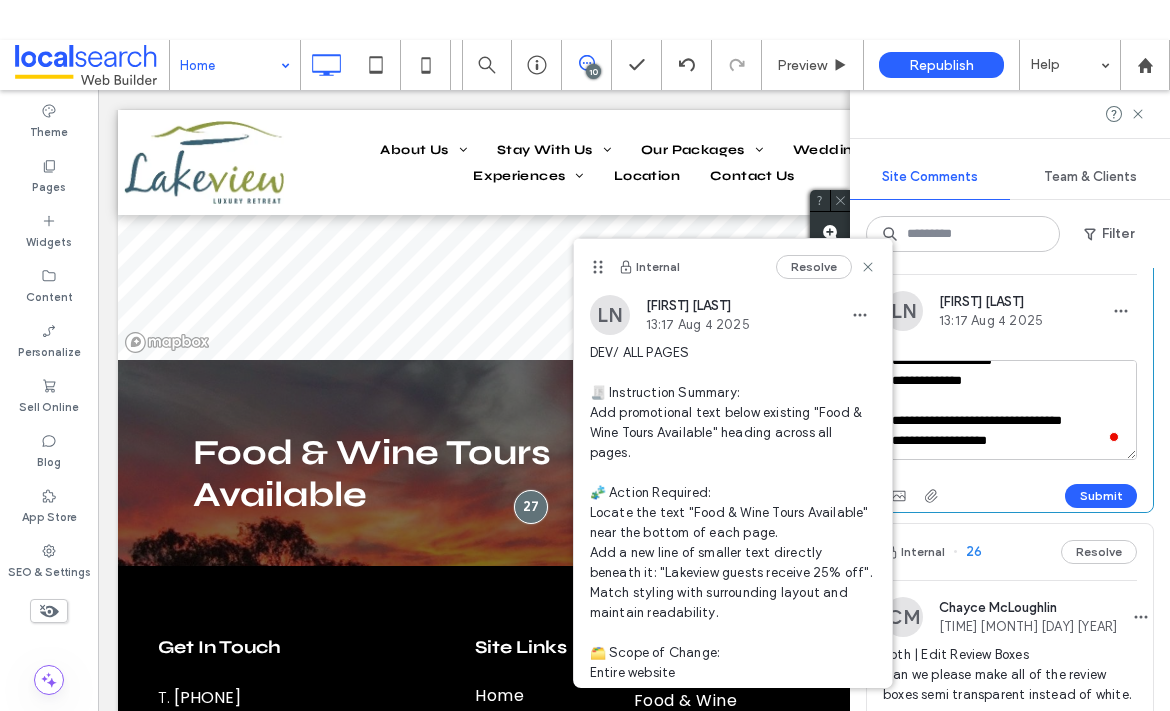drag, startPoint x: 1018, startPoint y: 438, endPoint x: 844, endPoint y: 424, distance: 174.56232 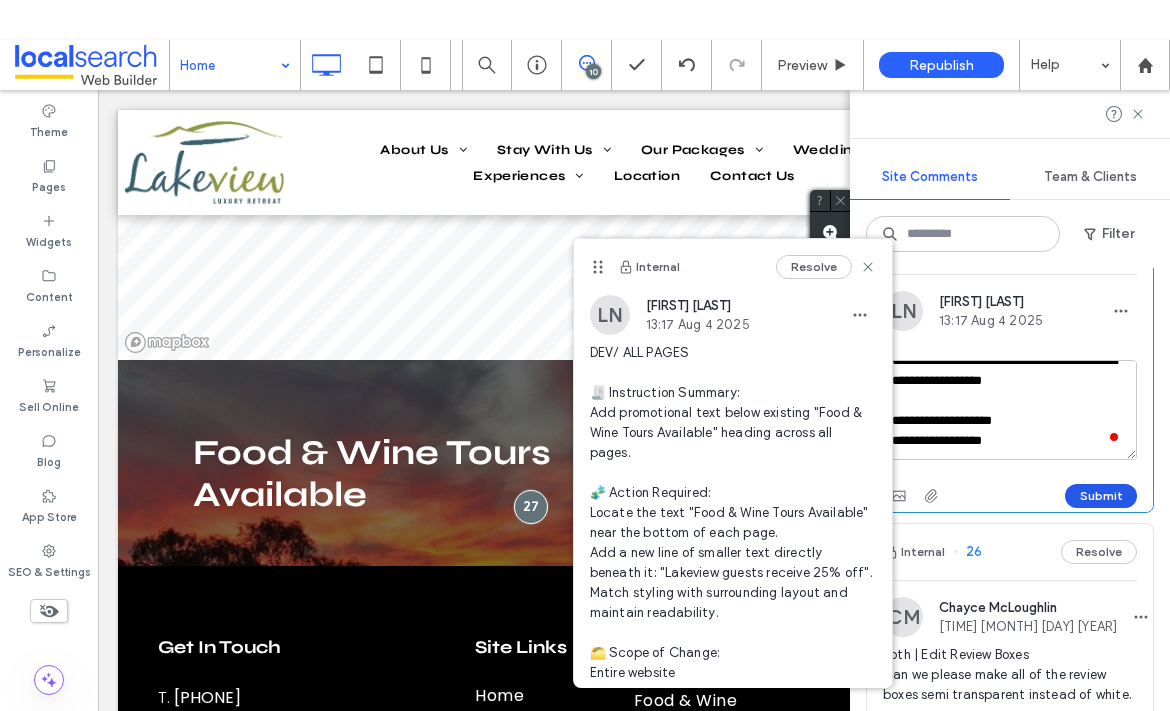 type on "**********" 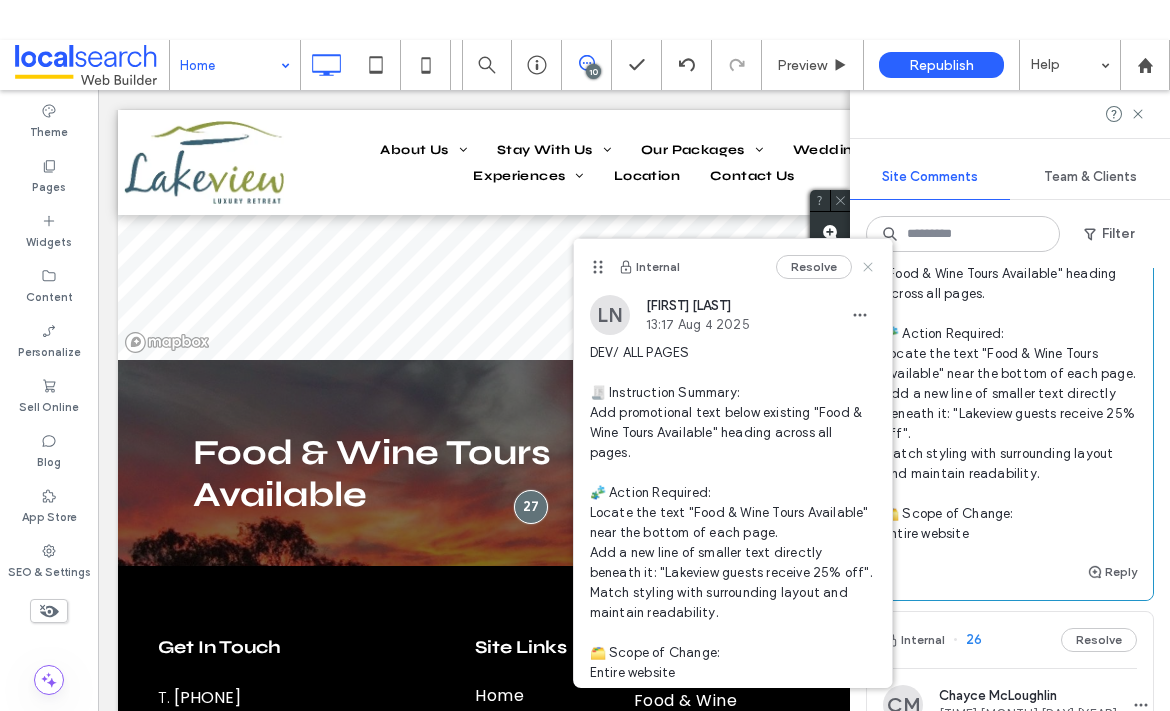 click 